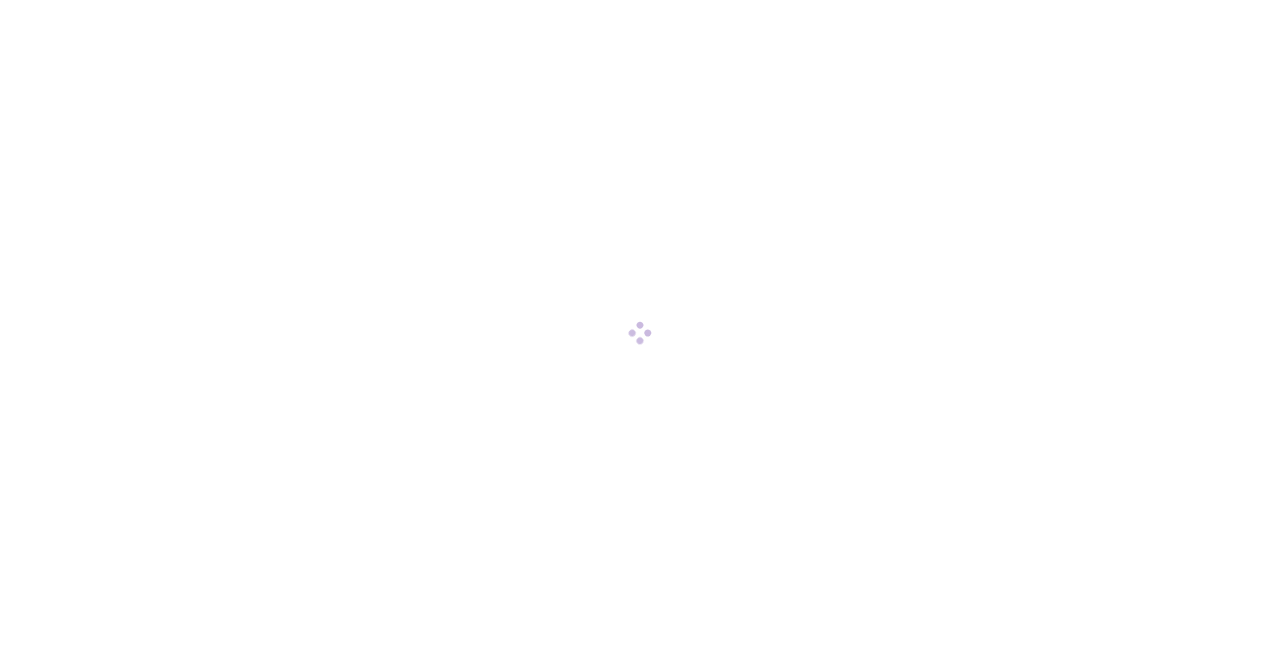 scroll, scrollTop: 0, scrollLeft: 0, axis: both 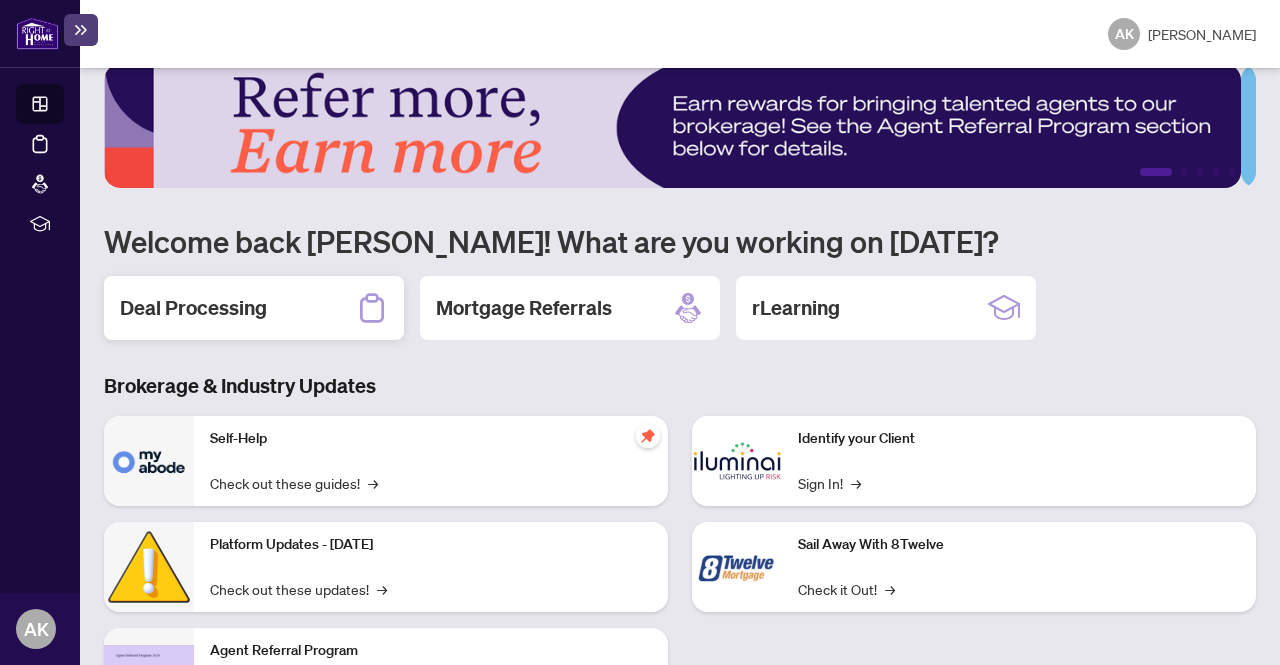 click on "Deal Processing" at bounding box center [193, 308] 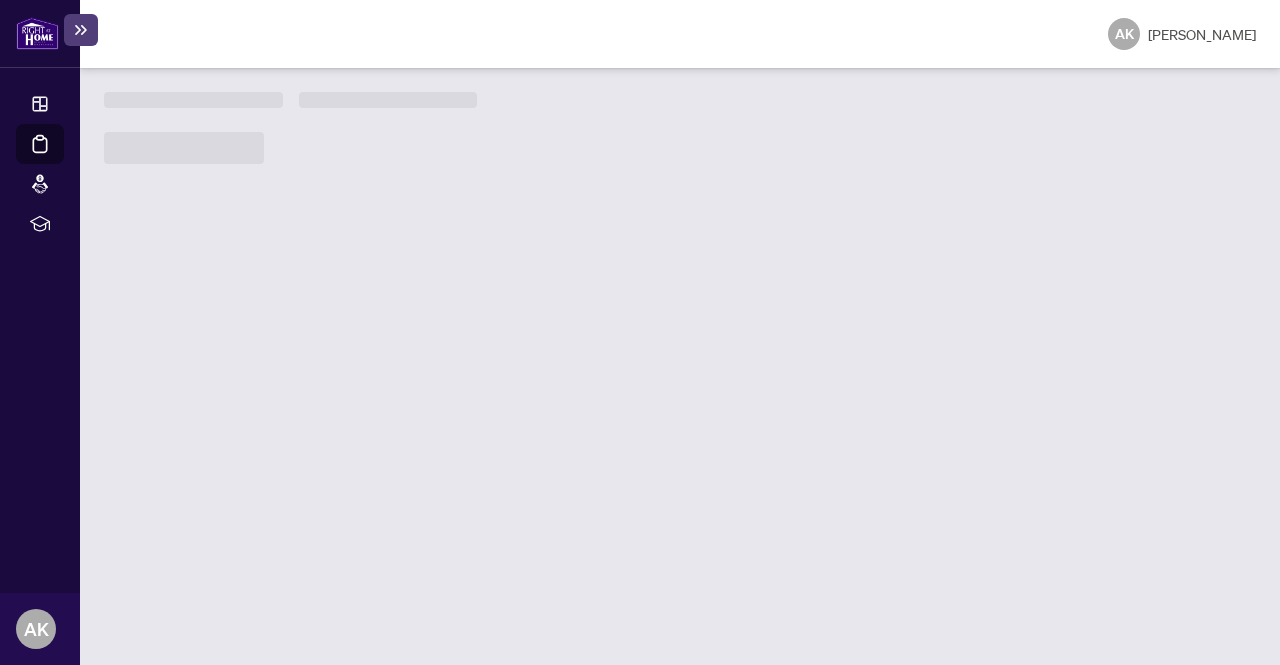 scroll, scrollTop: 0, scrollLeft: 0, axis: both 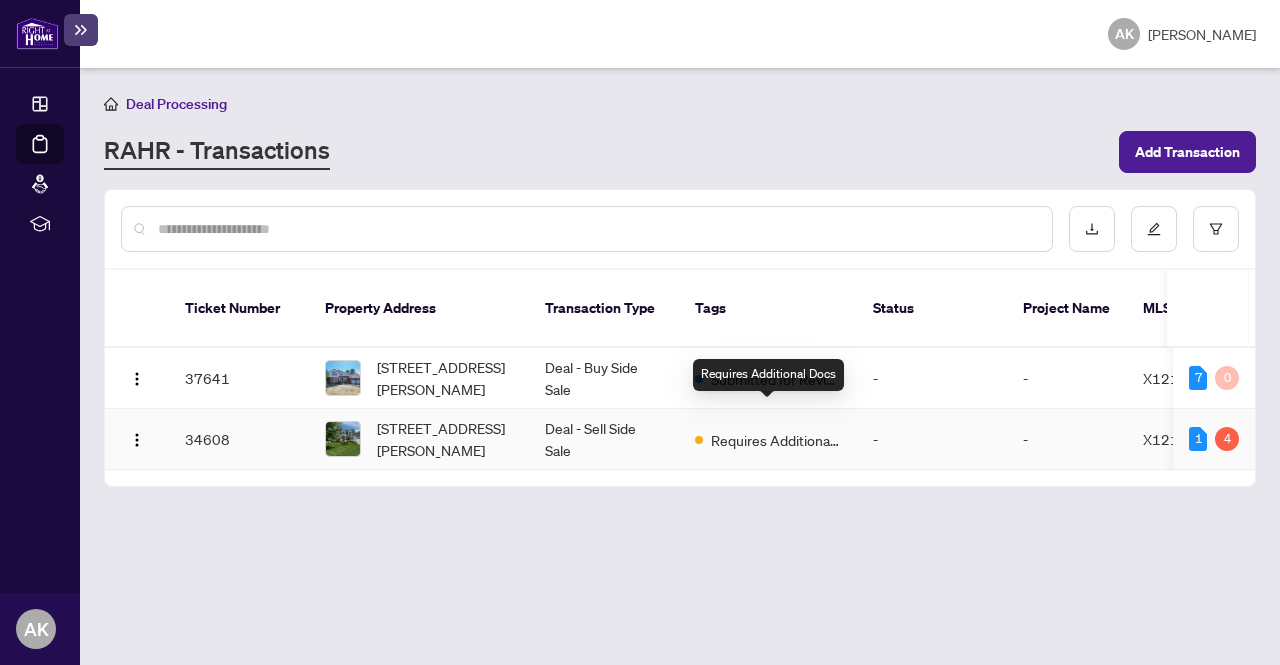 click on "Requires Additional Docs" at bounding box center (776, 440) 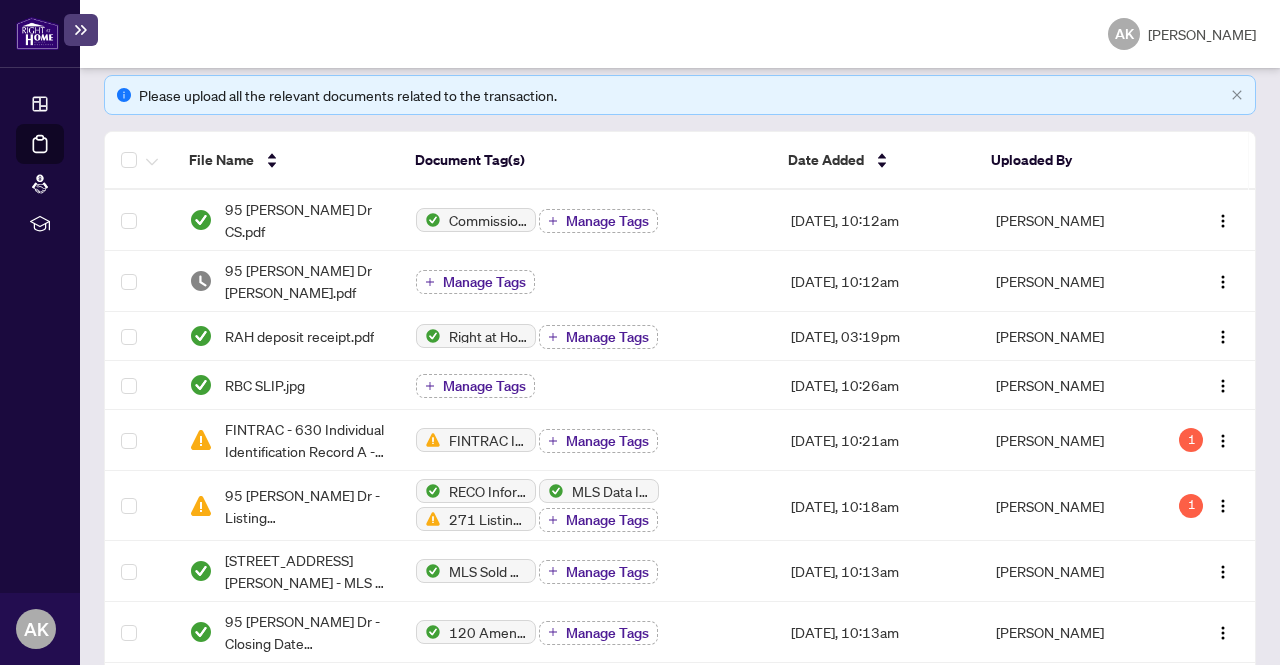 scroll, scrollTop: 285, scrollLeft: 0, axis: vertical 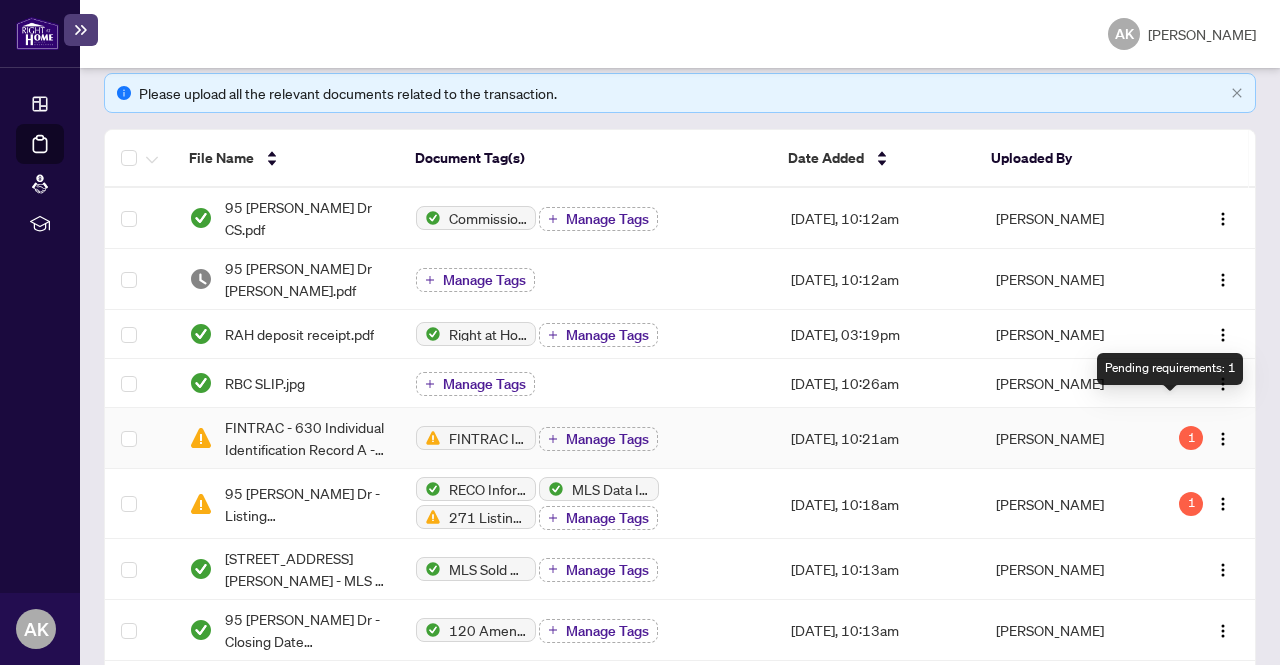 click on "1" at bounding box center [1191, 438] 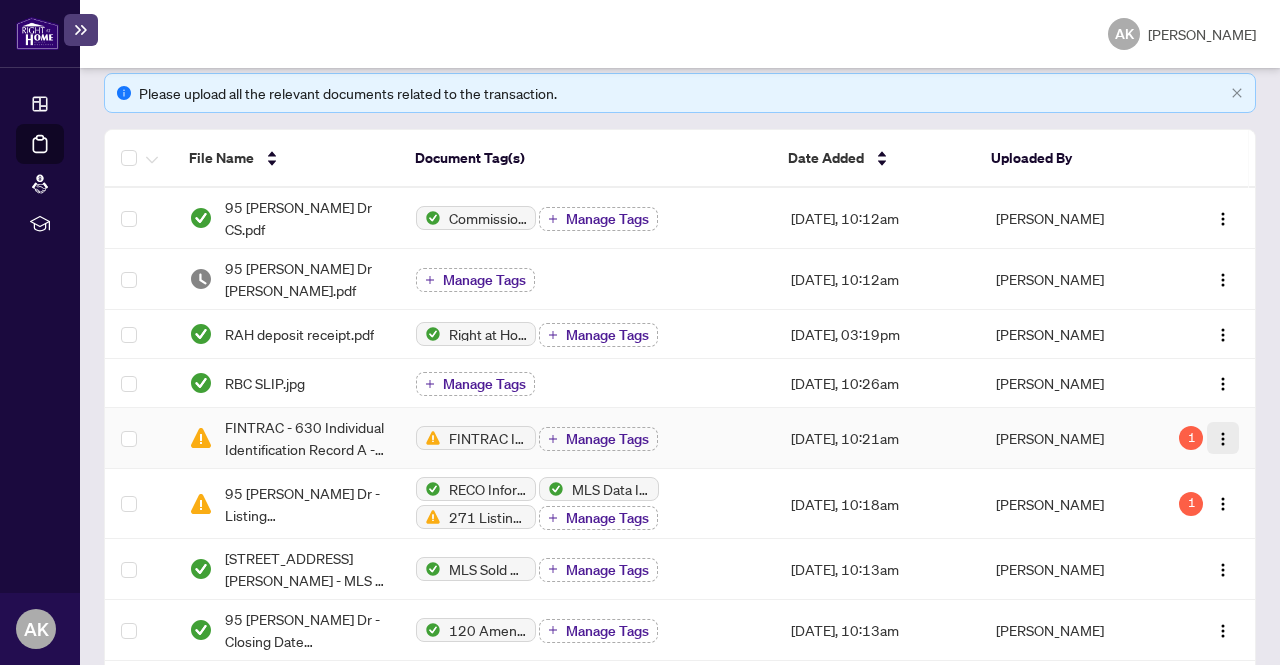 click at bounding box center (1223, 439) 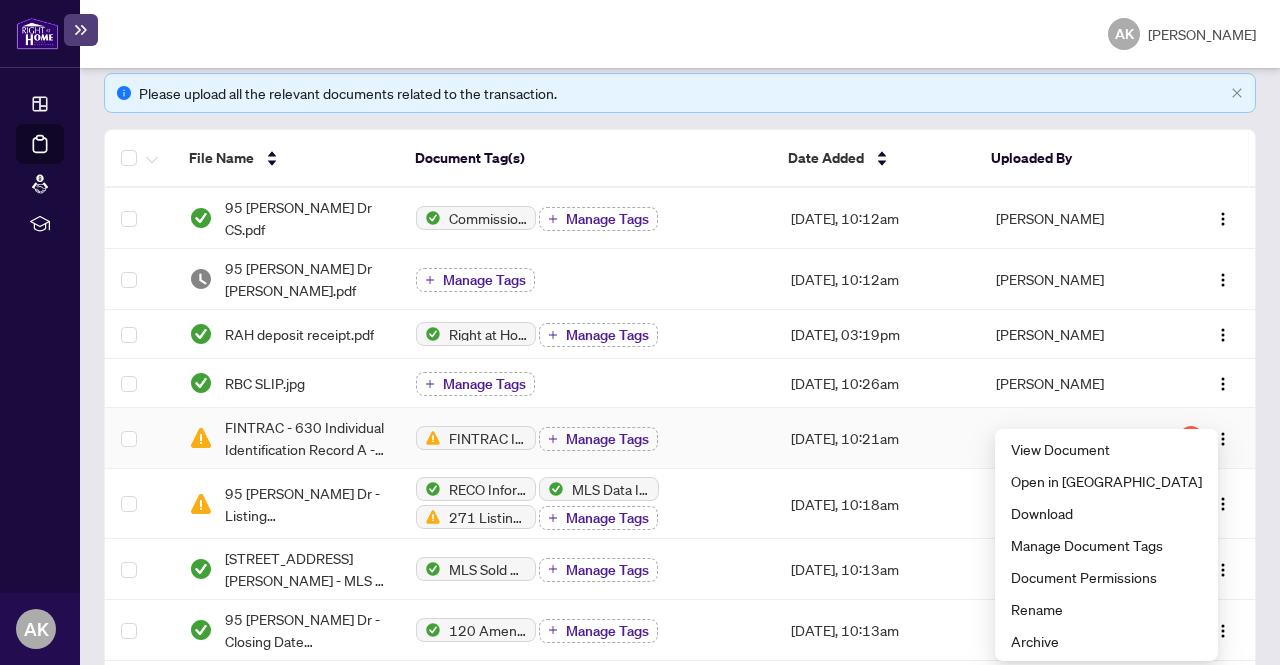 click on "[DATE], 10:21am" at bounding box center (877, 438) 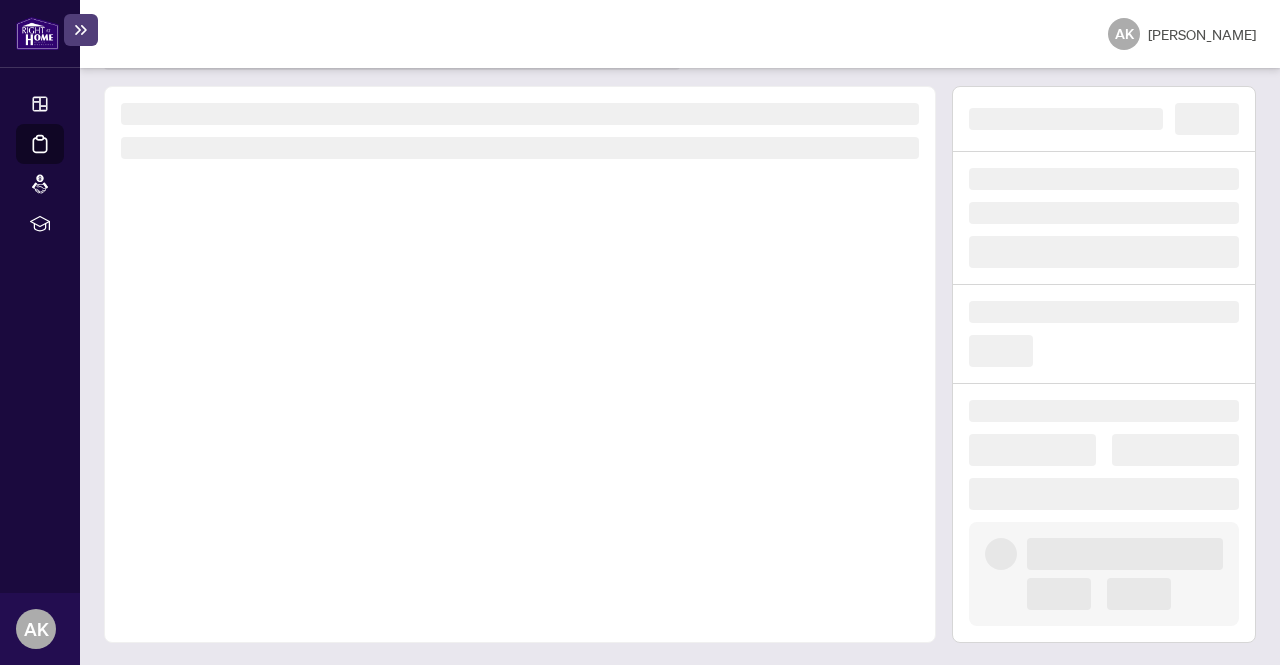 scroll, scrollTop: 0, scrollLeft: 0, axis: both 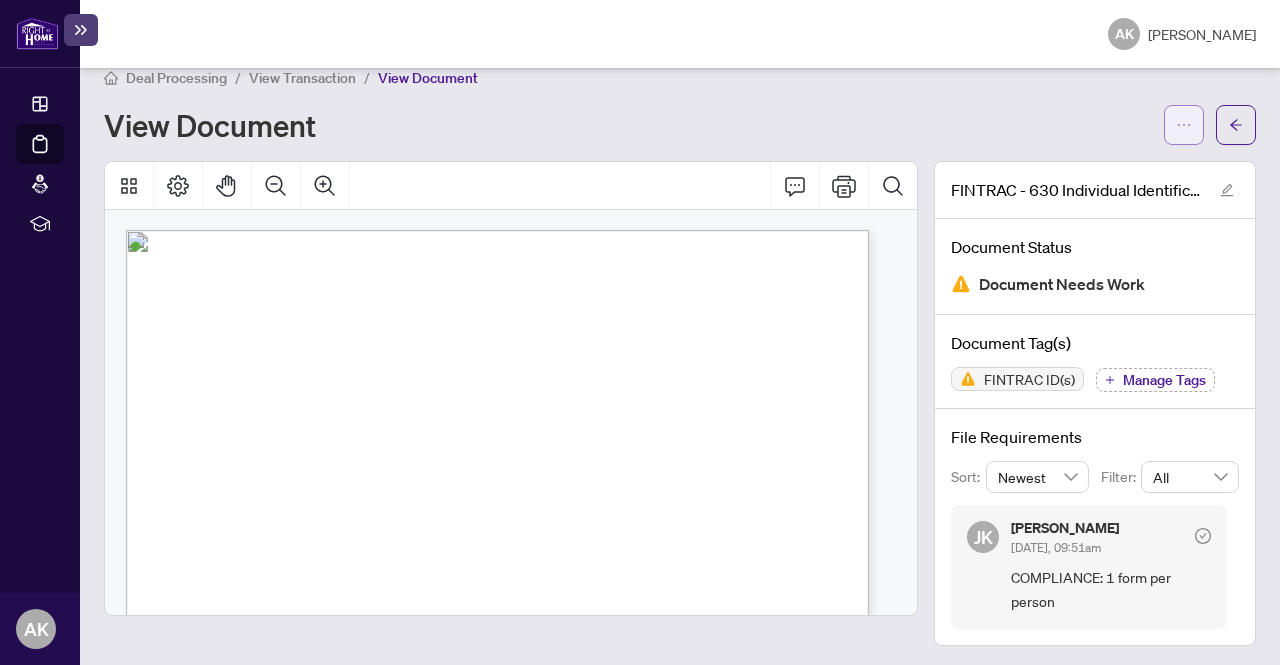 click 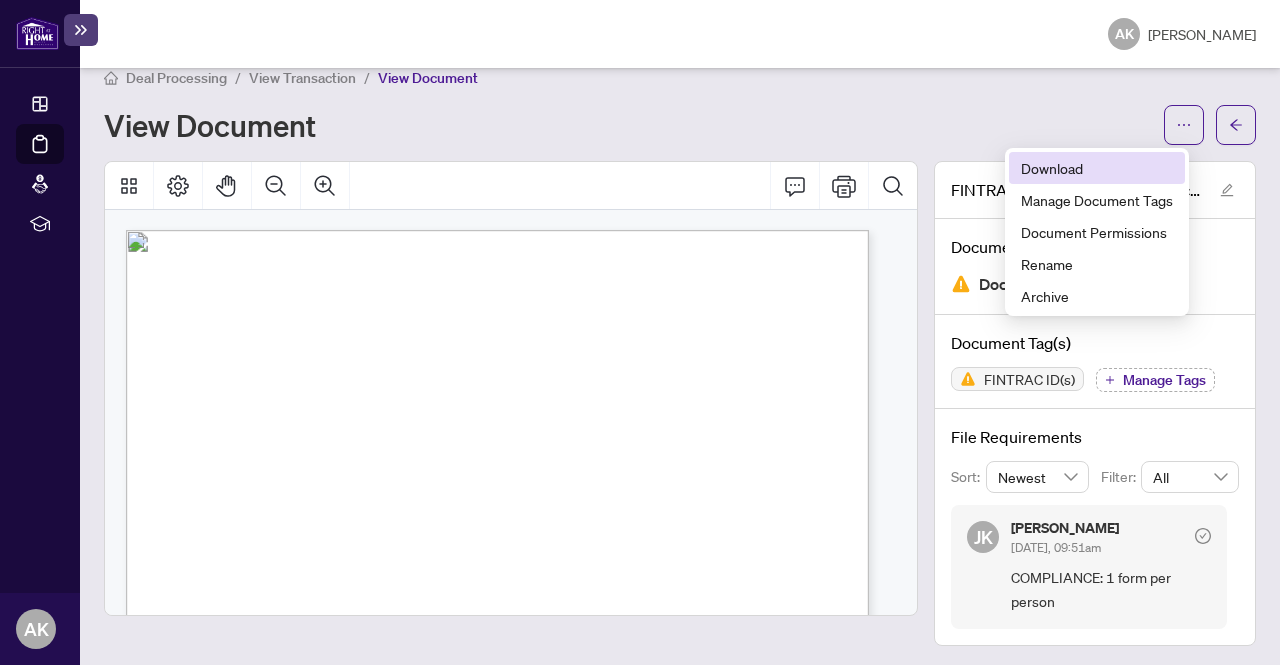 click on "Download" at bounding box center [1097, 168] 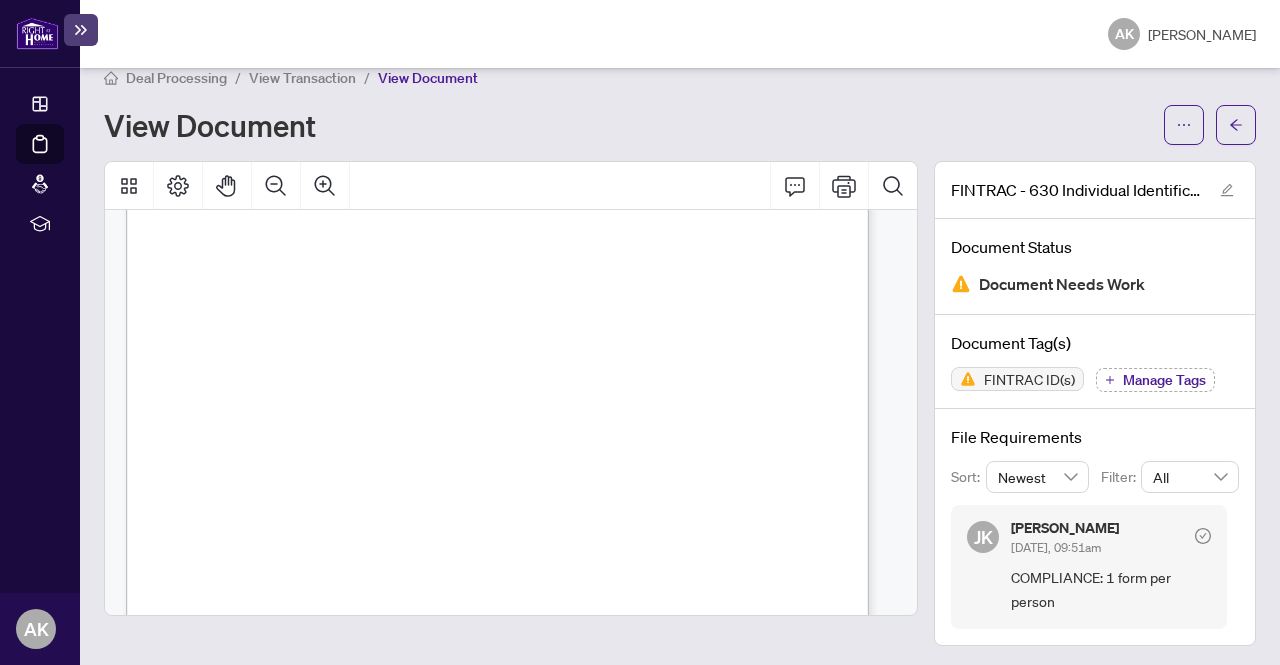 scroll, scrollTop: 420, scrollLeft: 0, axis: vertical 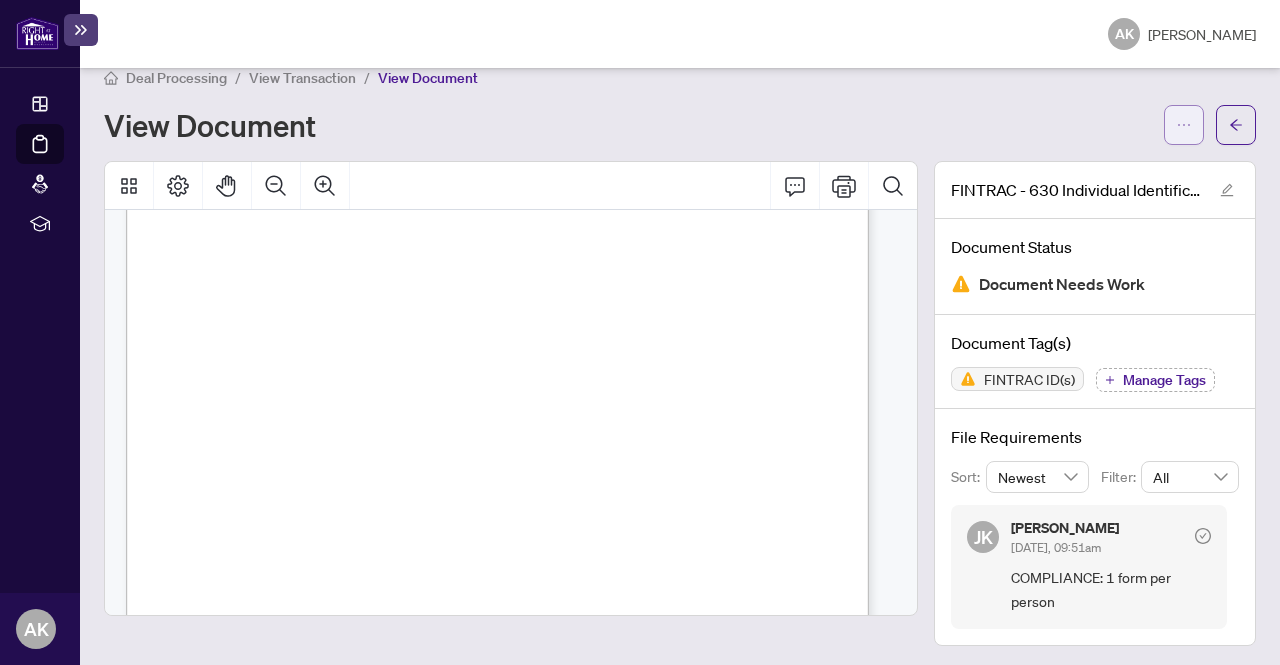 click at bounding box center [1184, 125] 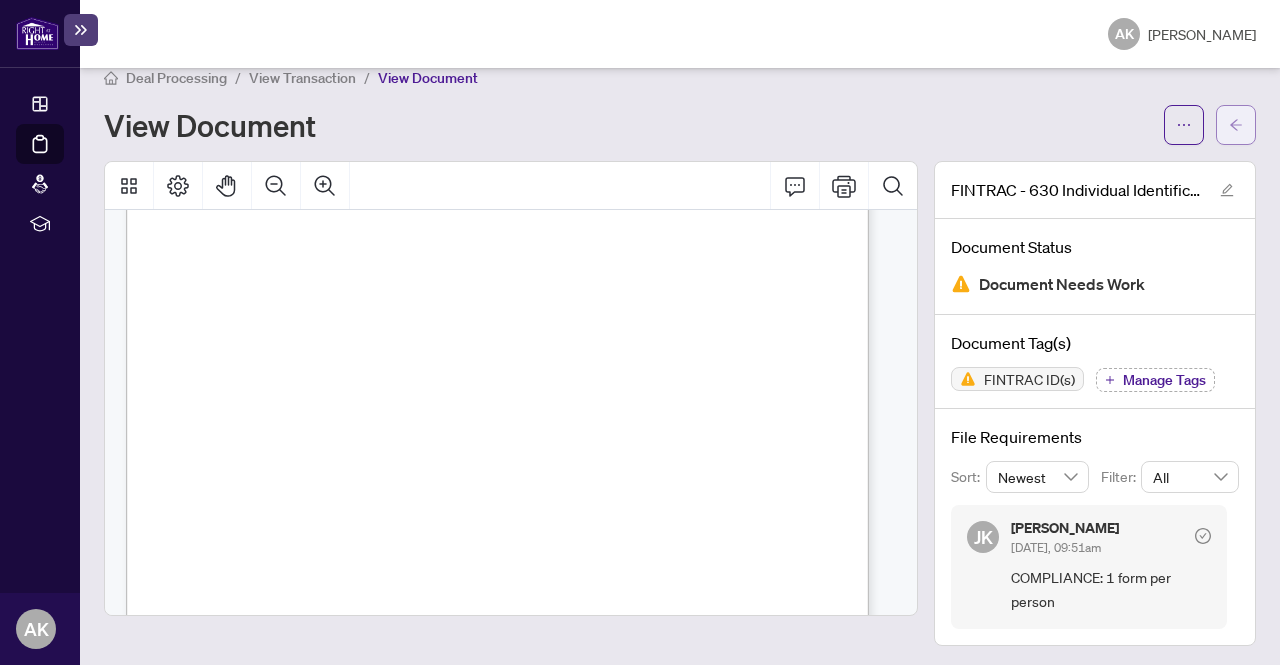 click 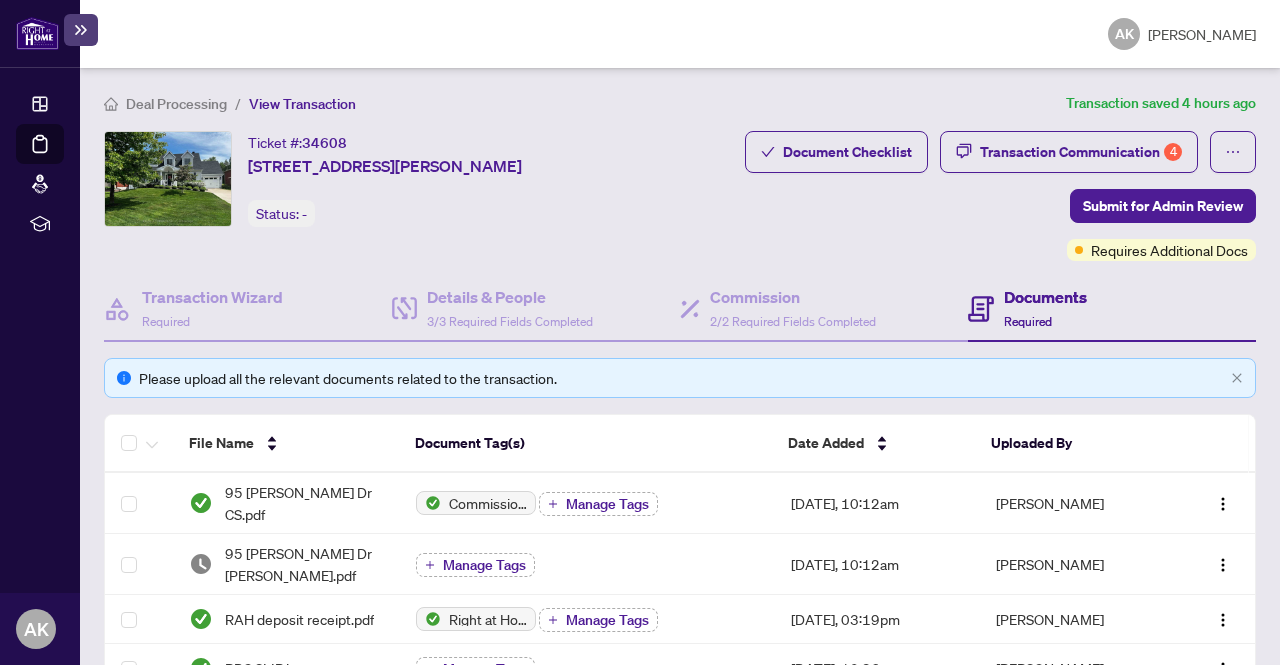 scroll, scrollTop: 1, scrollLeft: 0, axis: vertical 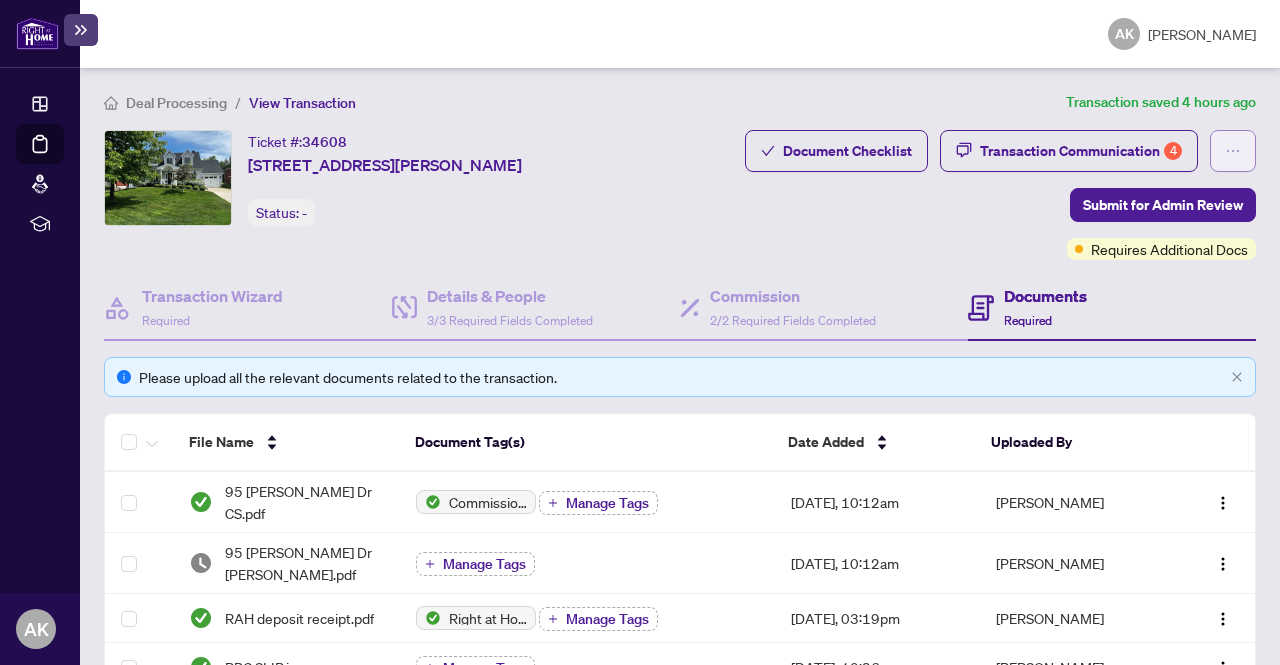 click at bounding box center [1233, 151] 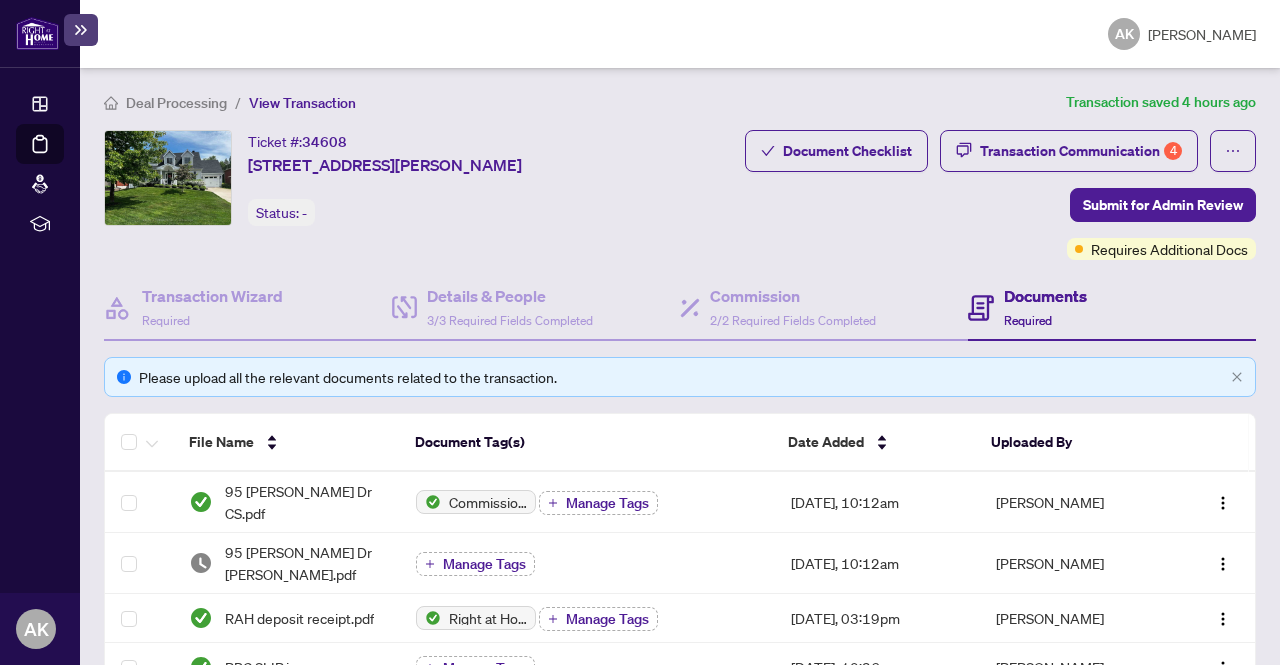 click on "Document Checklist Transaction Communication 4 Submit for Admin Review Requires Additional Docs" at bounding box center [947, 195] 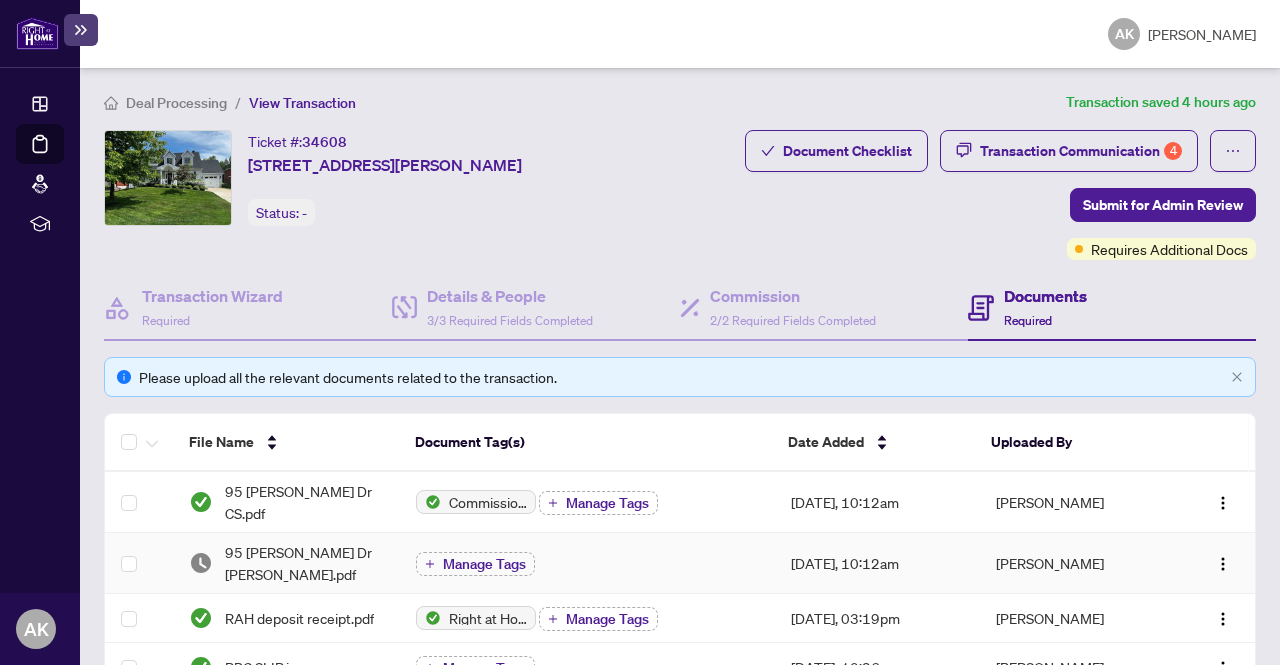scroll, scrollTop: 0, scrollLeft: 0, axis: both 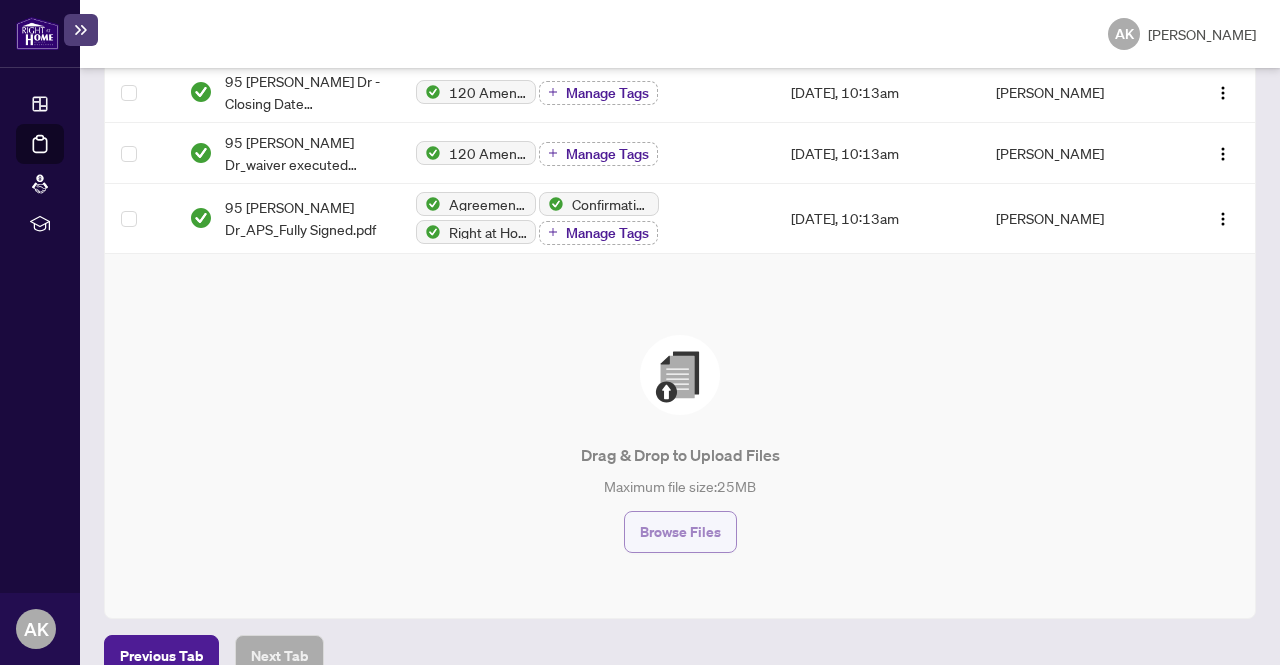 click on "Browse Files" at bounding box center (680, 532) 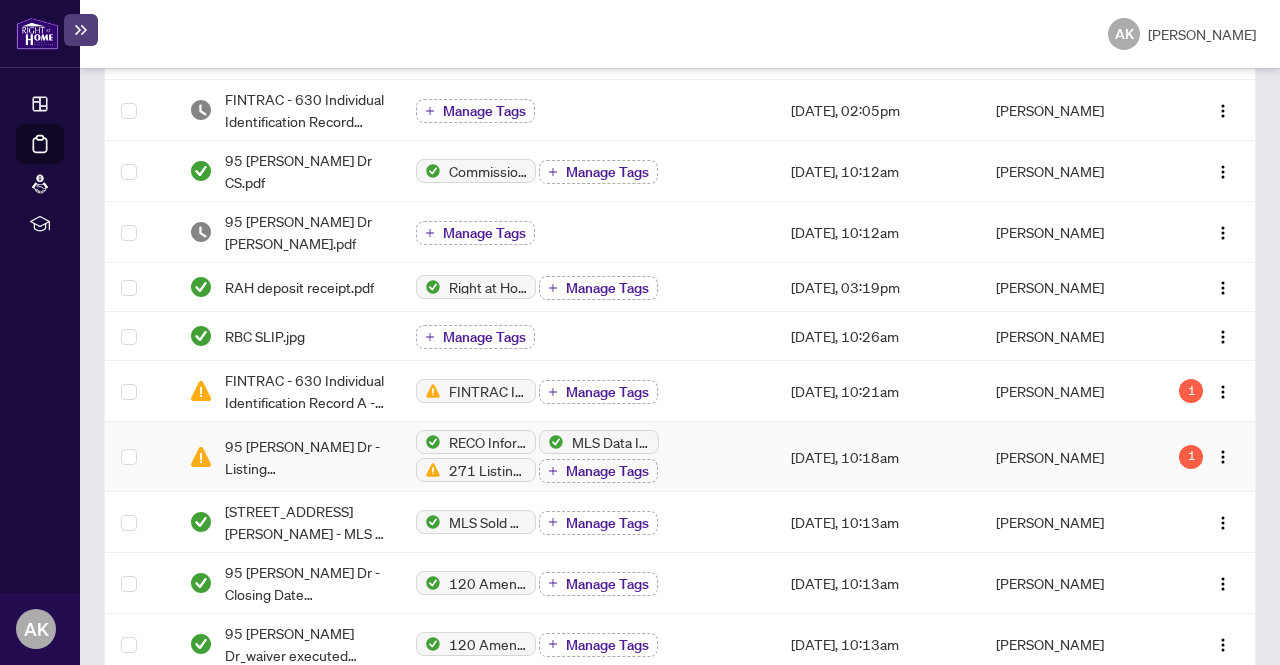 scroll, scrollTop: 447, scrollLeft: 0, axis: vertical 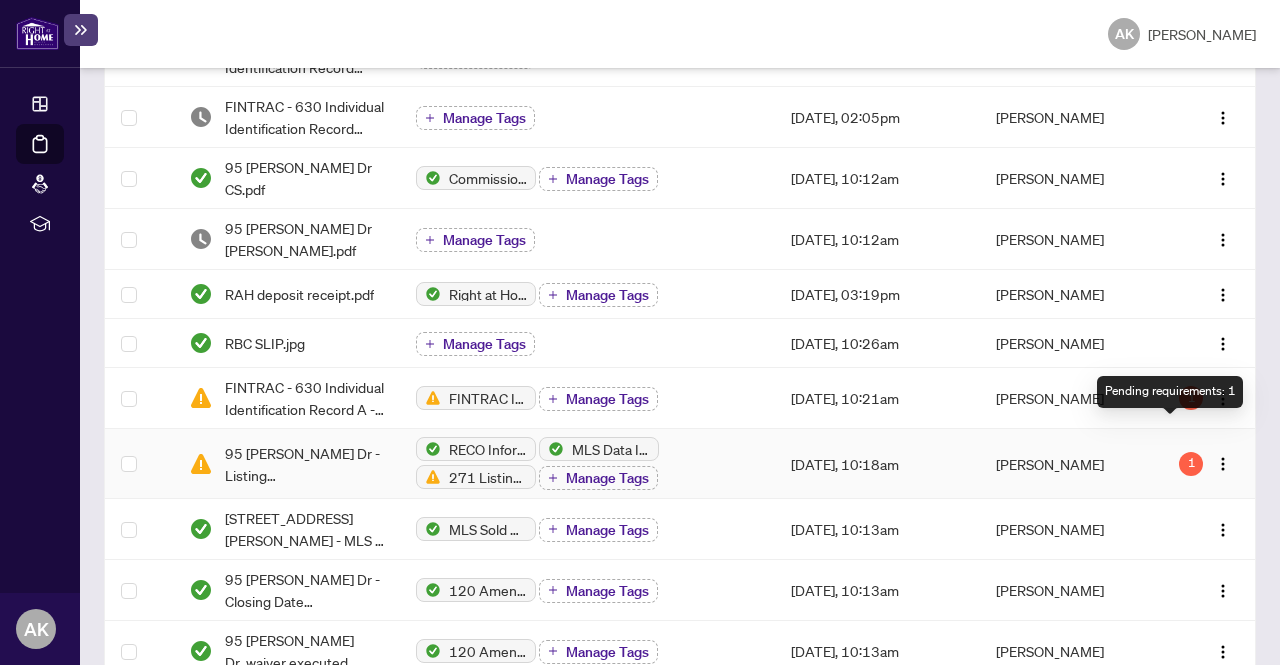 click on "1" at bounding box center [1191, 464] 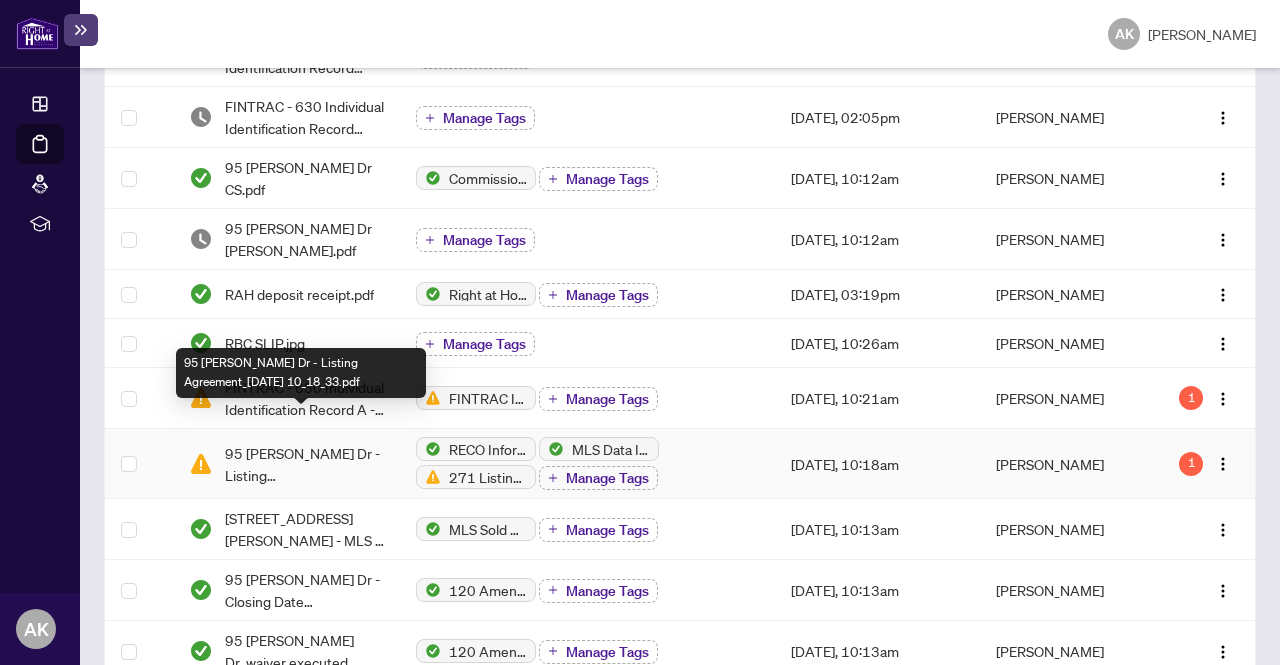 click on "95 [PERSON_NAME] Dr - Listing Agreement_[DATE] 10_18_33.pdf" at bounding box center (304, 464) 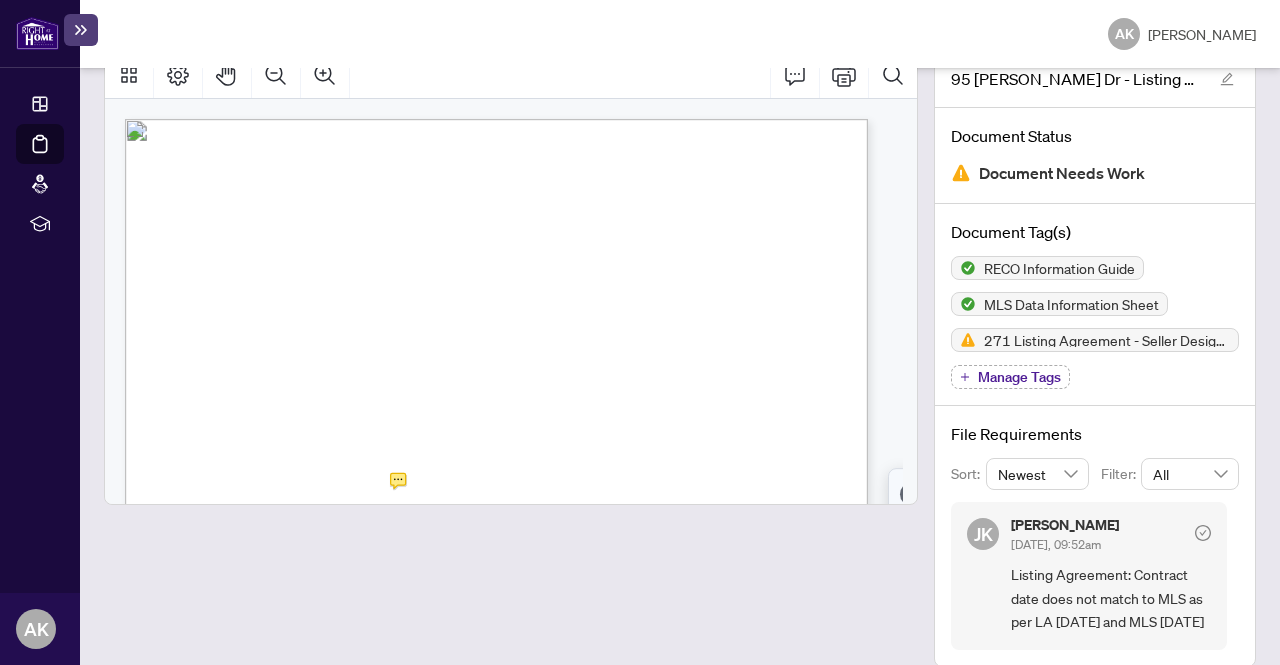 scroll, scrollTop: 157, scrollLeft: 0, axis: vertical 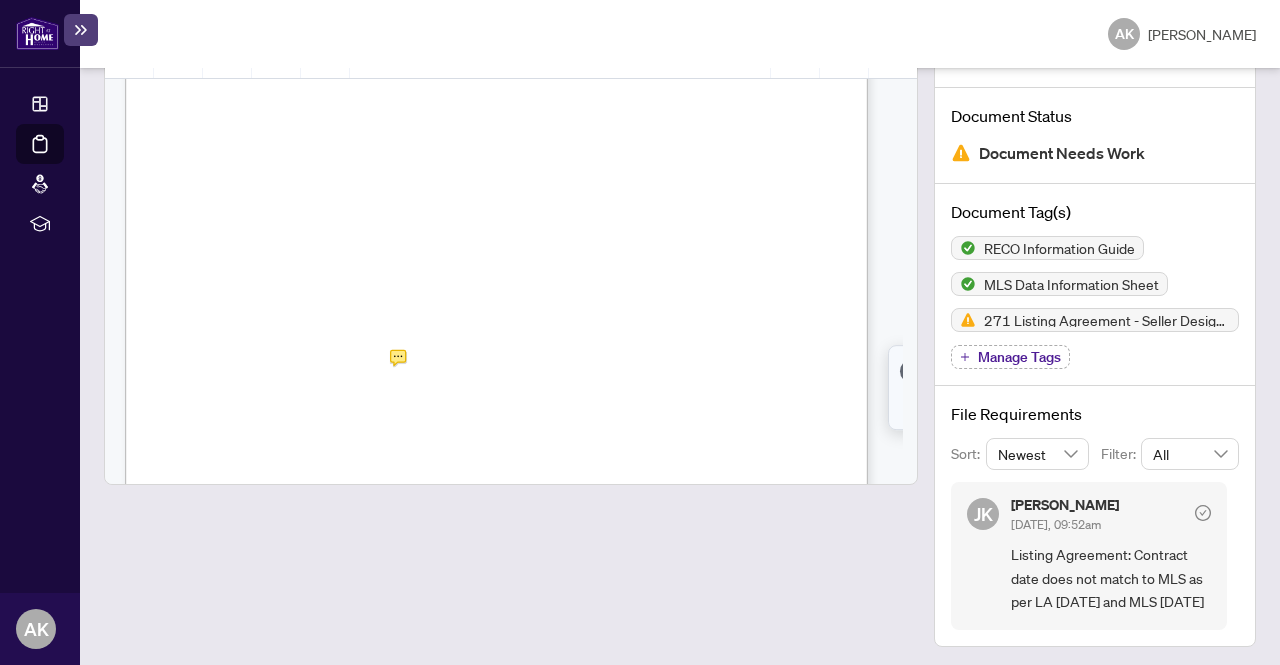 click on "[PERSON_NAME]   [DATE], 09:52am Listing Agreement: Contract date does not match to MLS as per LA [DATE] and MLS [DATE]" at bounding box center (1089, 555) 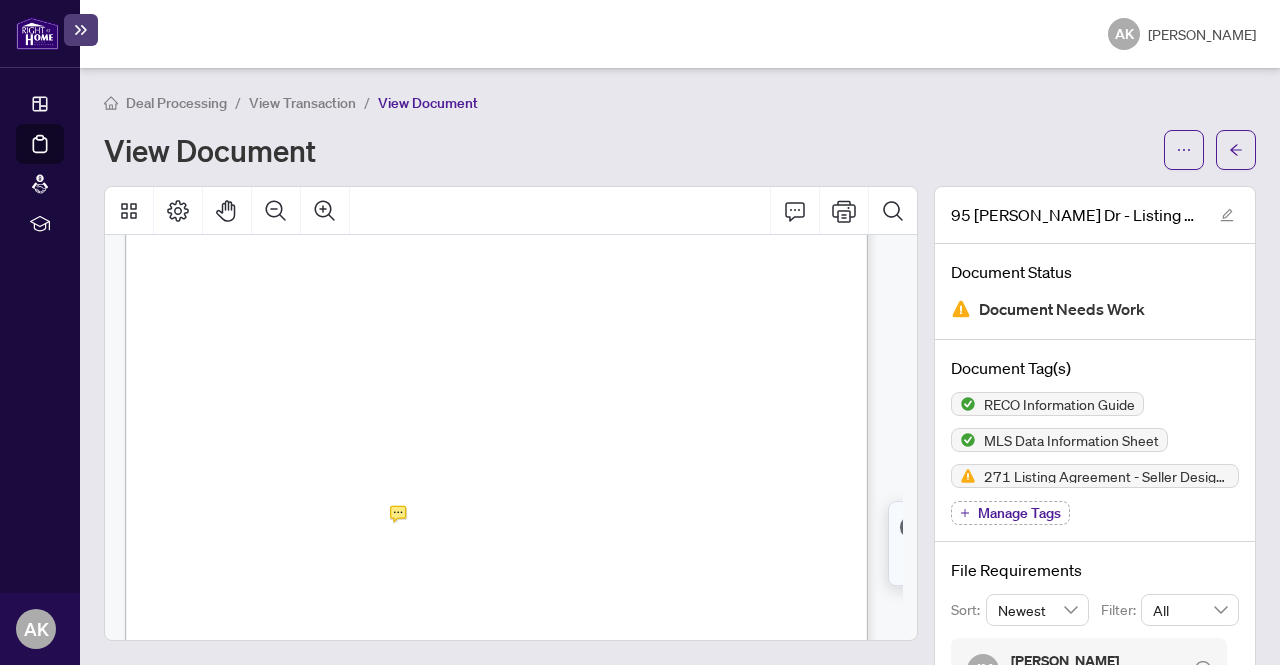 scroll, scrollTop: 2, scrollLeft: 0, axis: vertical 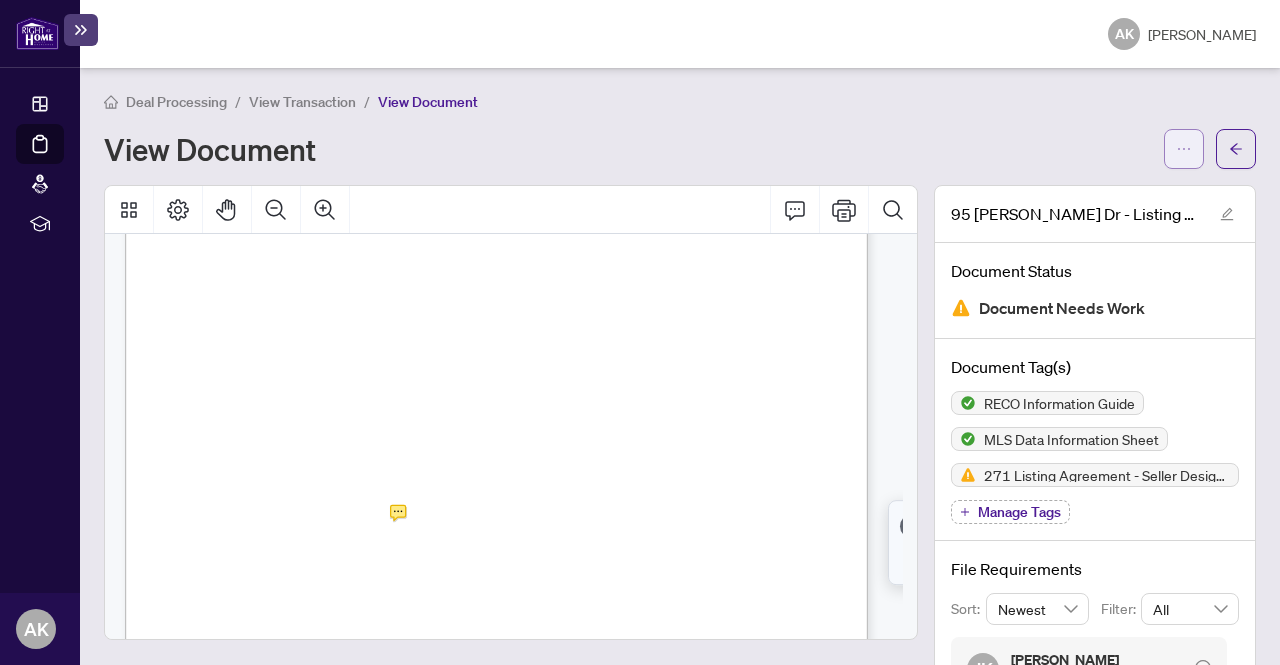 click 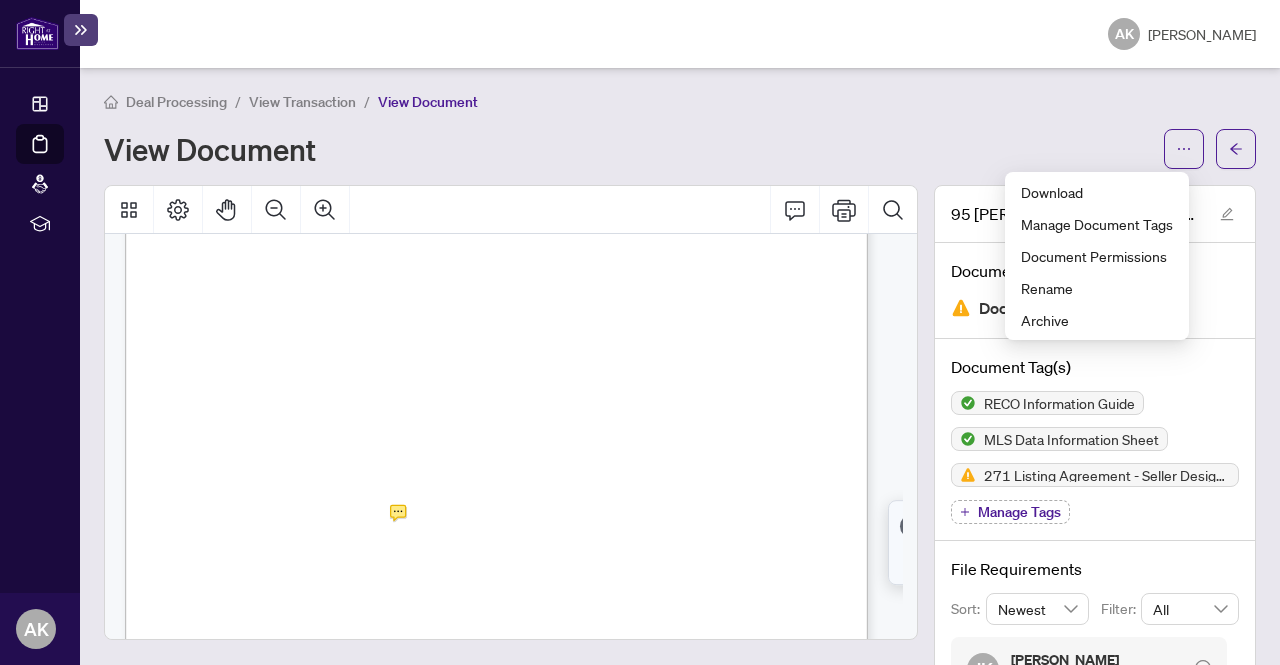 click on "Deal Processing / View Transaction / View Document View Document" at bounding box center (680, 129) 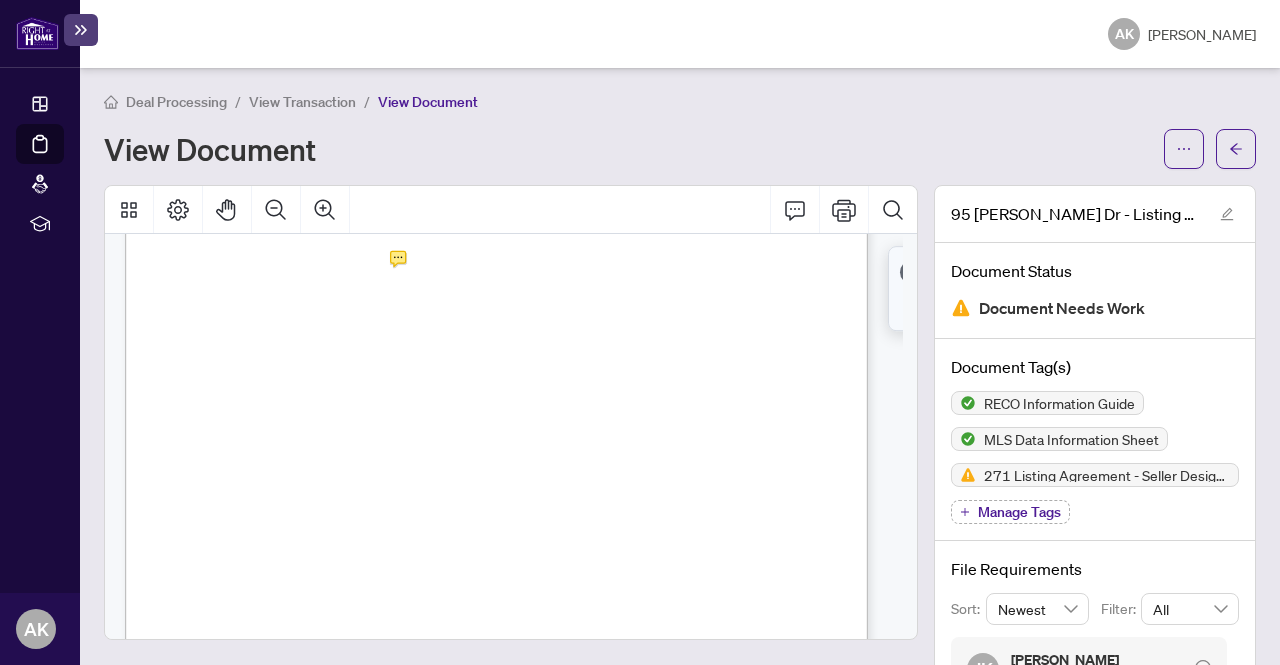 scroll, scrollTop: 0, scrollLeft: 0, axis: both 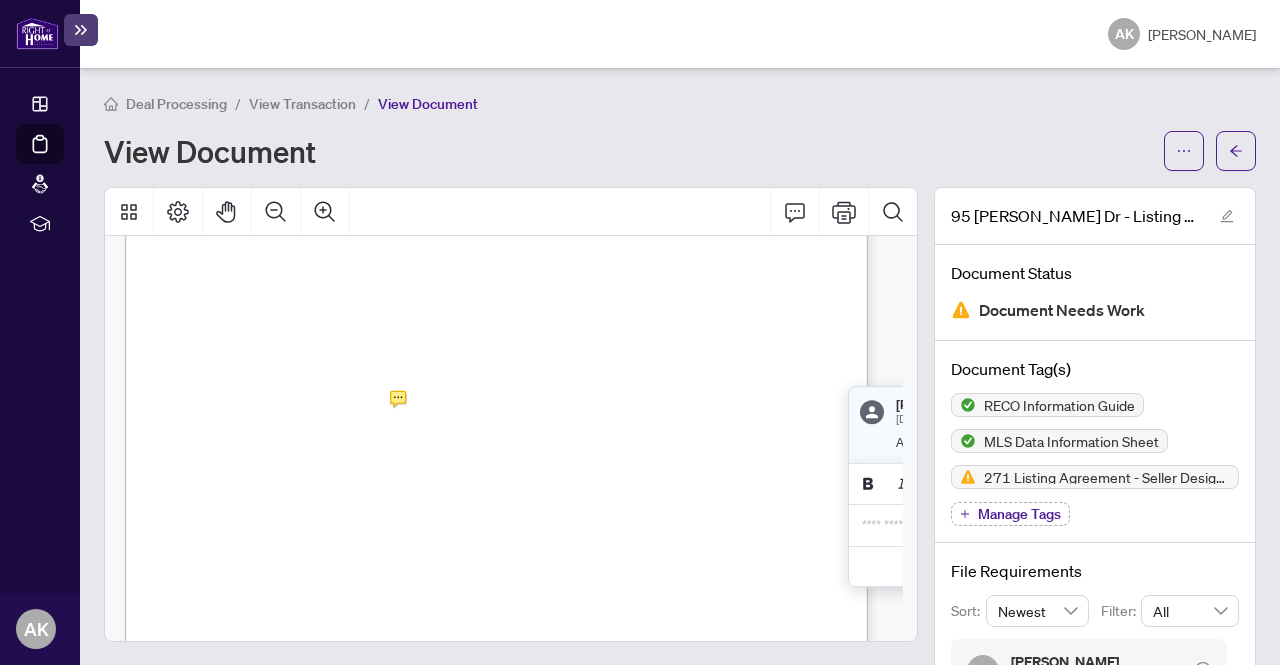 click on "[PERSON_NAME] [DATE] 9:50 AM AS per MLS Contract Date [DATE]" at bounding box center (1008, 424) 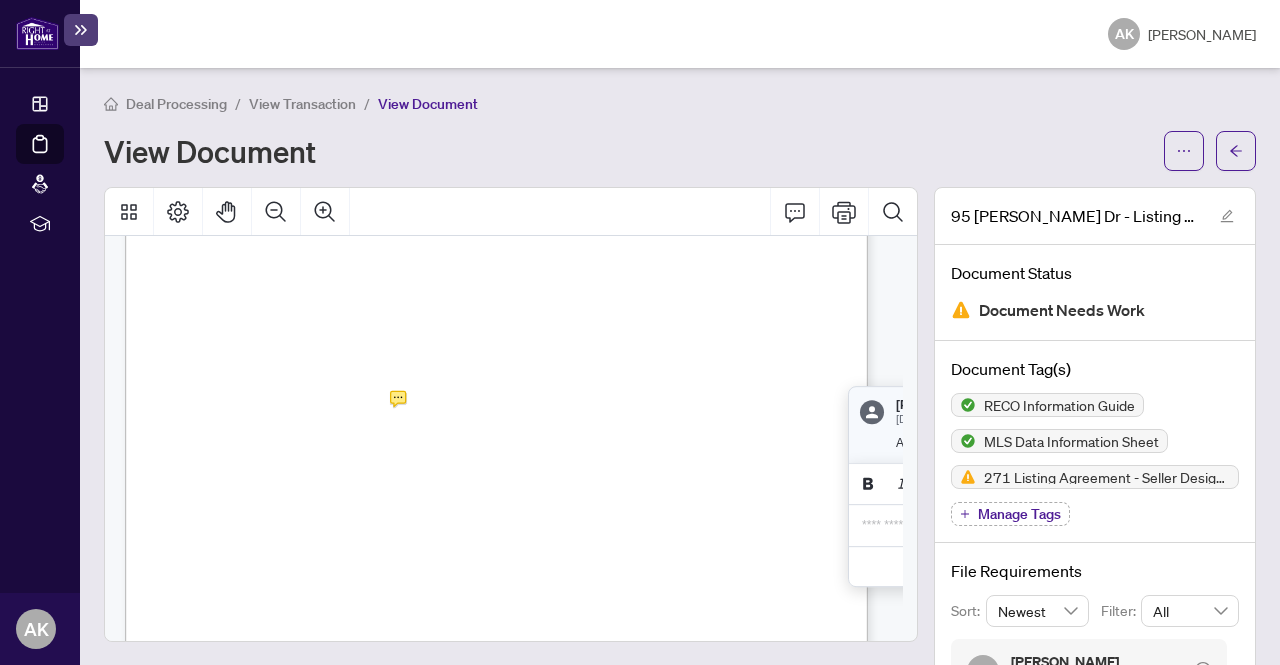 click 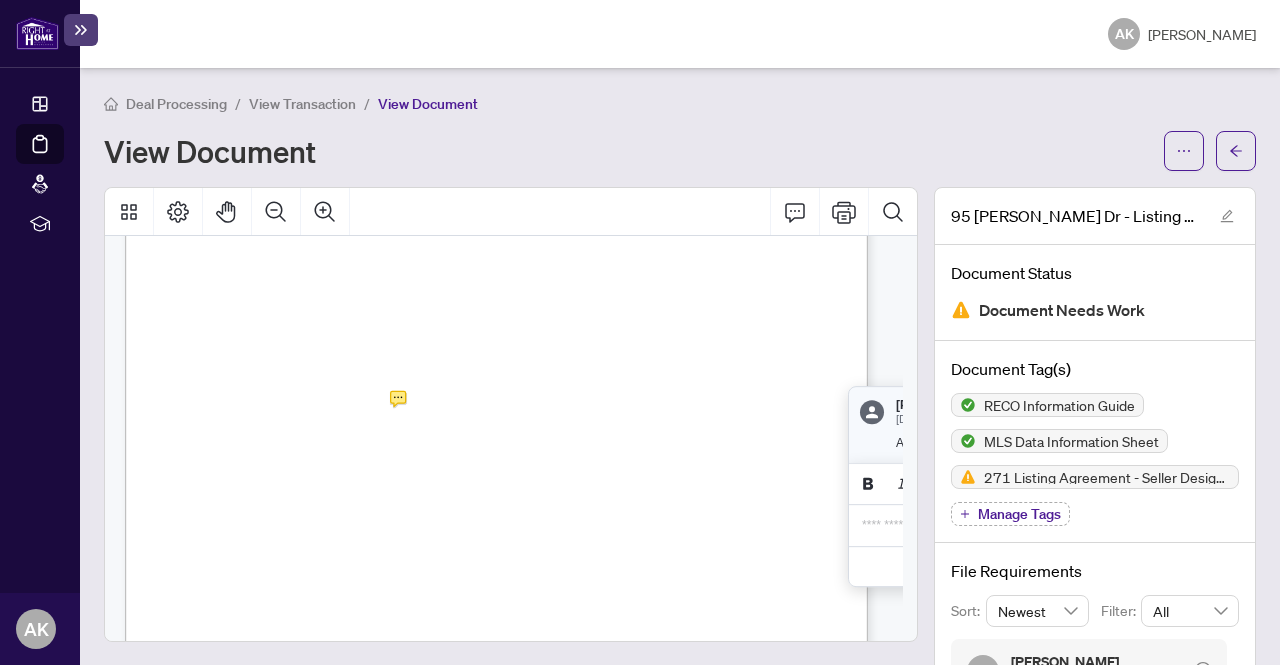 click 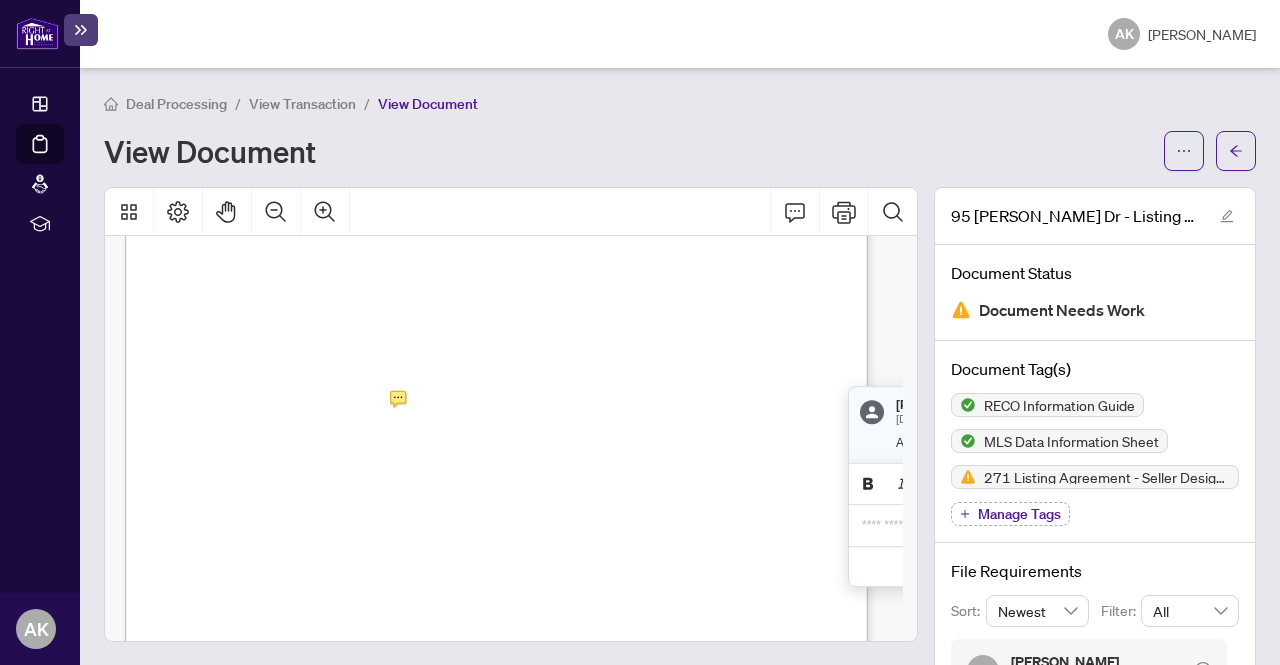 scroll, scrollTop: 0, scrollLeft: 8, axis: horizontal 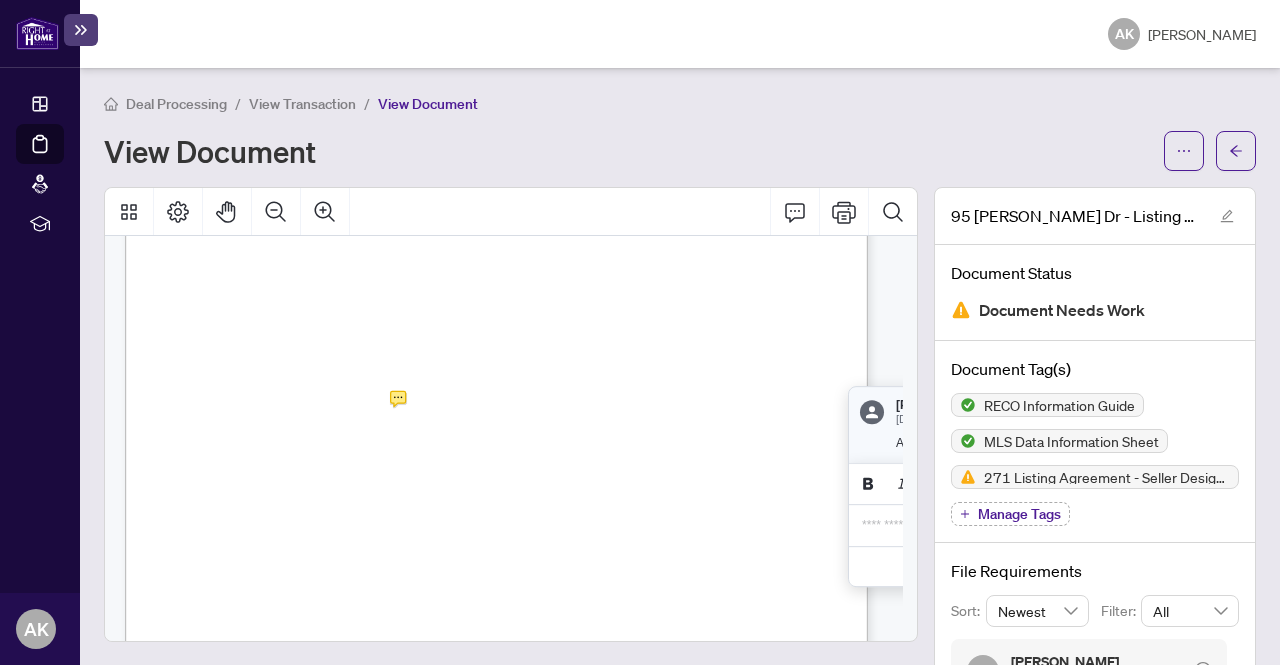 click on "(a.m./p.m.)" at bounding box center [287, 413] 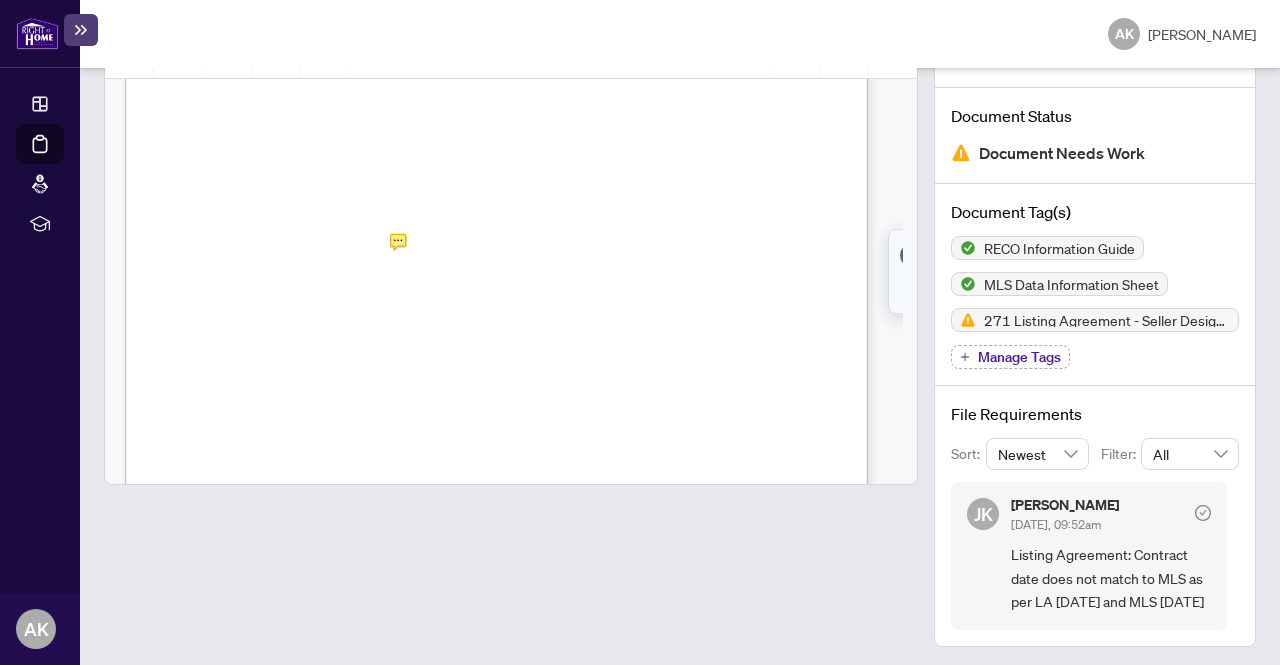 scroll, scrollTop: 0, scrollLeft: 0, axis: both 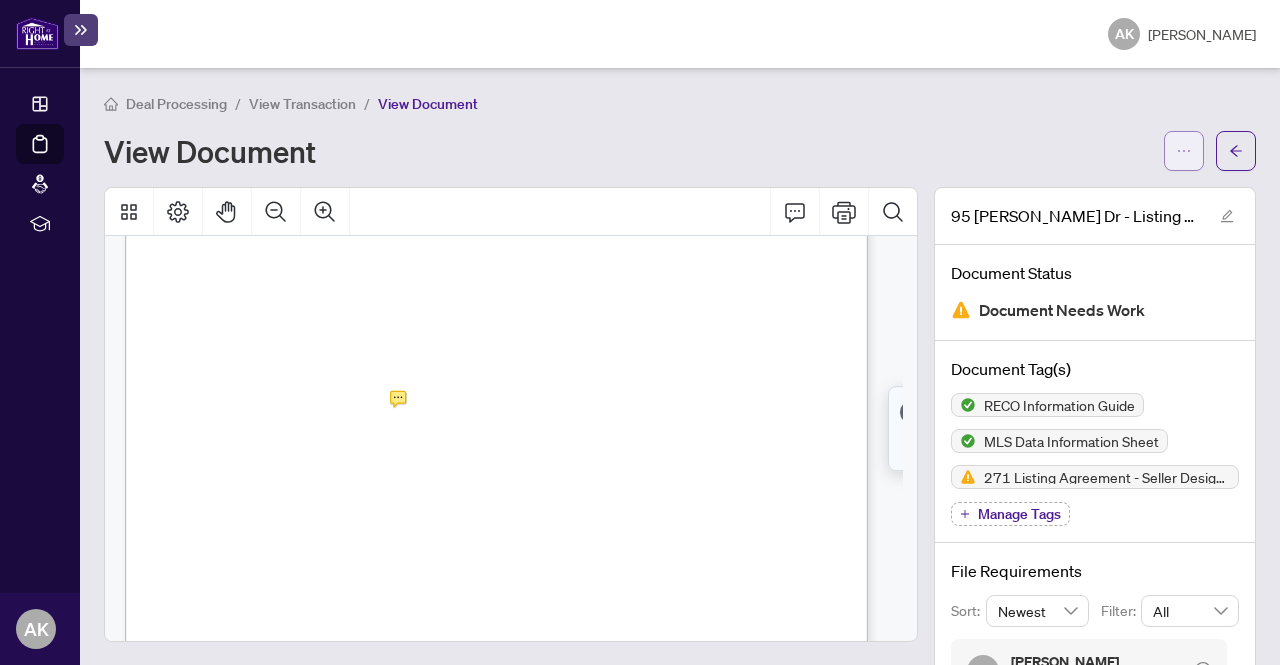 click 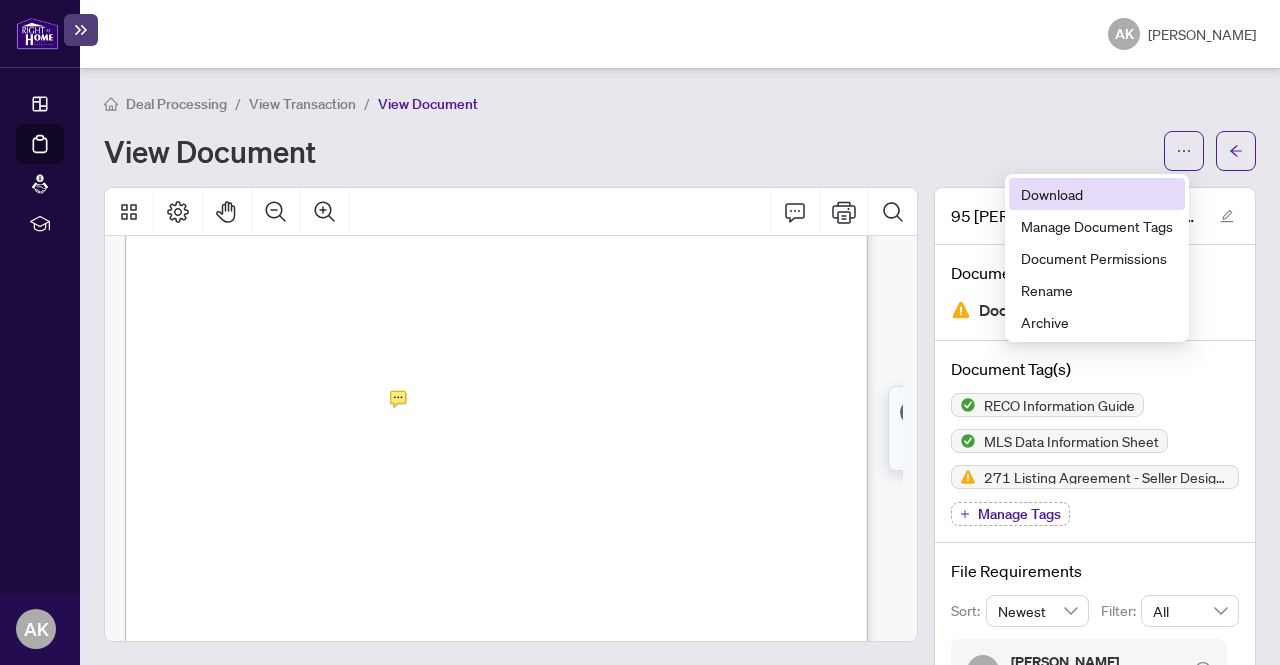 click on "Download" at bounding box center [1097, 194] 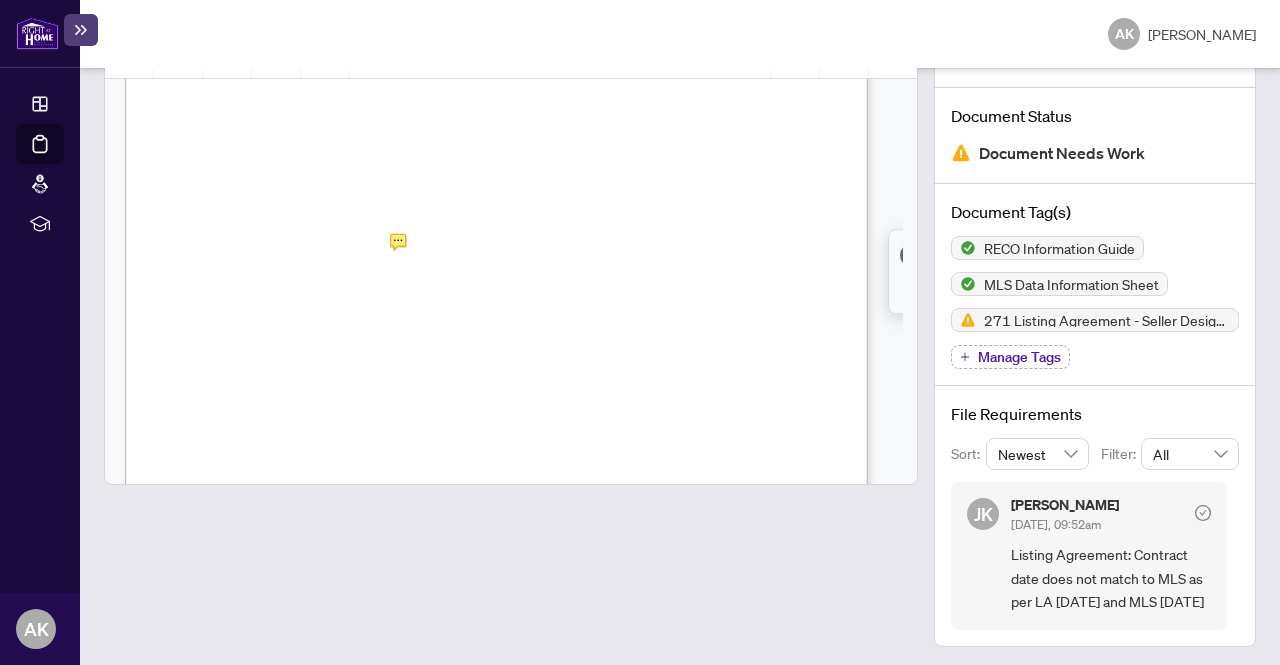 scroll, scrollTop: 157, scrollLeft: 0, axis: vertical 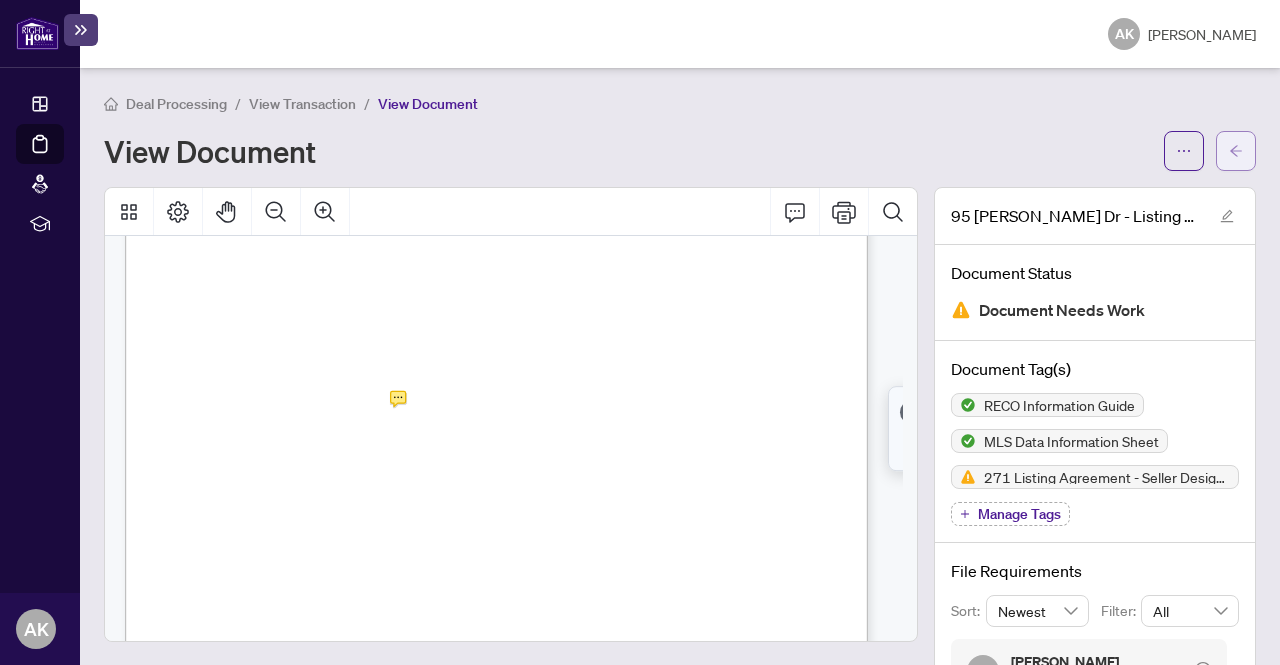 click at bounding box center (1236, 151) 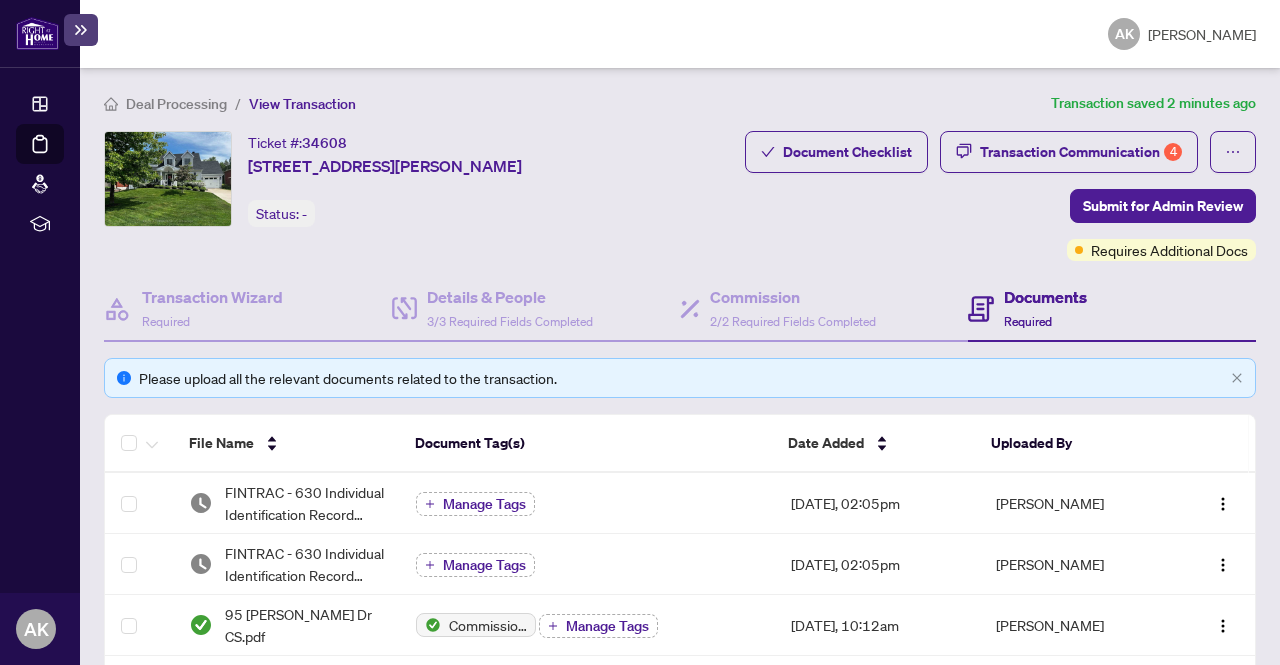 scroll, scrollTop: 0, scrollLeft: 0, axis: both 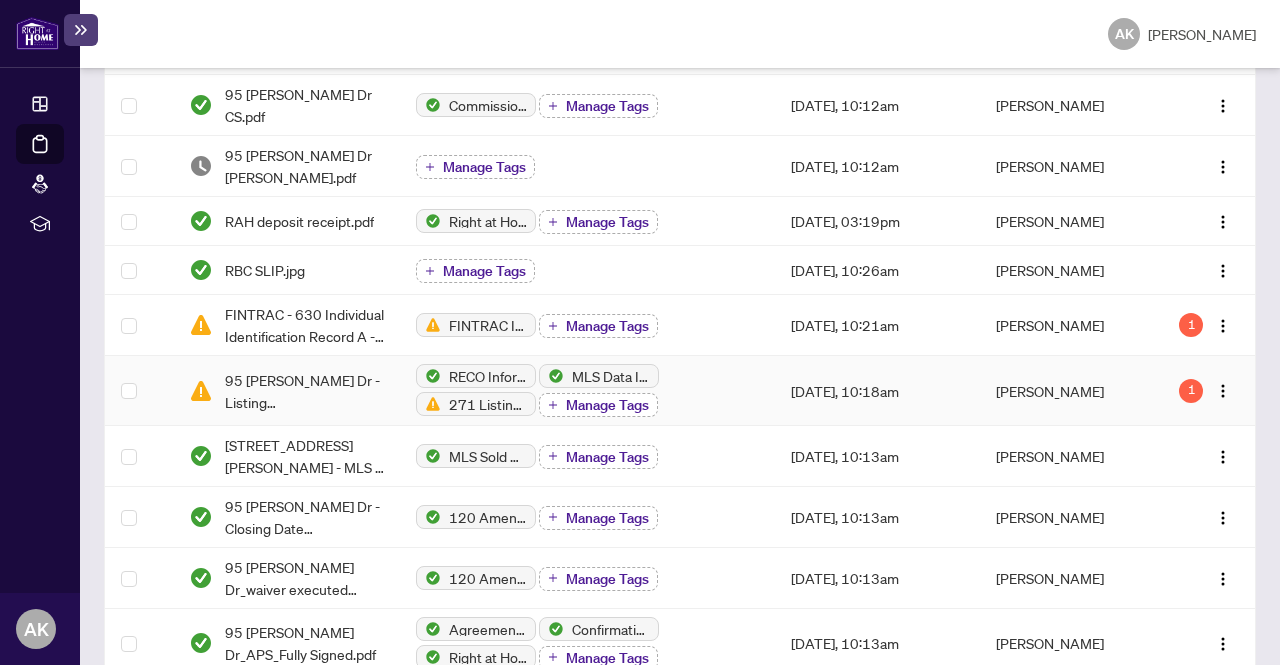 click on "Manage Tags" at bounding box center (607, 405) 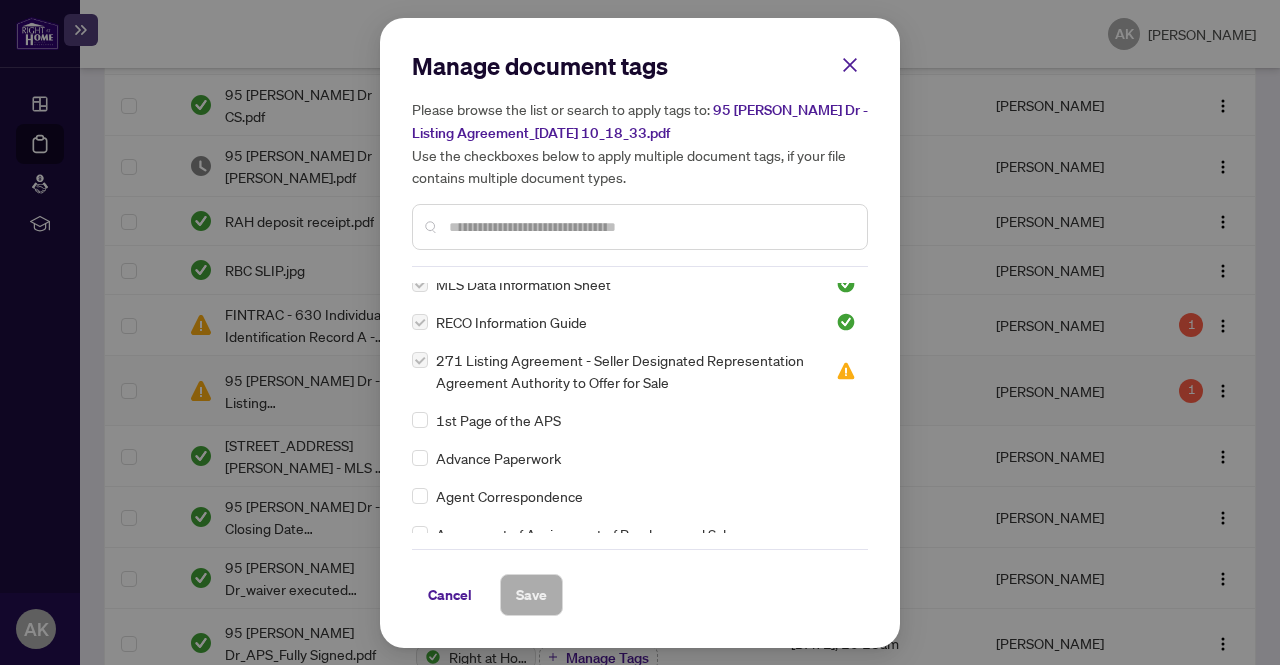 scroll, scrollTop: 0, scrollLeft: 0, axis: both 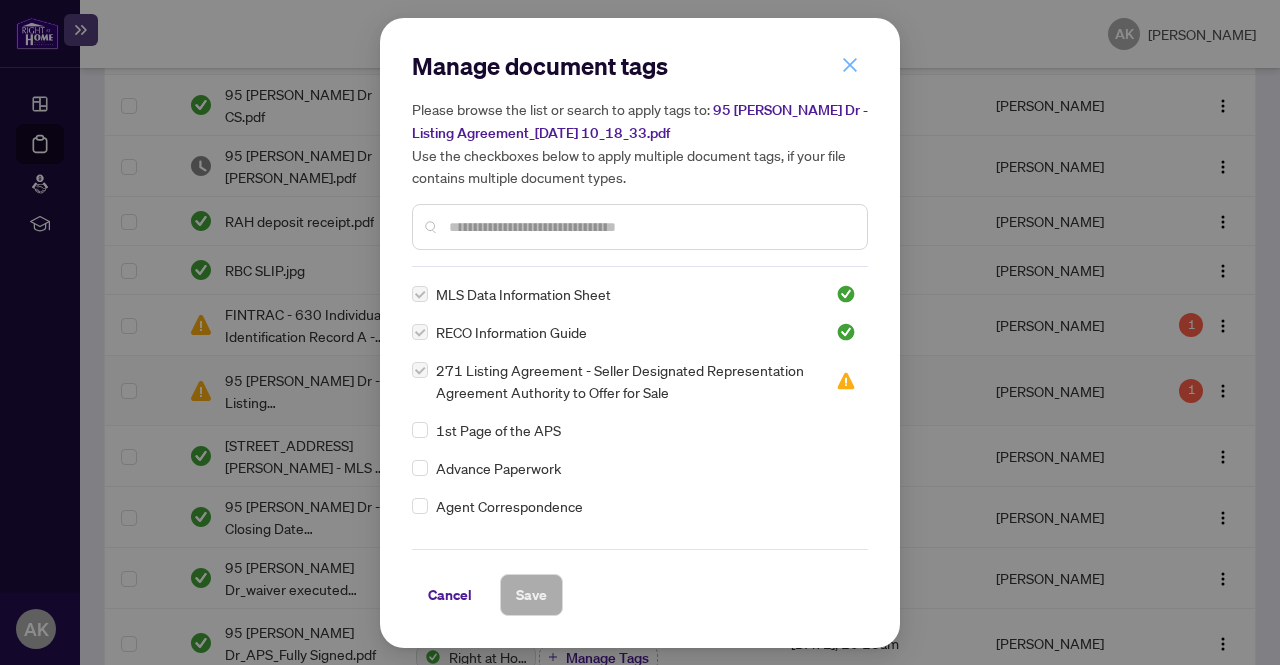 click 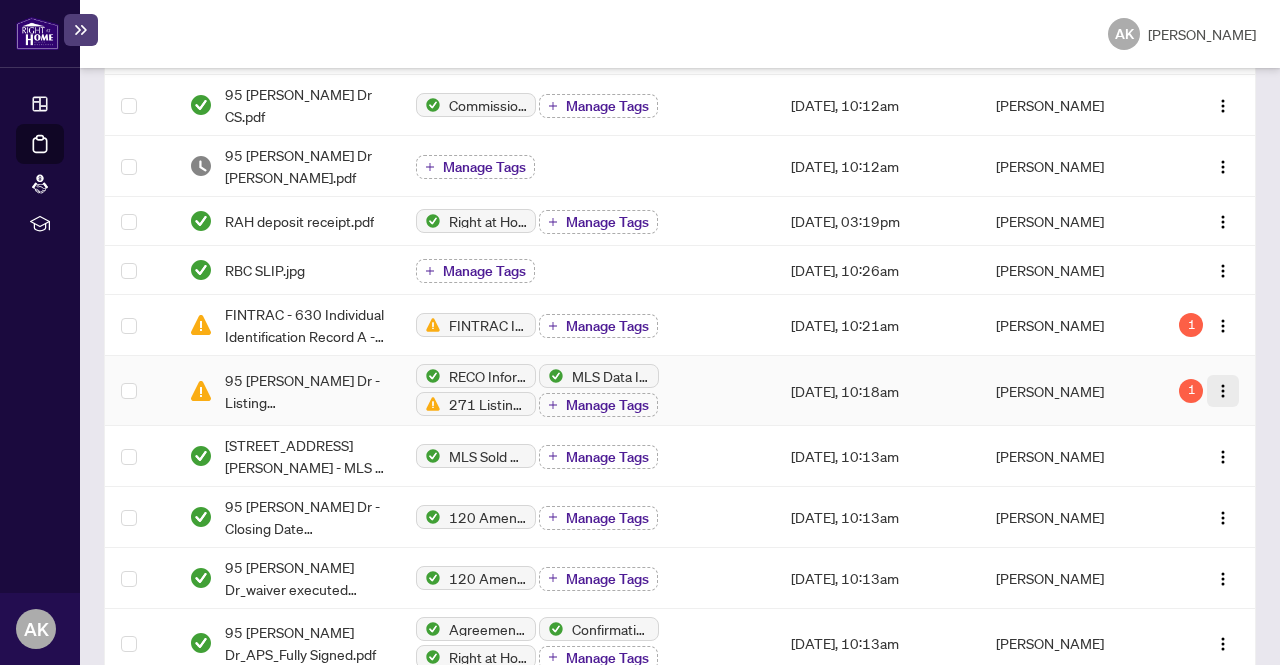 click at bounding box center [1223, 391] 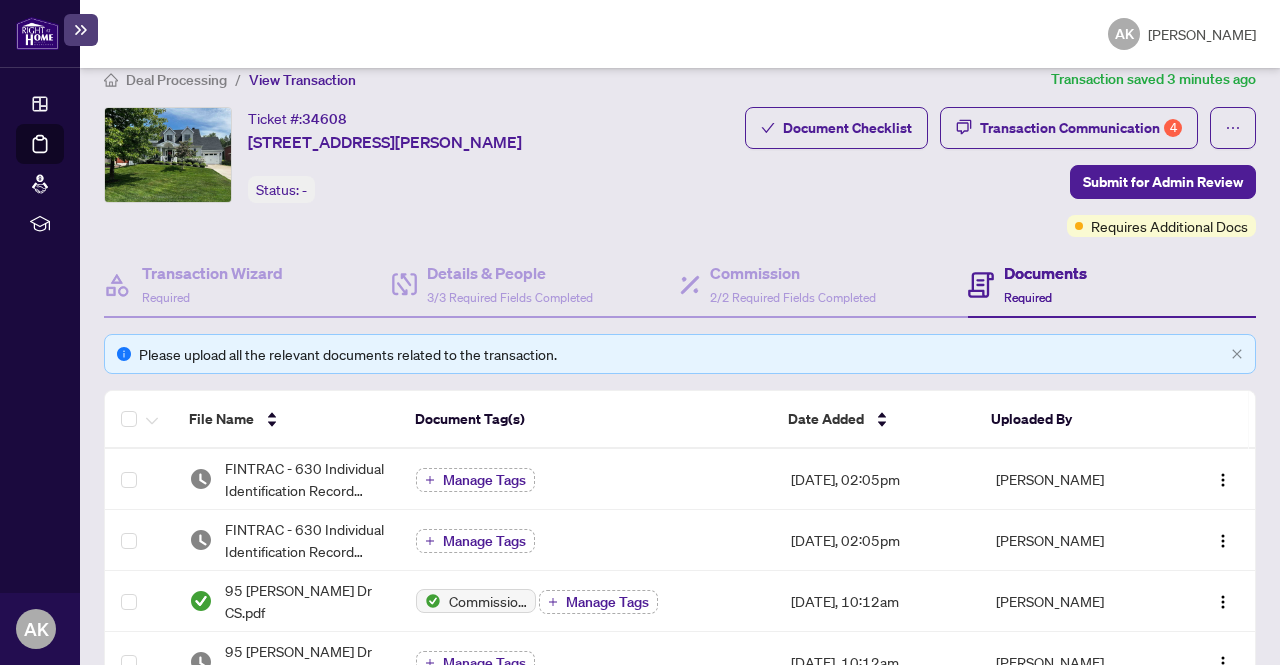 scroll, scrollTop: 0, scrollLeft: 0, axis: both 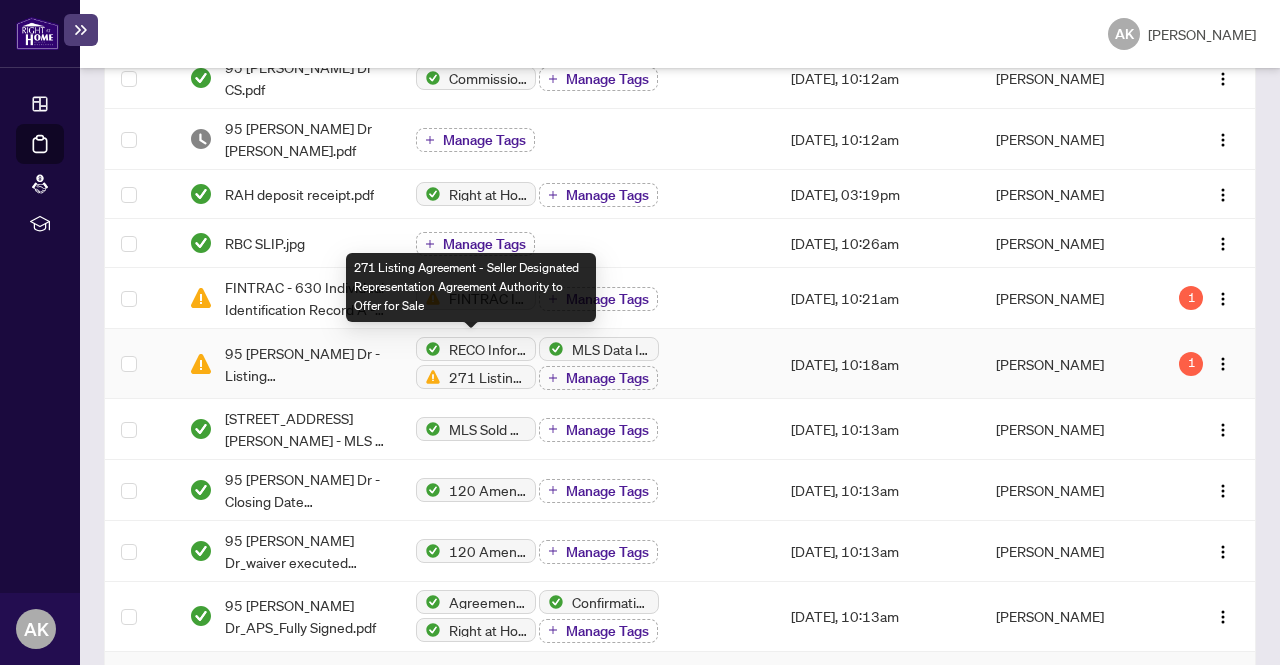 click on "271 Listing Agreement - Seller Designated Representation Agreement Authority
to Offer for Sale" at bounding box center [488, 377] 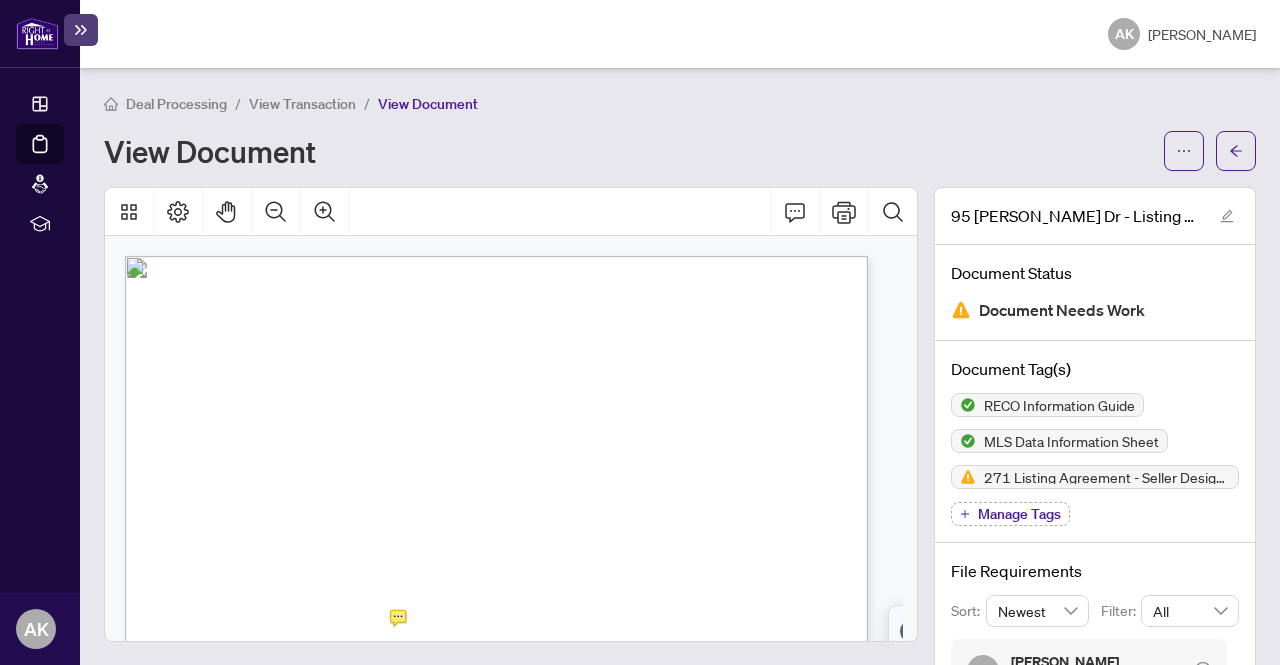 scroll, scrollTop: 157, scrollLeft: 0, axis: vertical 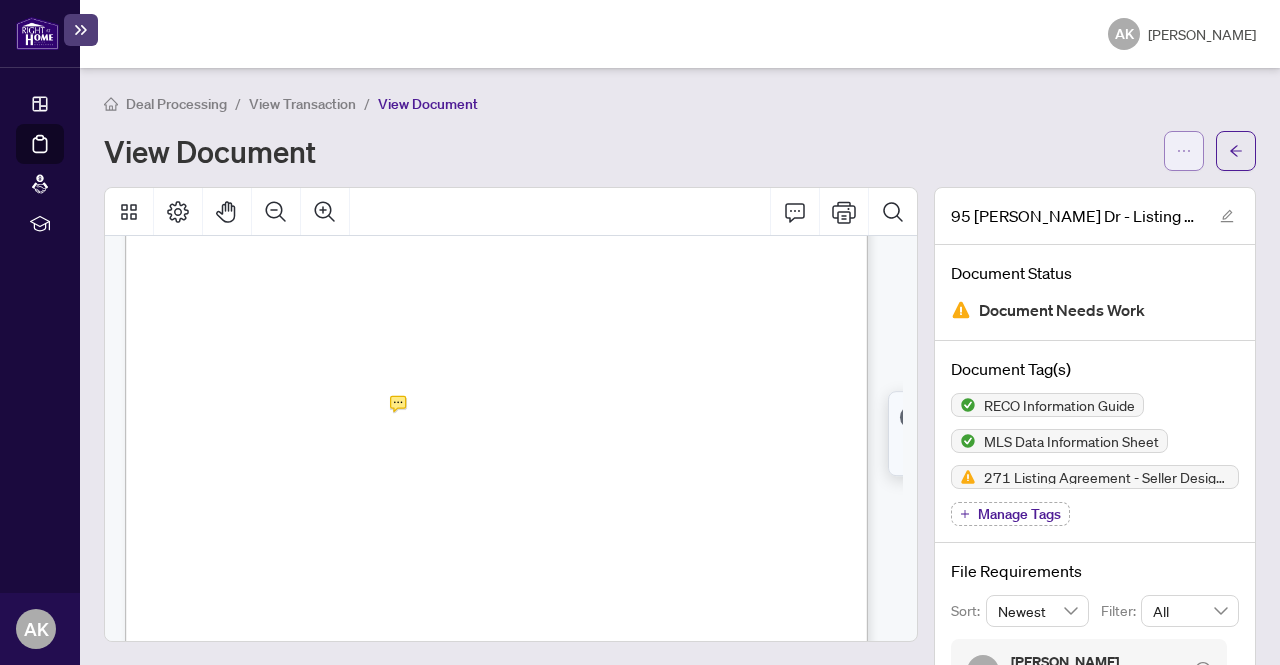 click at bounding box center (1184, 151) 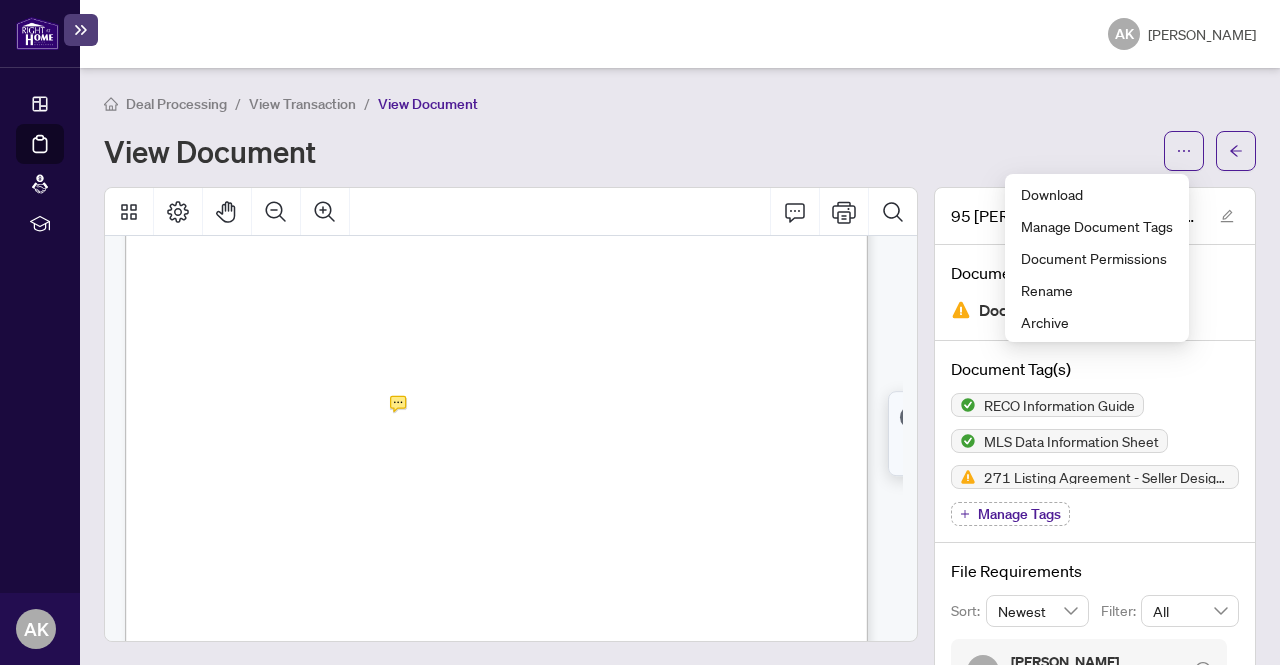 click on "Deal Processing / View Transaction / View Document View Document" at bounding box center [680, 131] 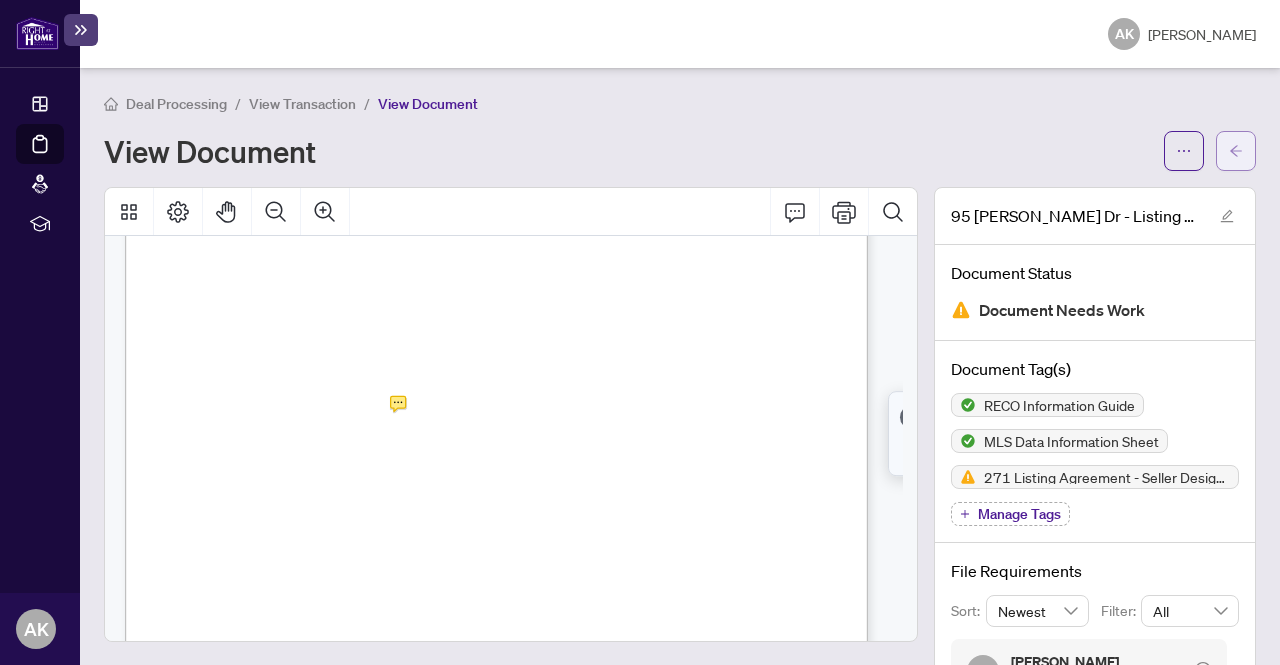 click 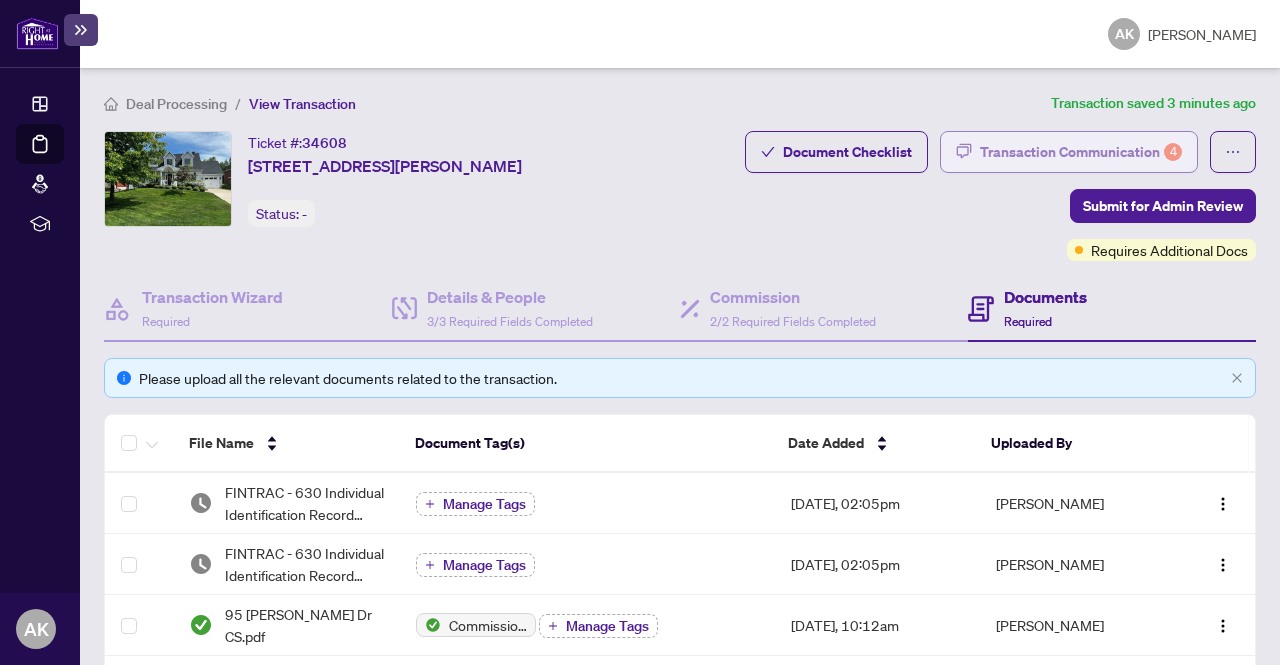 click on "Transaction Communication 4" at bounding box center [1081, 152] 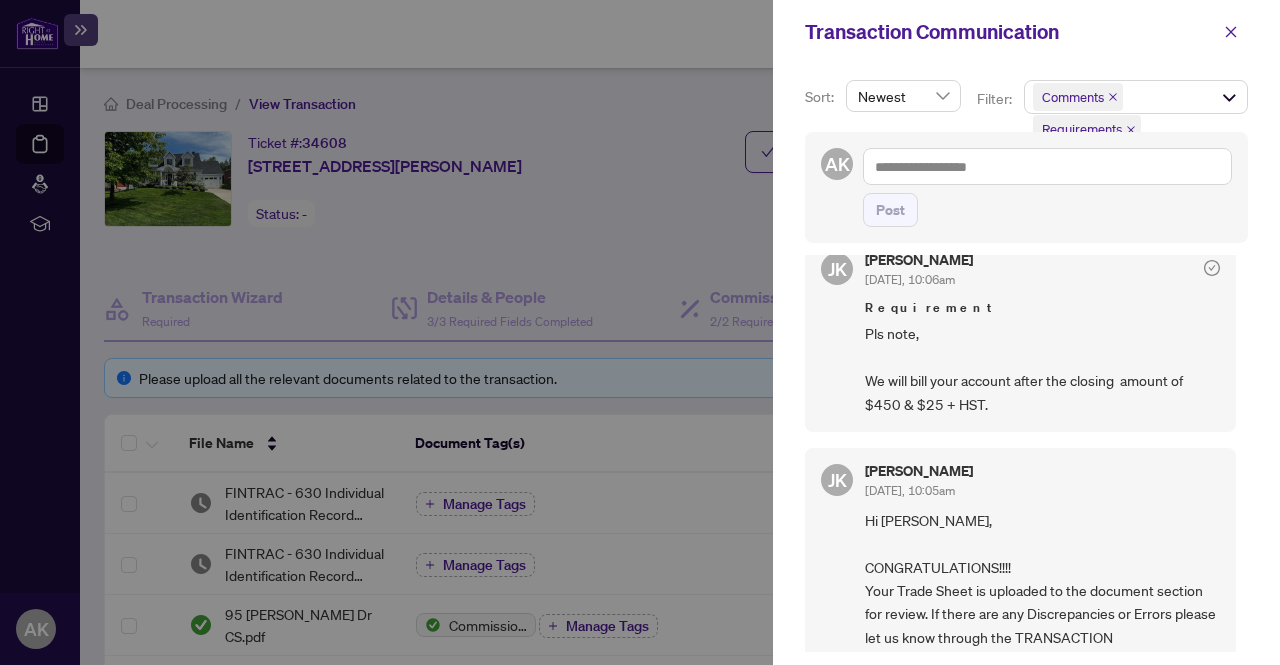 scroll, scrollTop: 0, scrollLeft: 0, axis: both 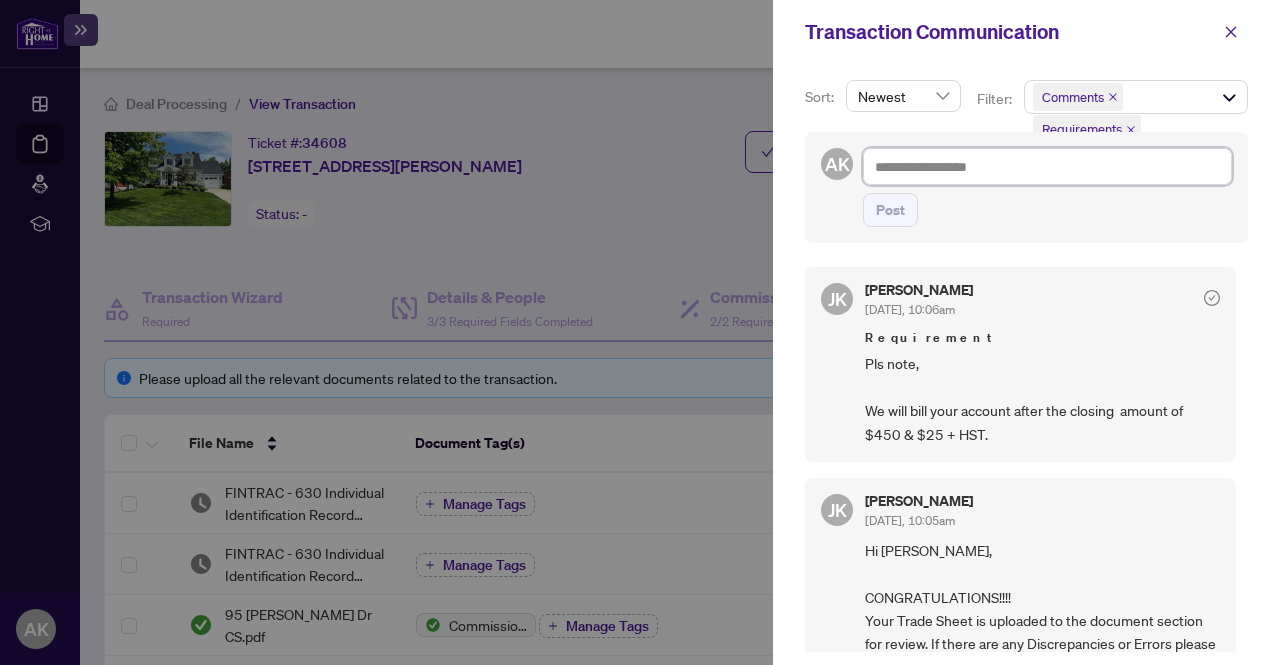 click at bounding box center [1047, 166] 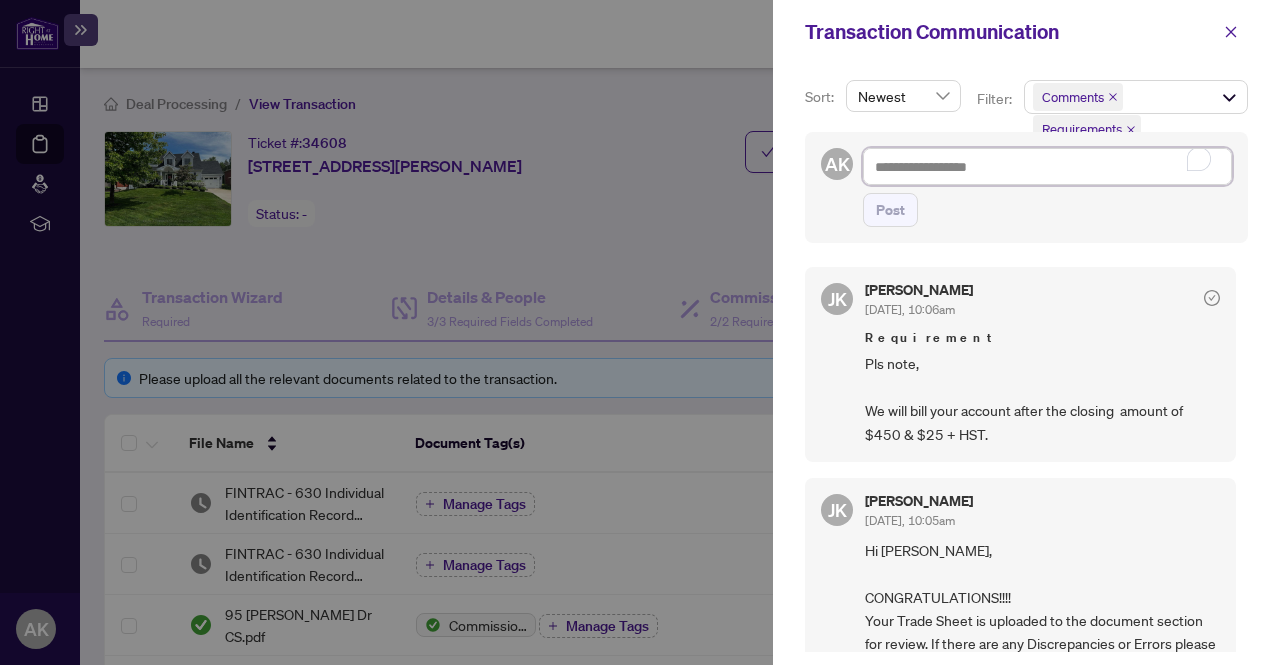 type on "*" 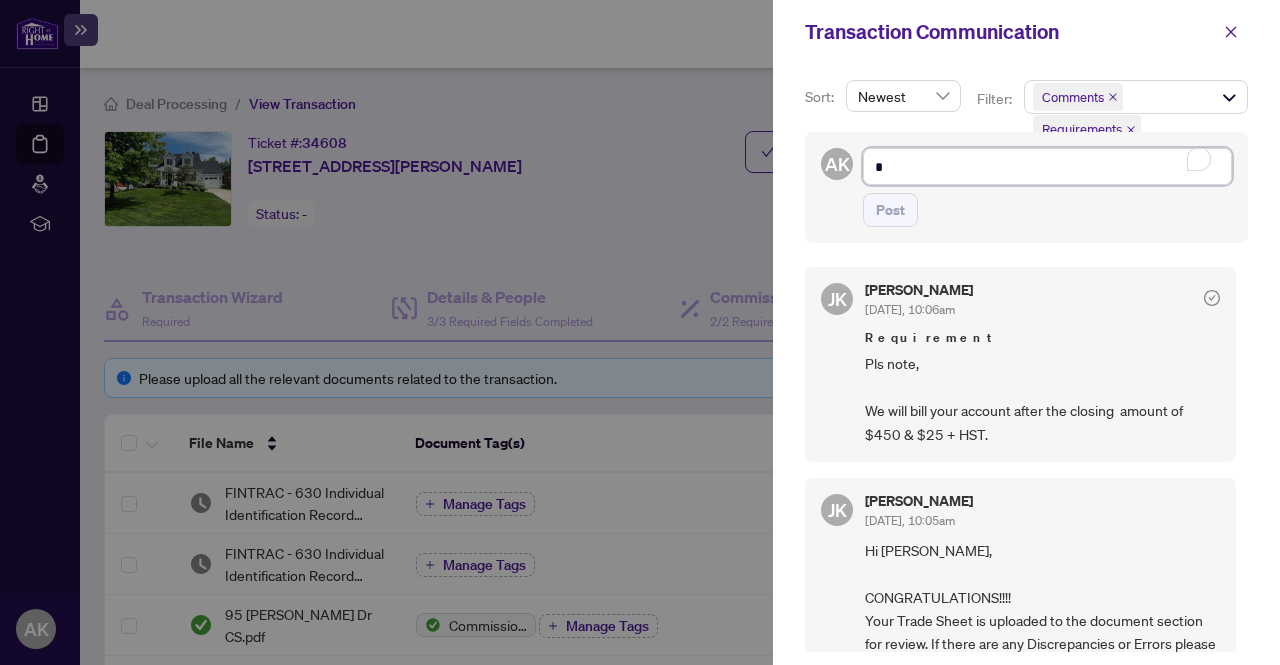 type on "**" 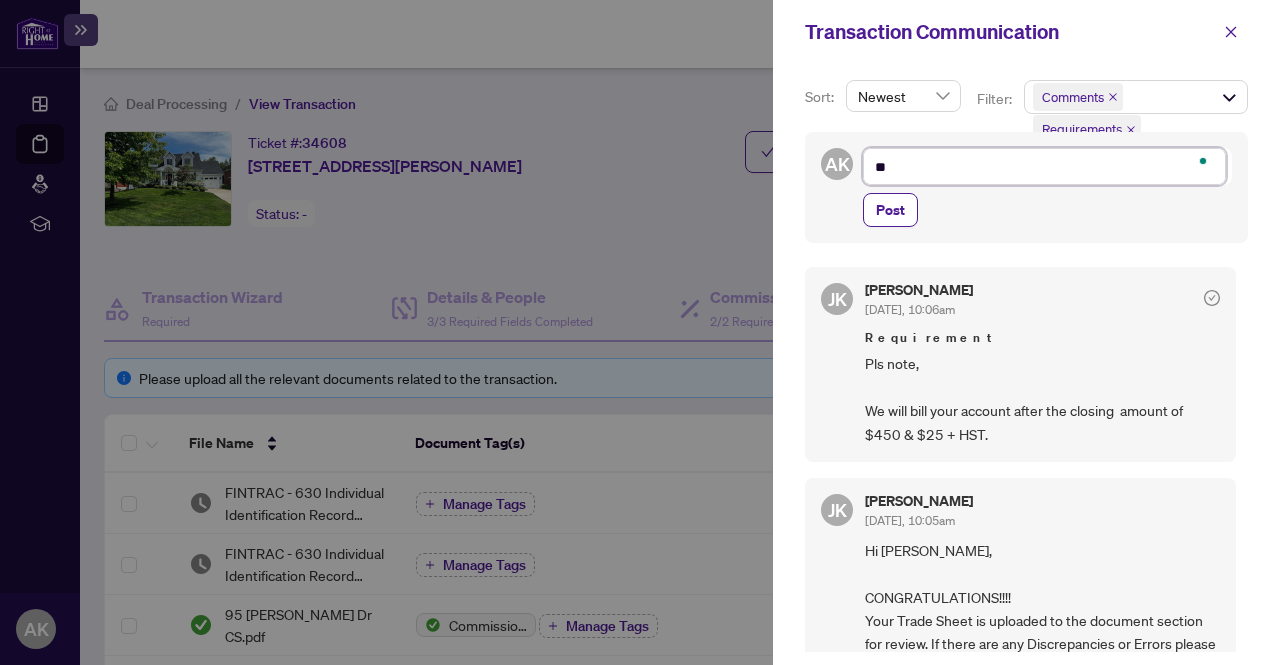 type on "***" 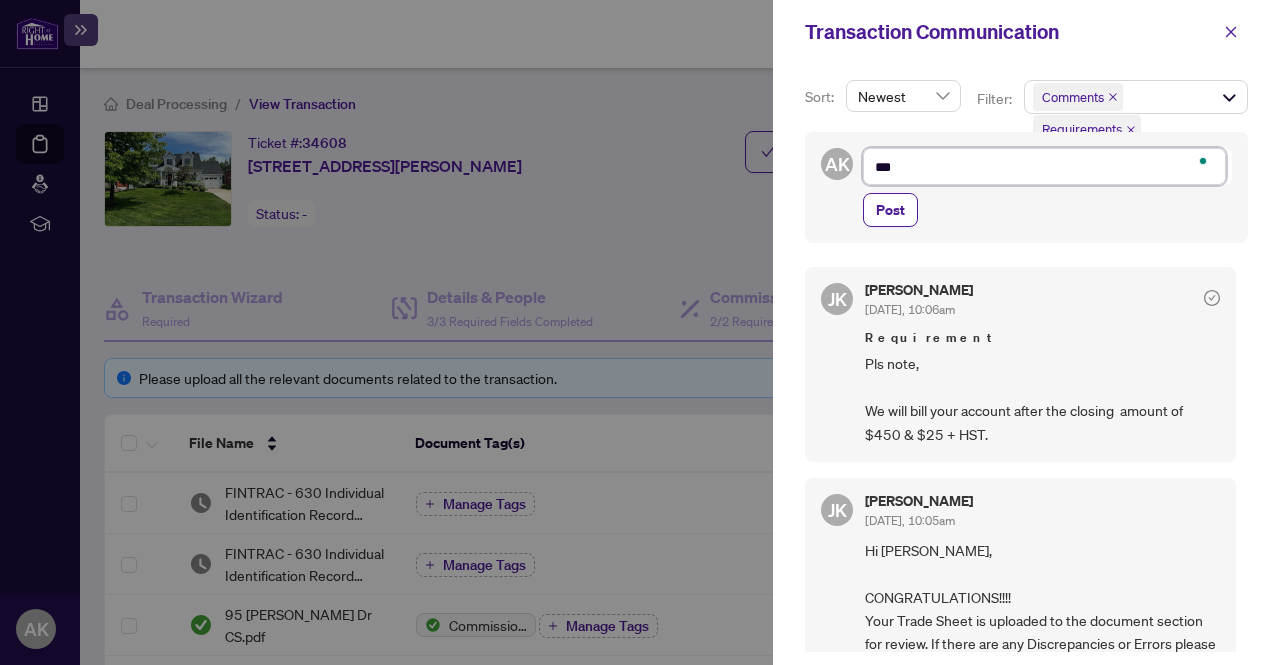 type on "***" 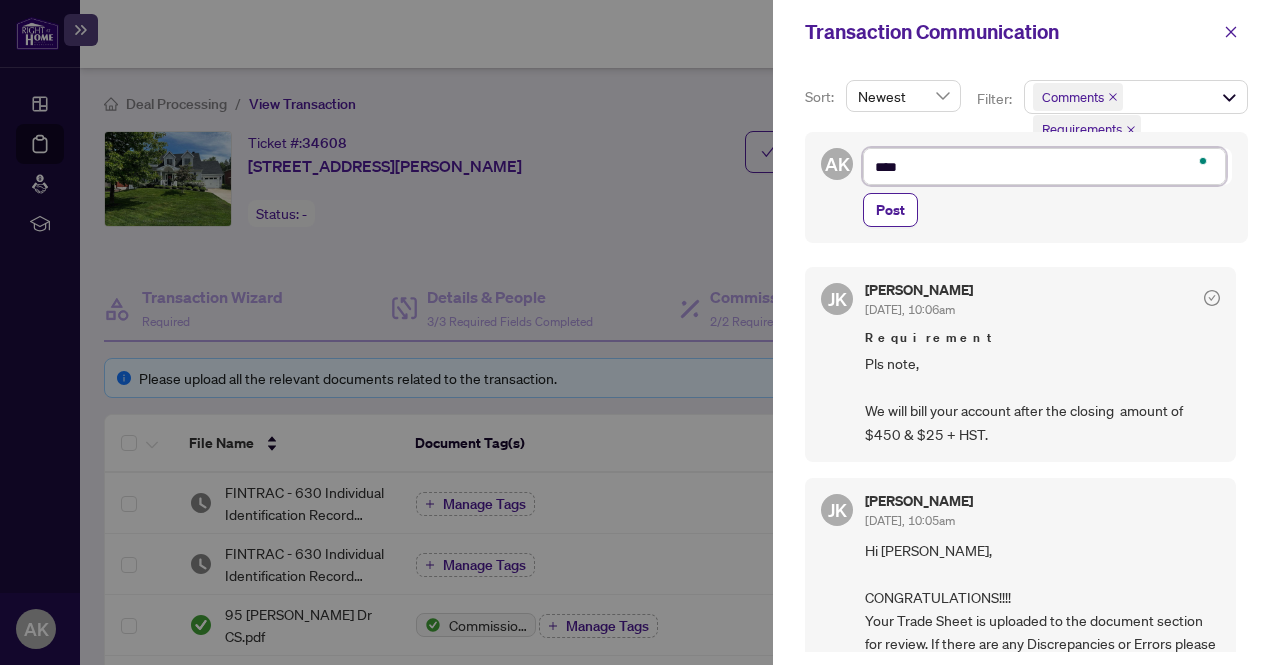type on "*****" 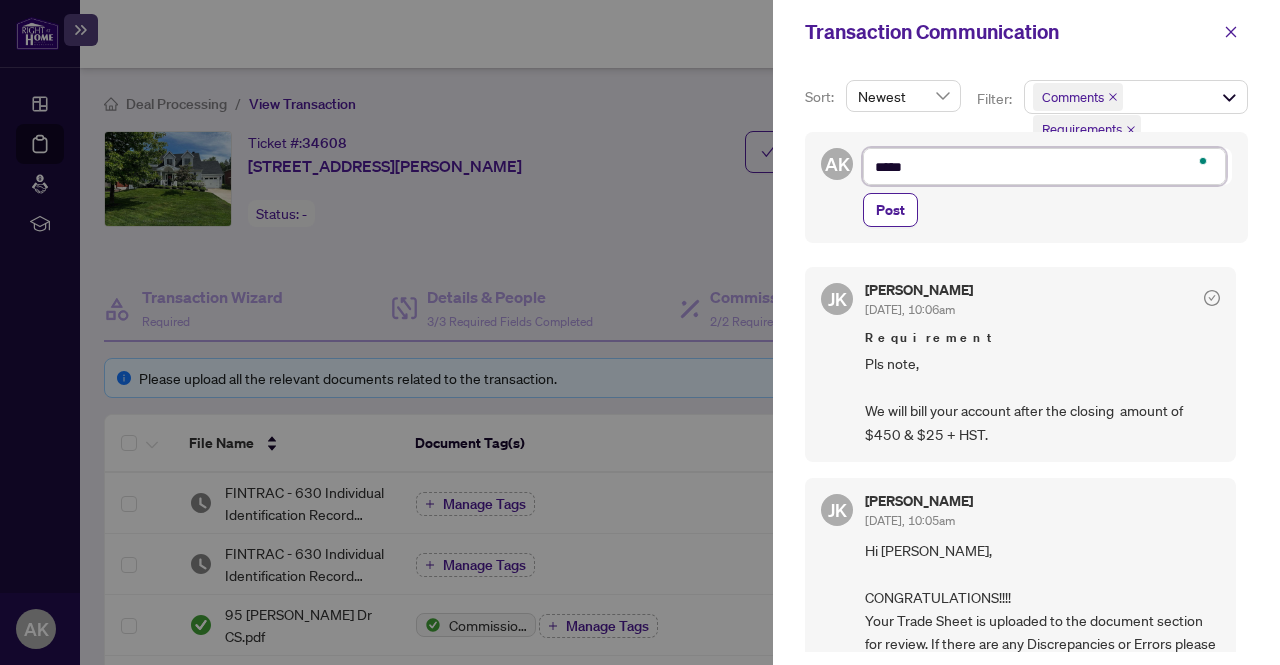 type on "****" 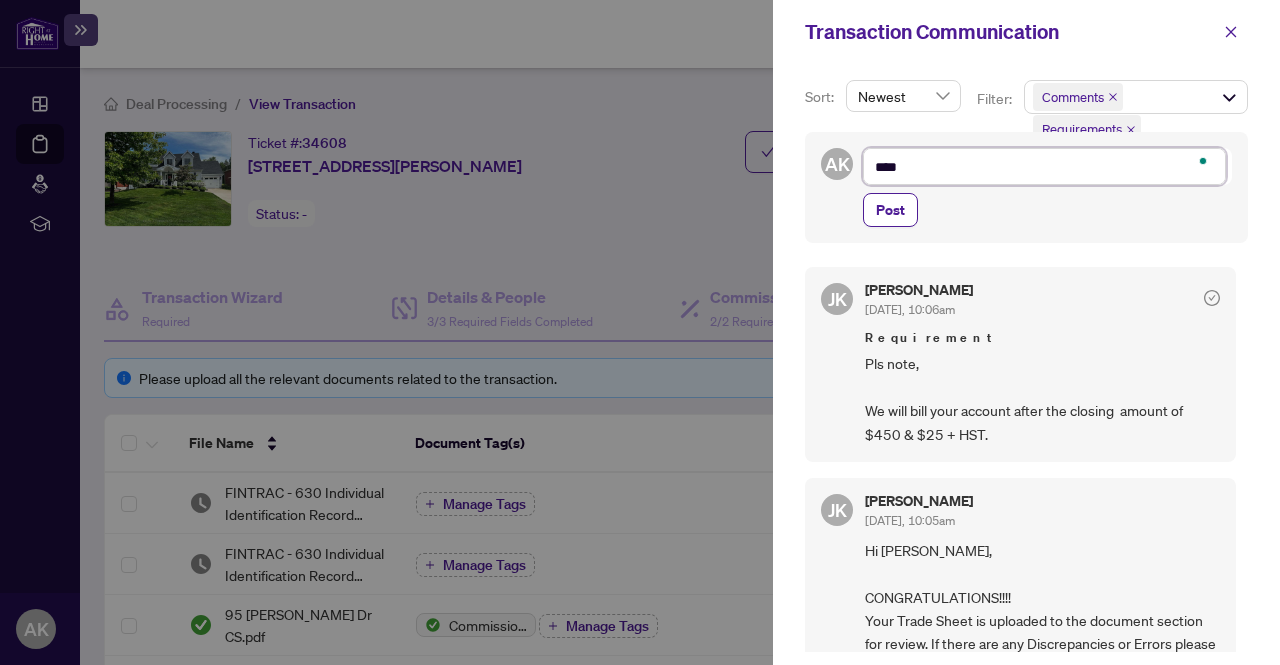 type on "***" 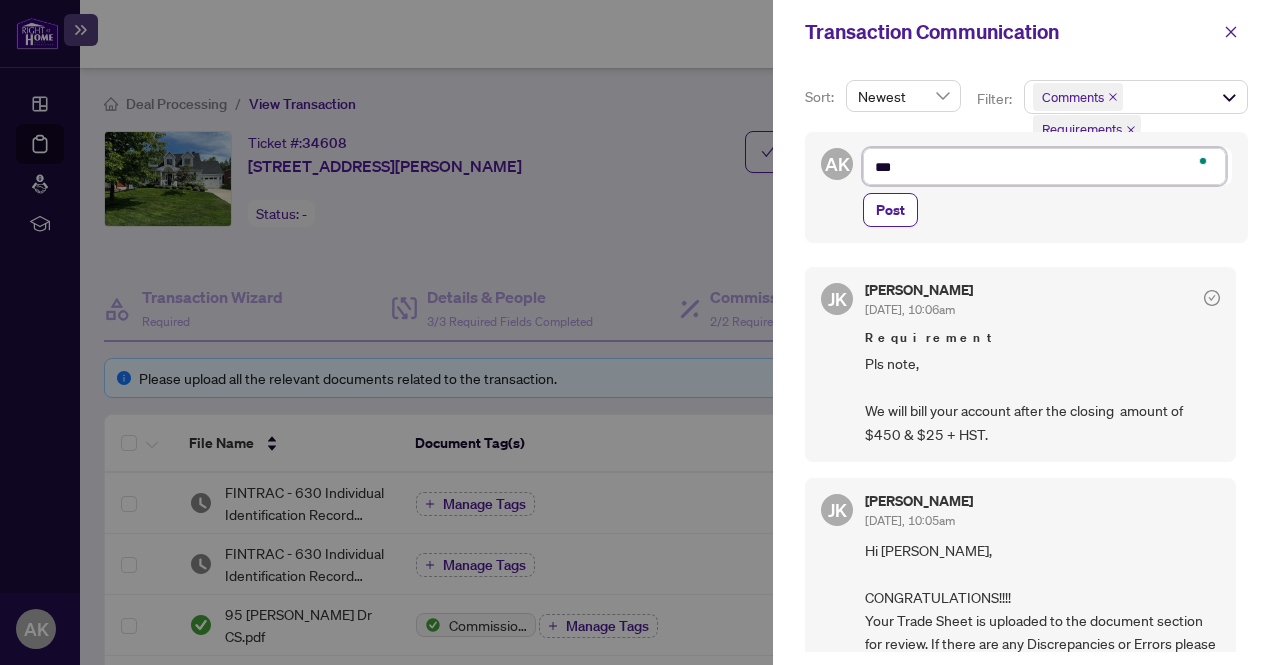 type on "****" 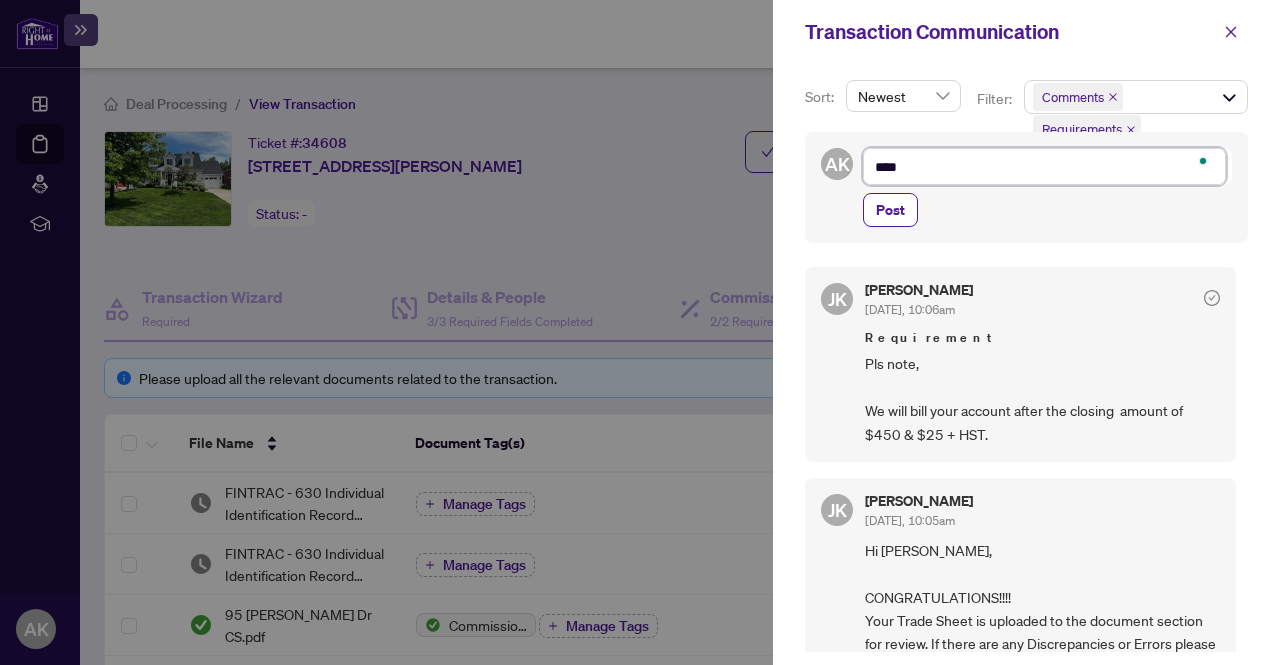type on "*****" 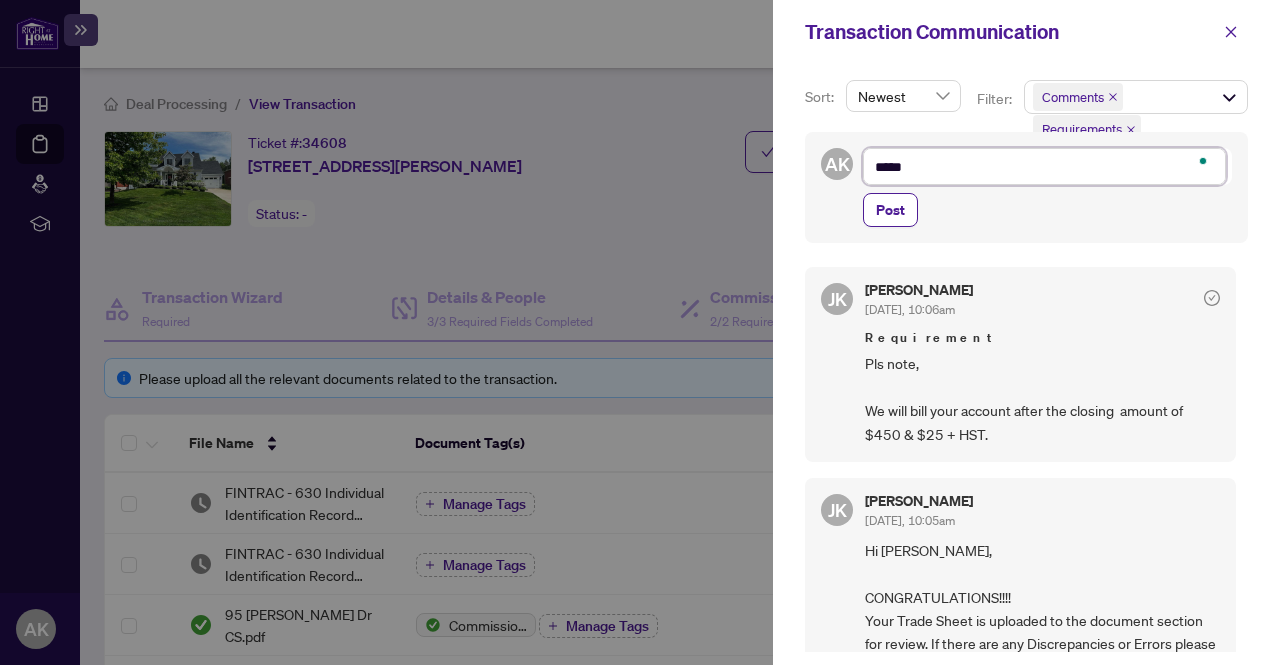 type on "******" 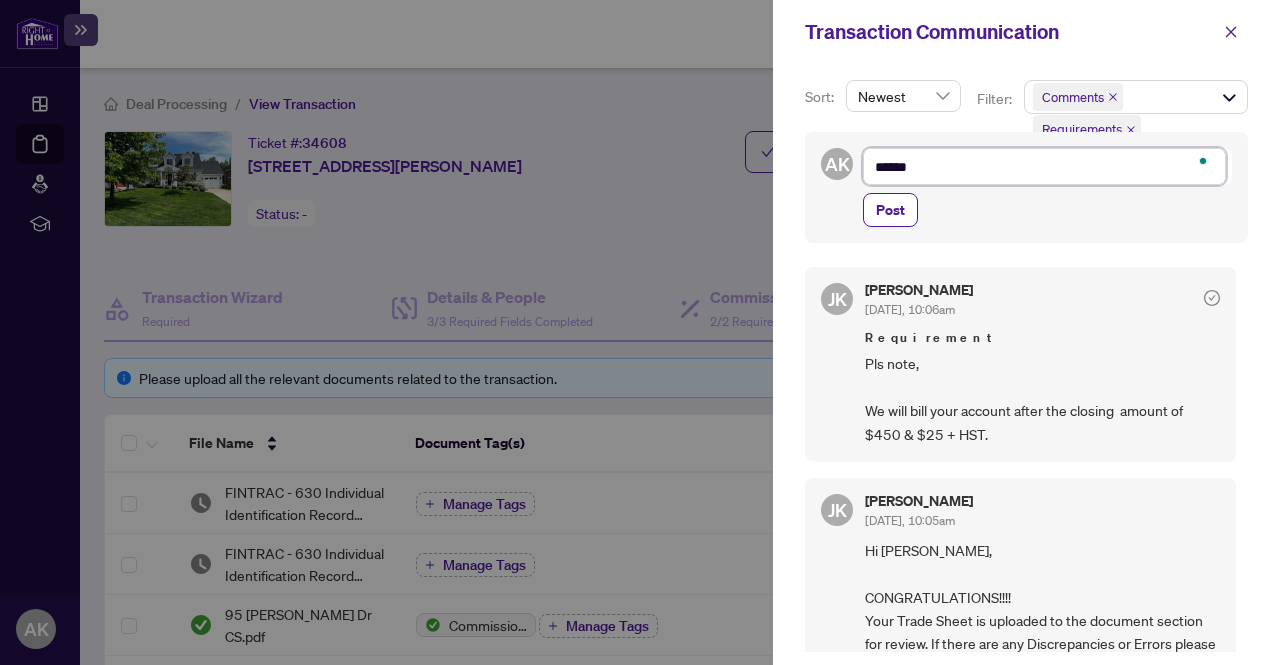 type on "******" 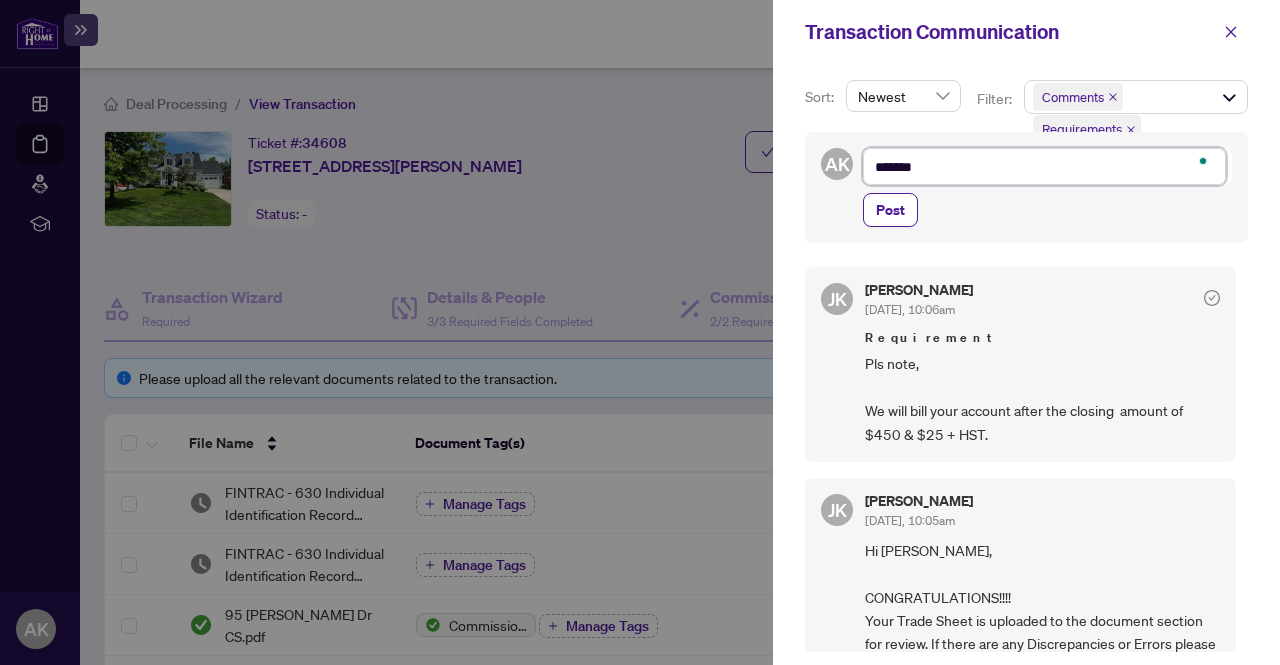 type on "********" 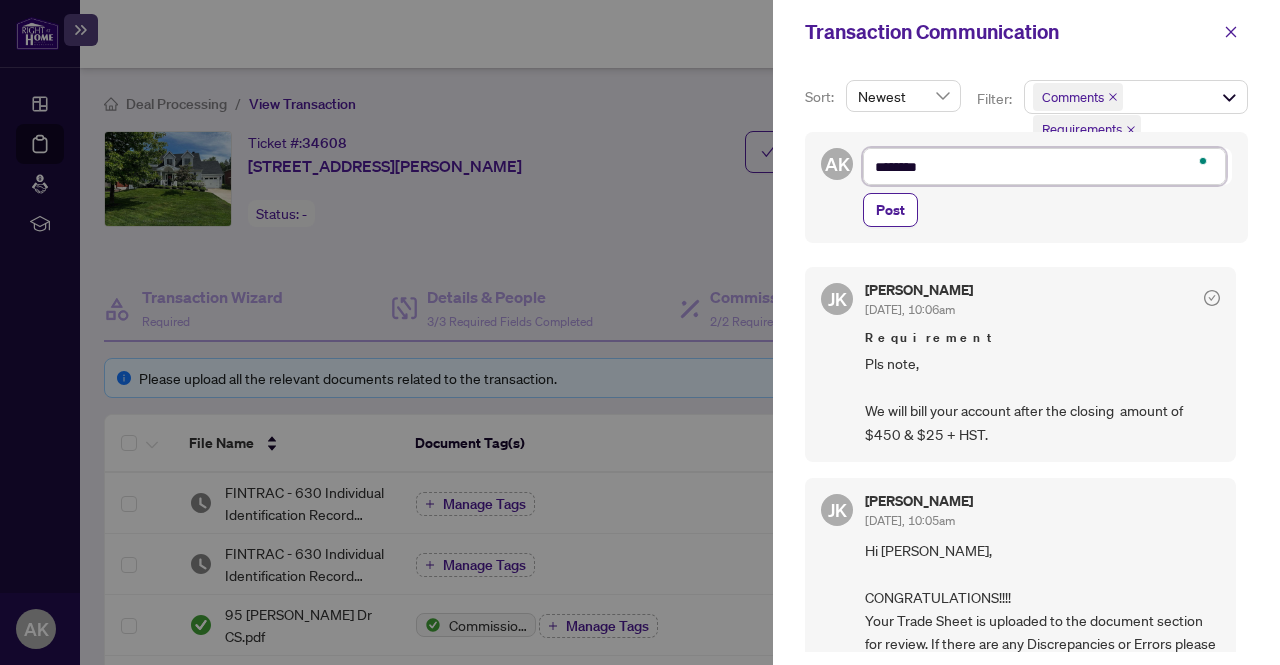 type on "*********" 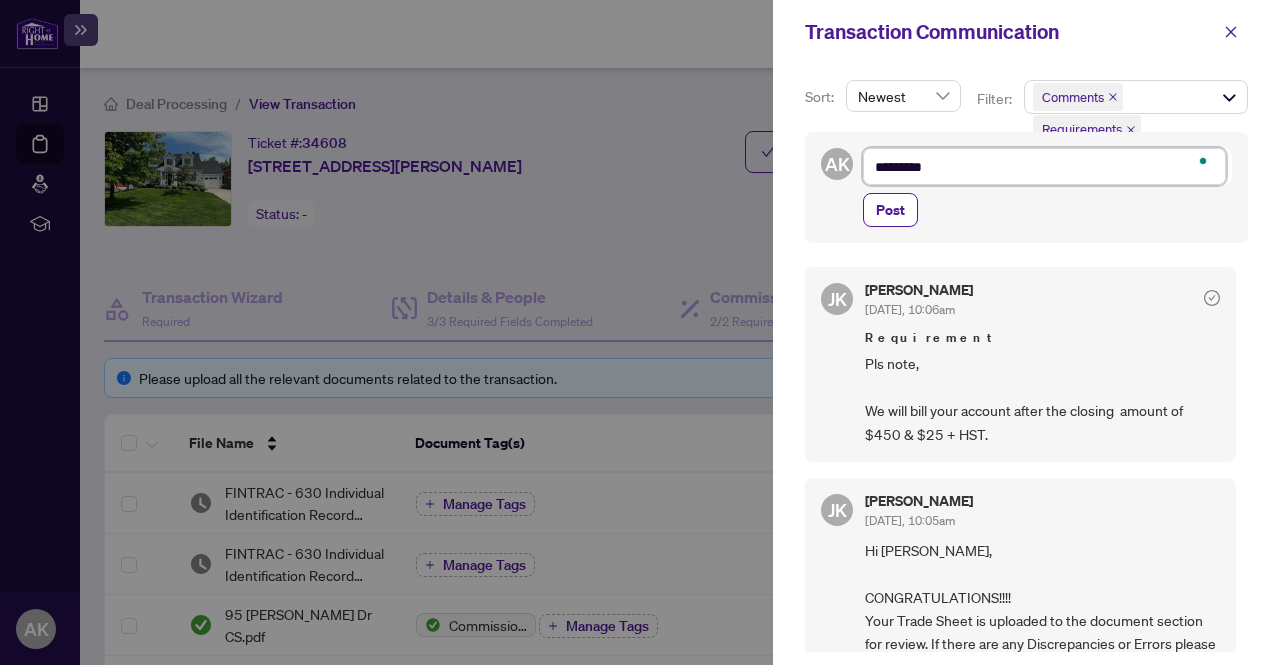 type on "*********" 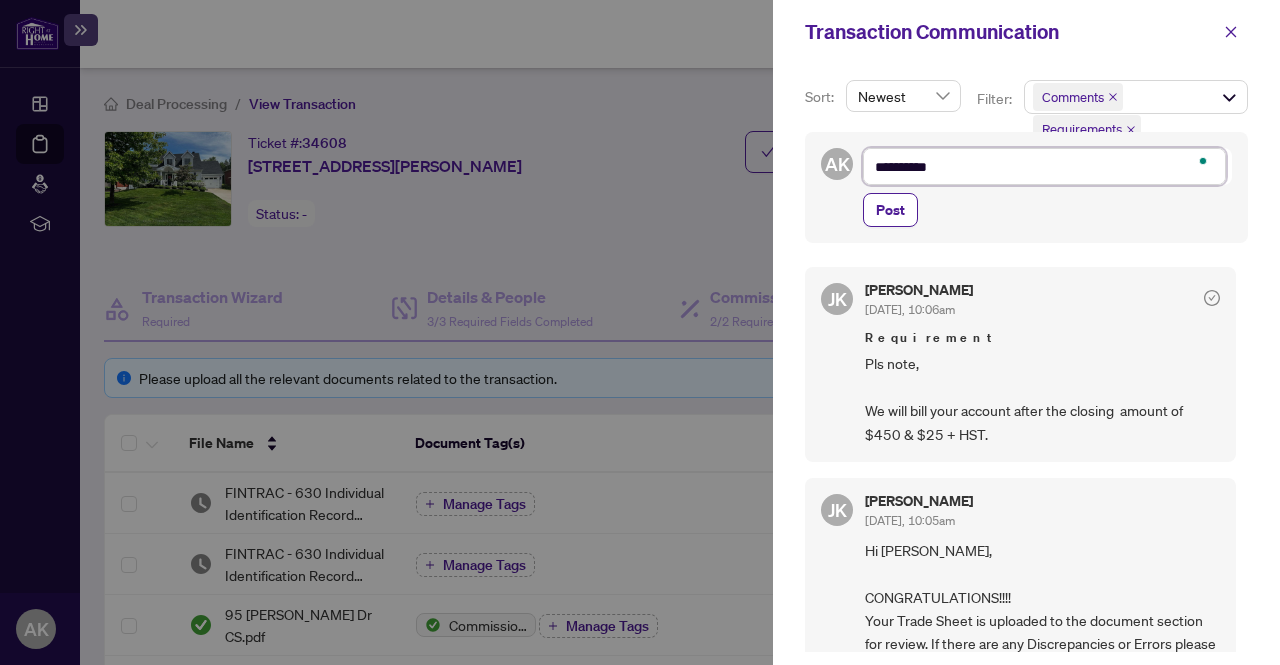 type on "**********" 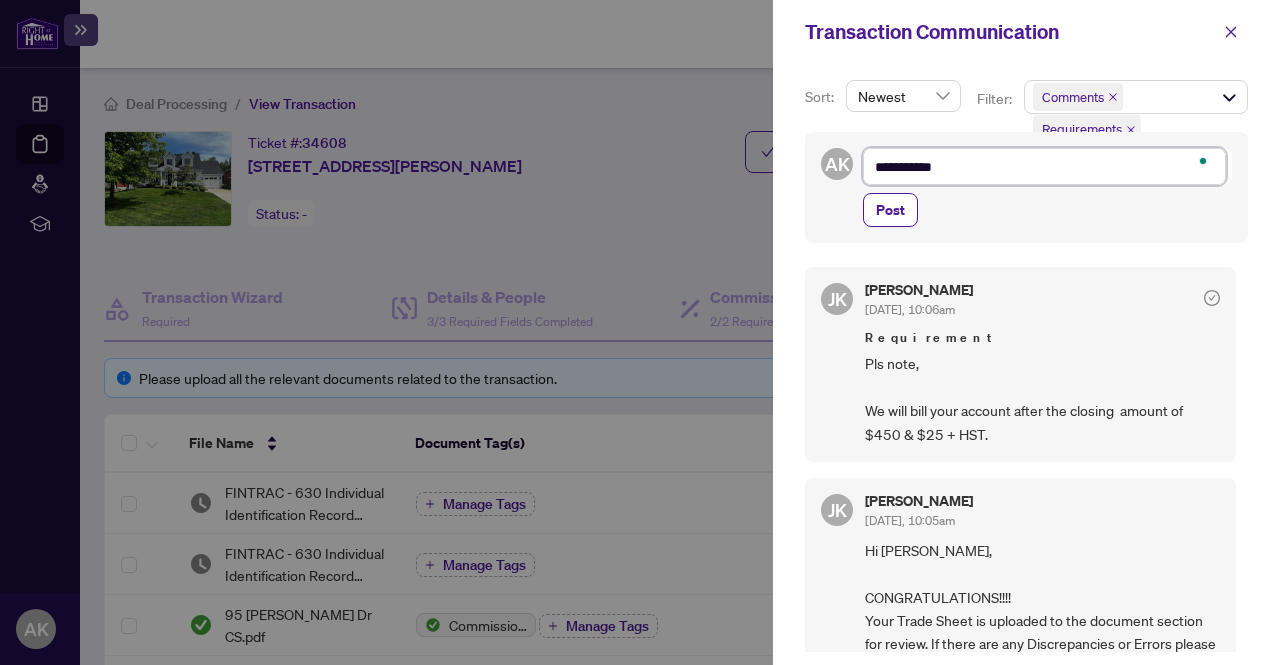type on "**********" 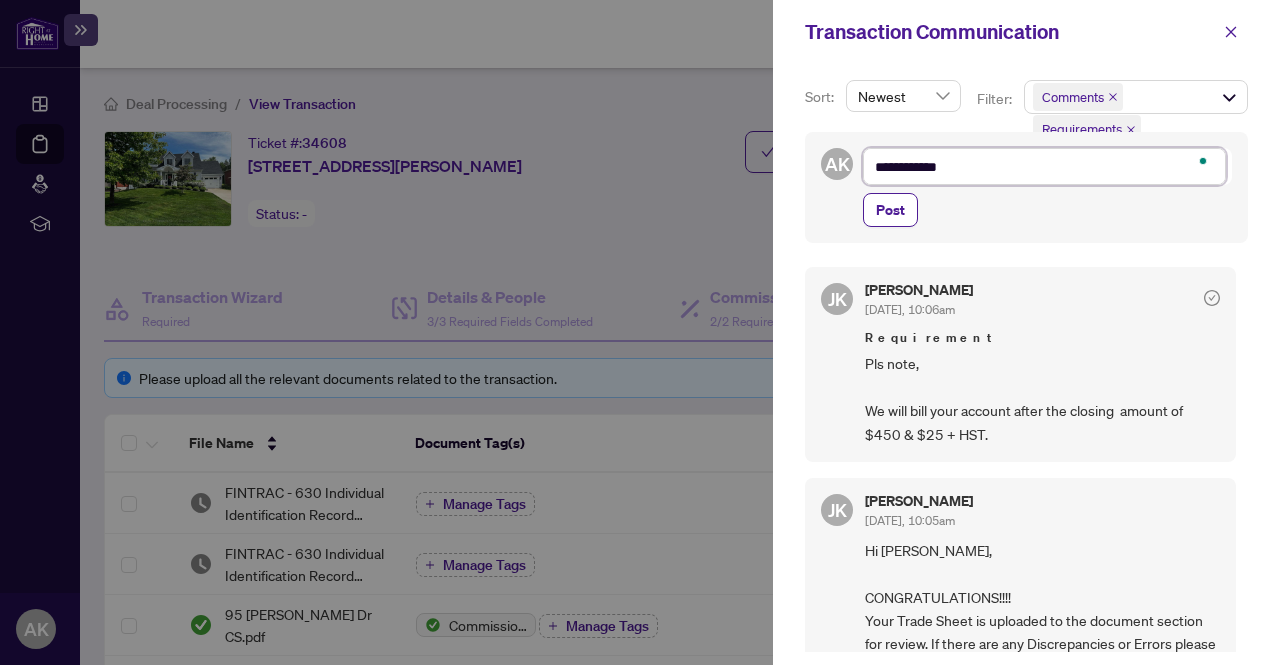 type on "**********" 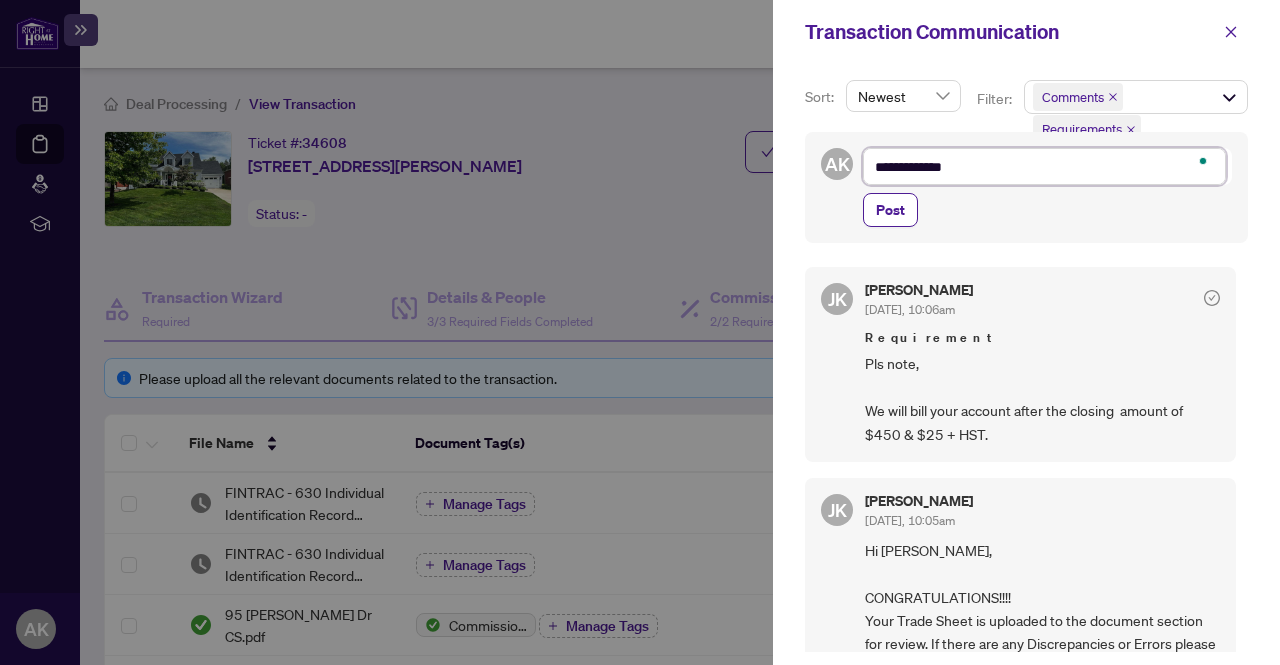 type on "**********" 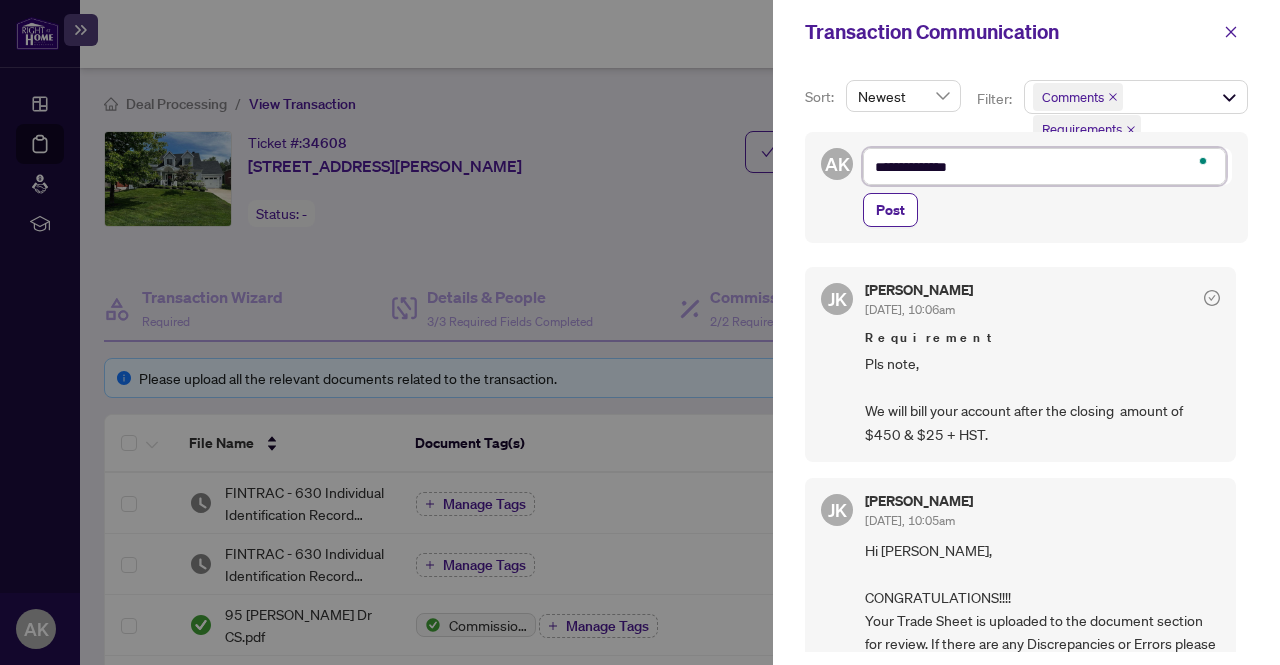 type on "**********" 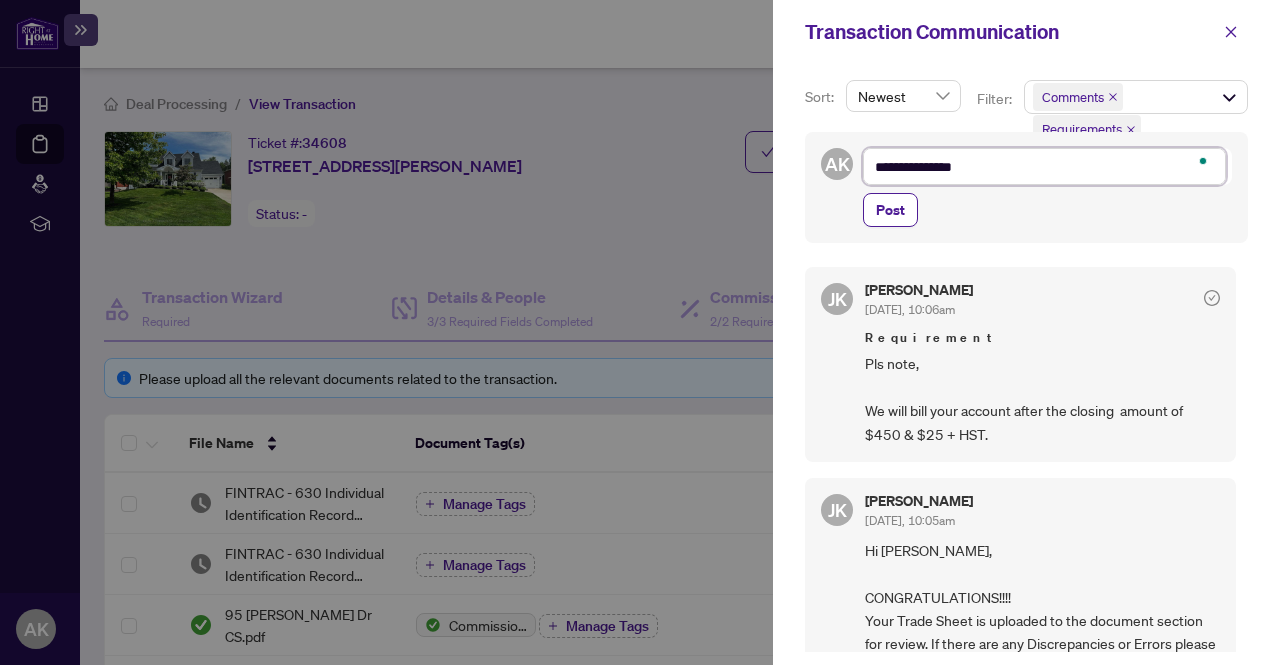 type on "**********" 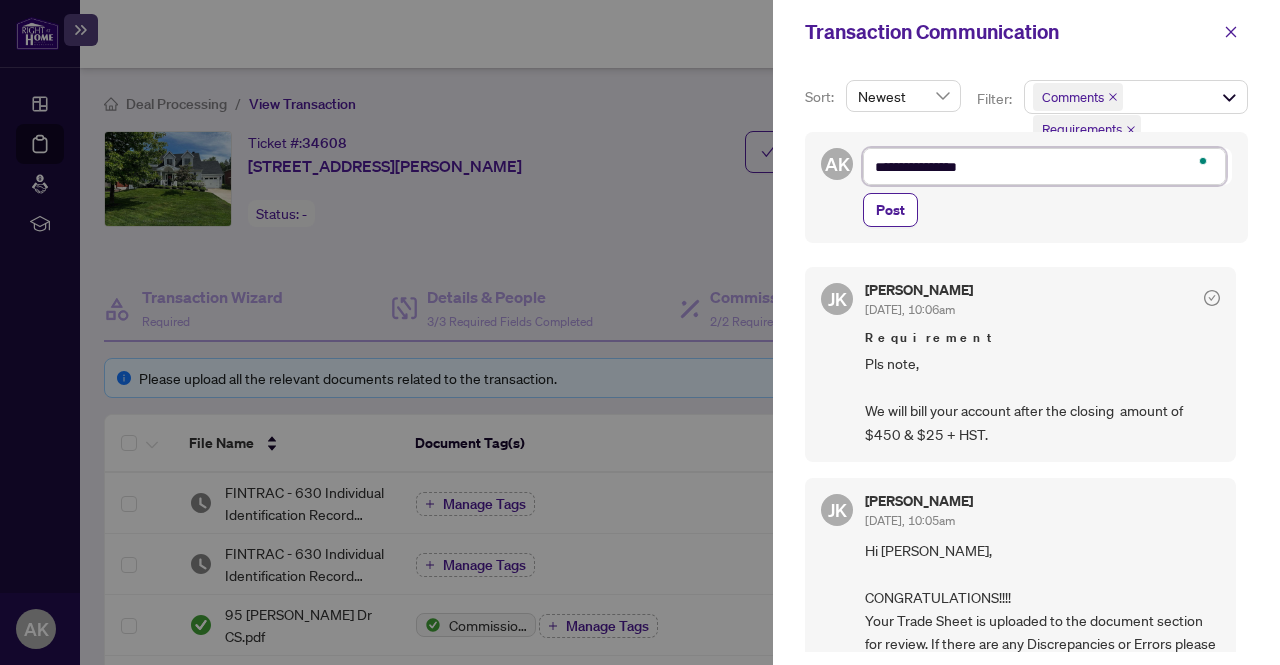 type on "**********" 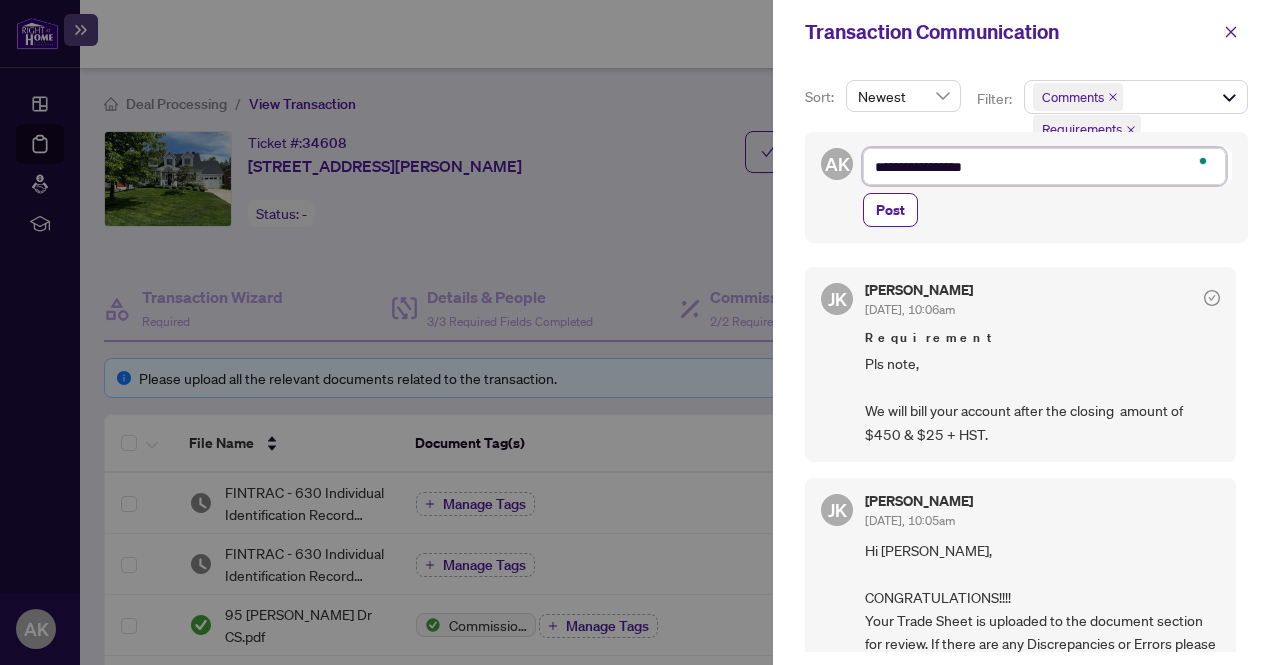 type on "**********" 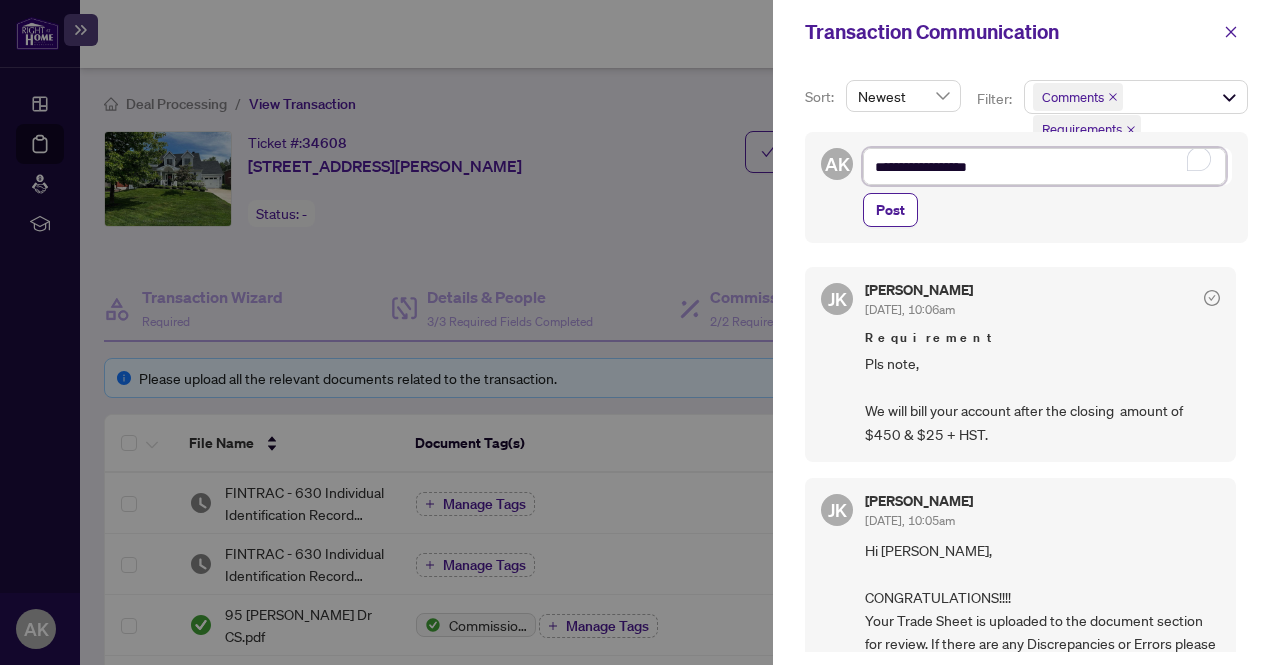 type on "**********" 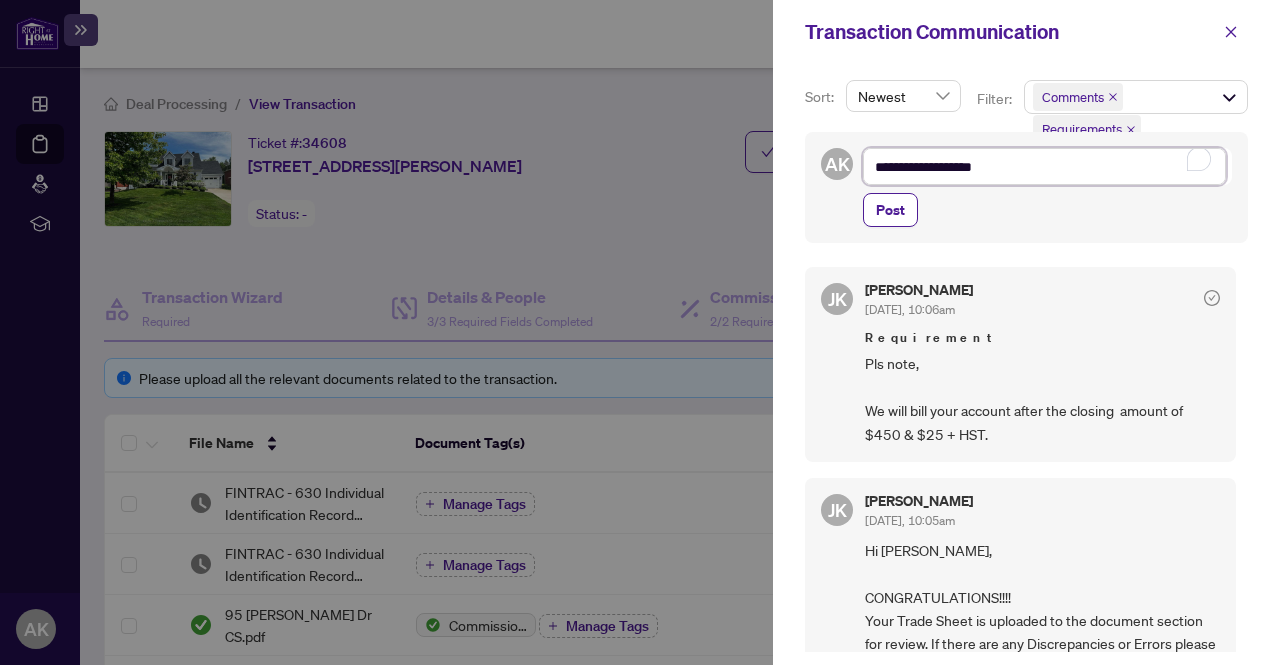 type on "**********" 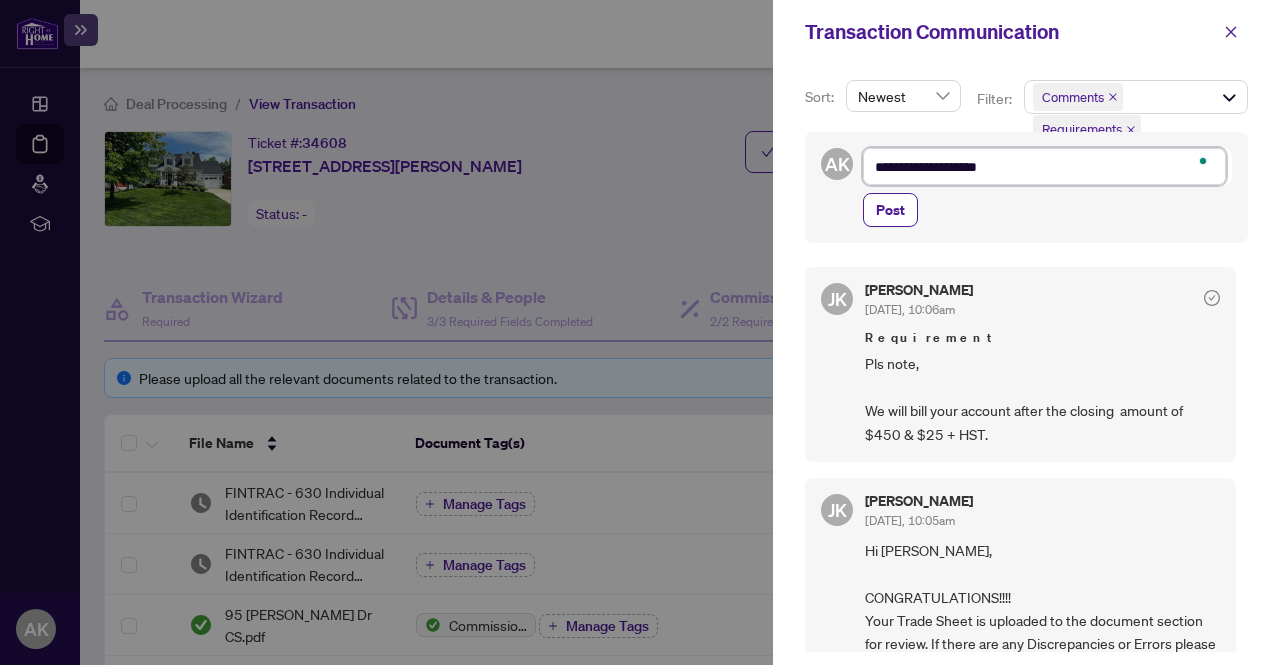 type on "**********" 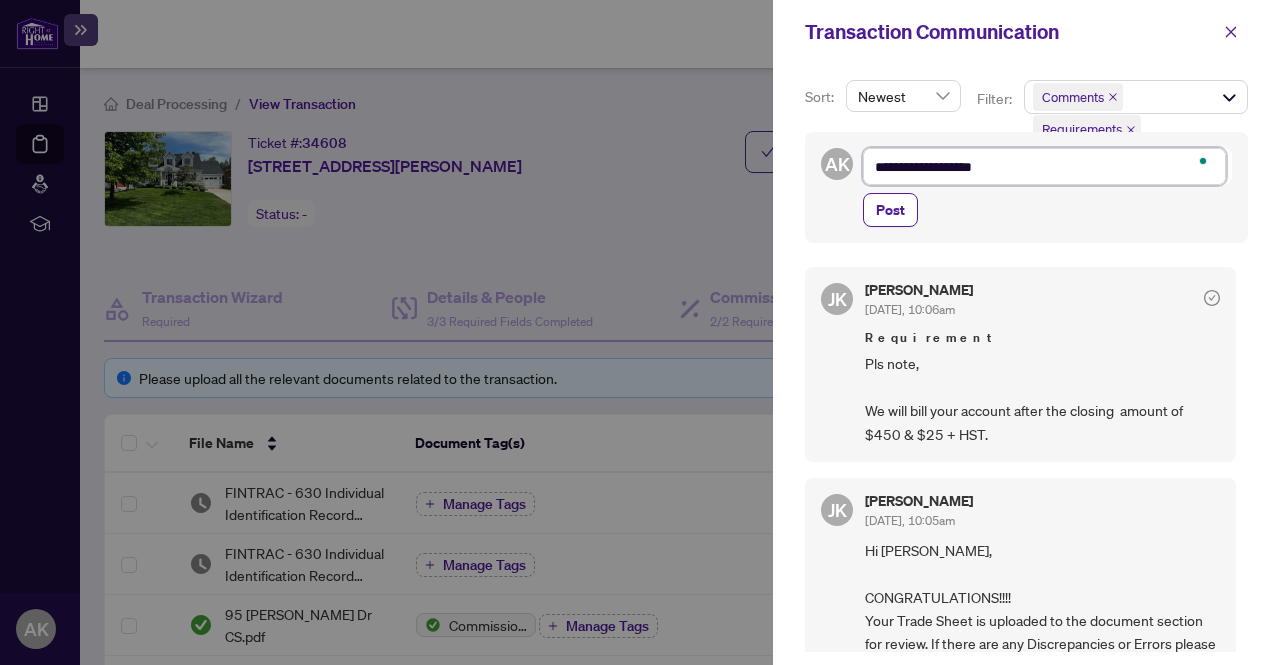 type on "**********" 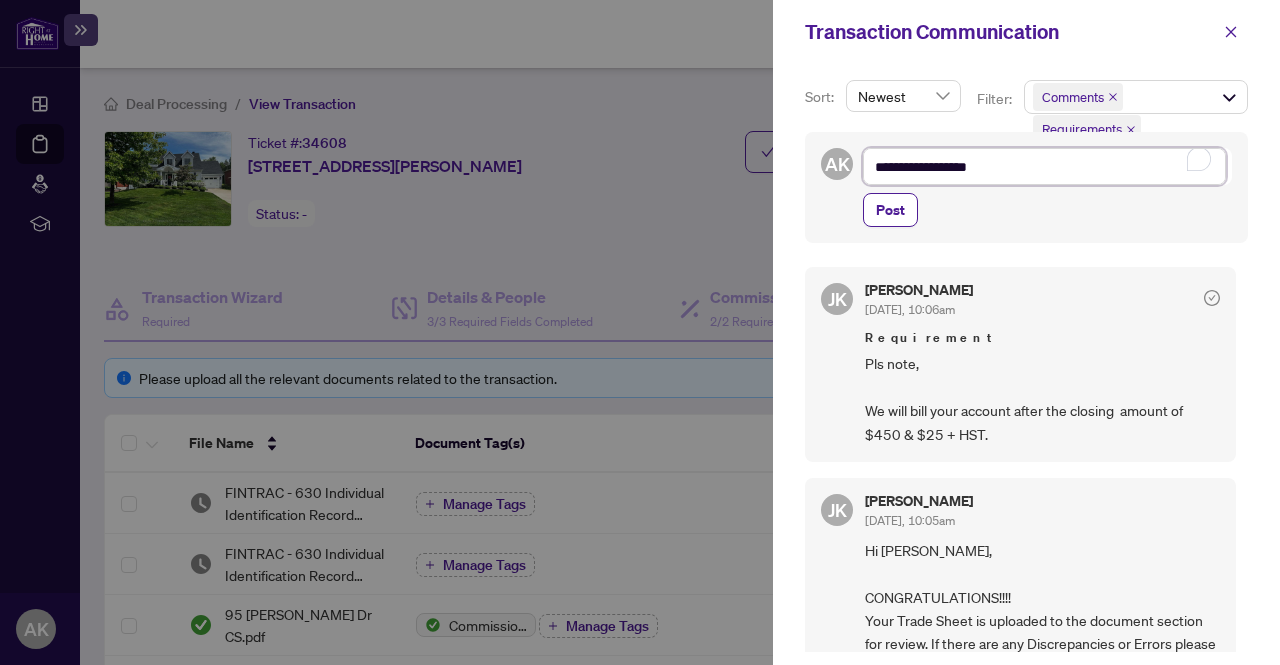type on "**********" 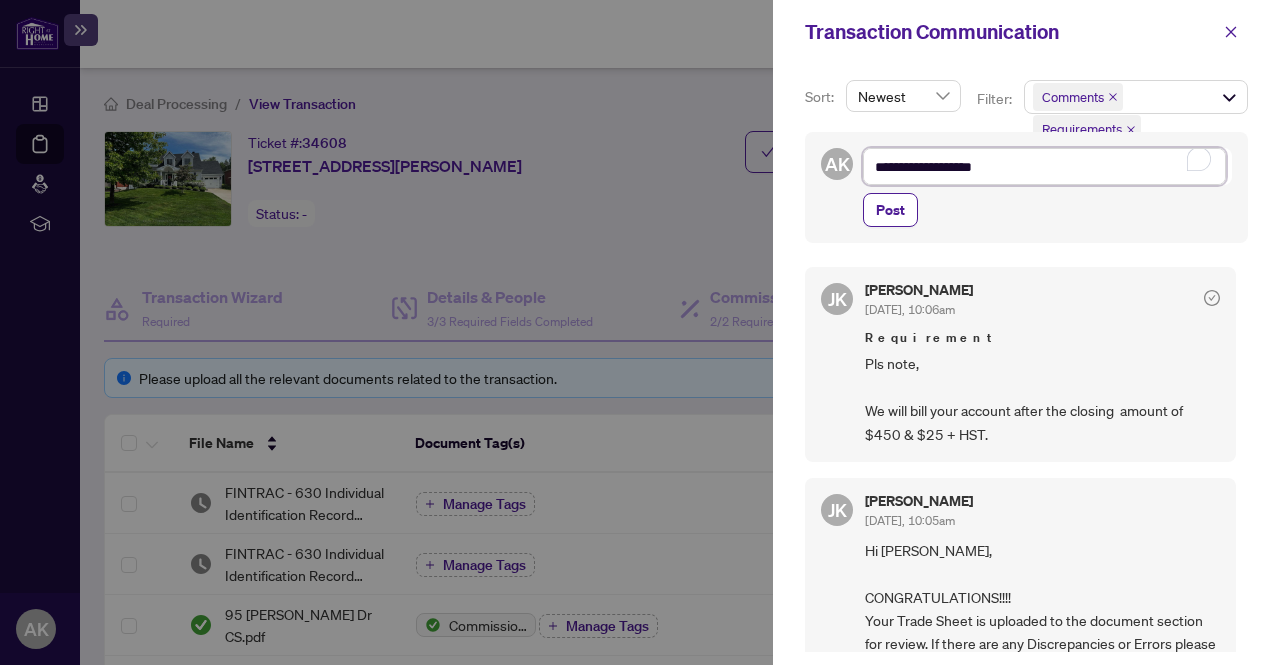 type on "**********" 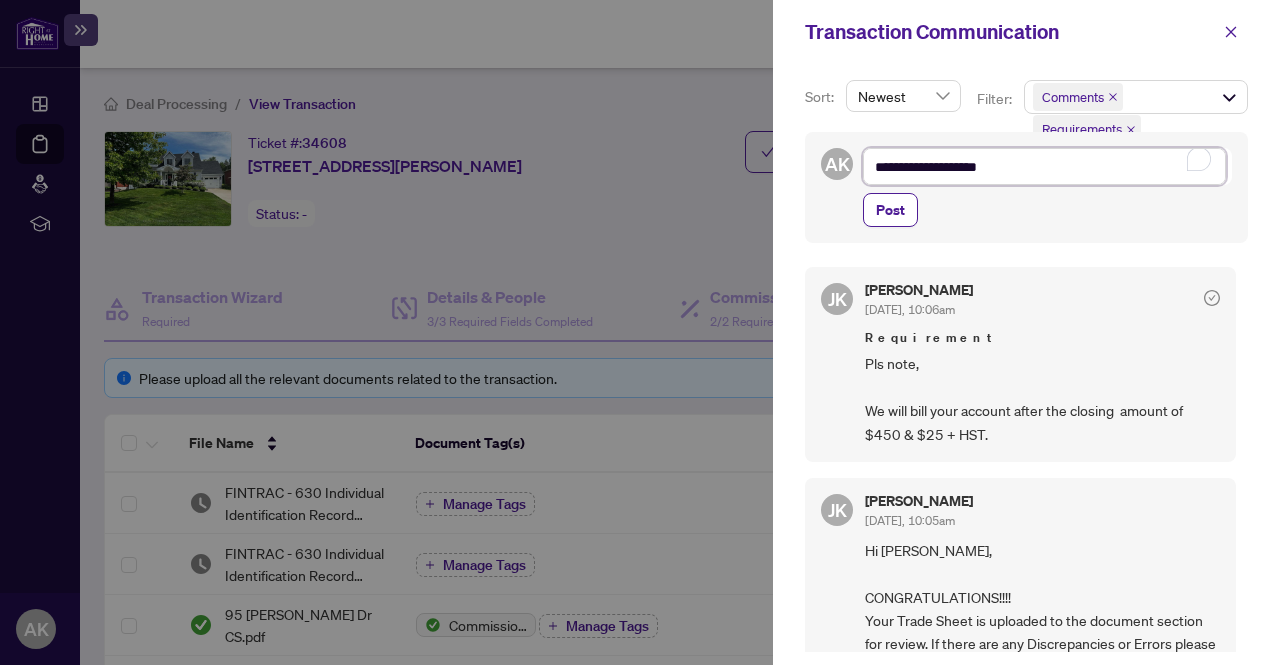 type on "**********" 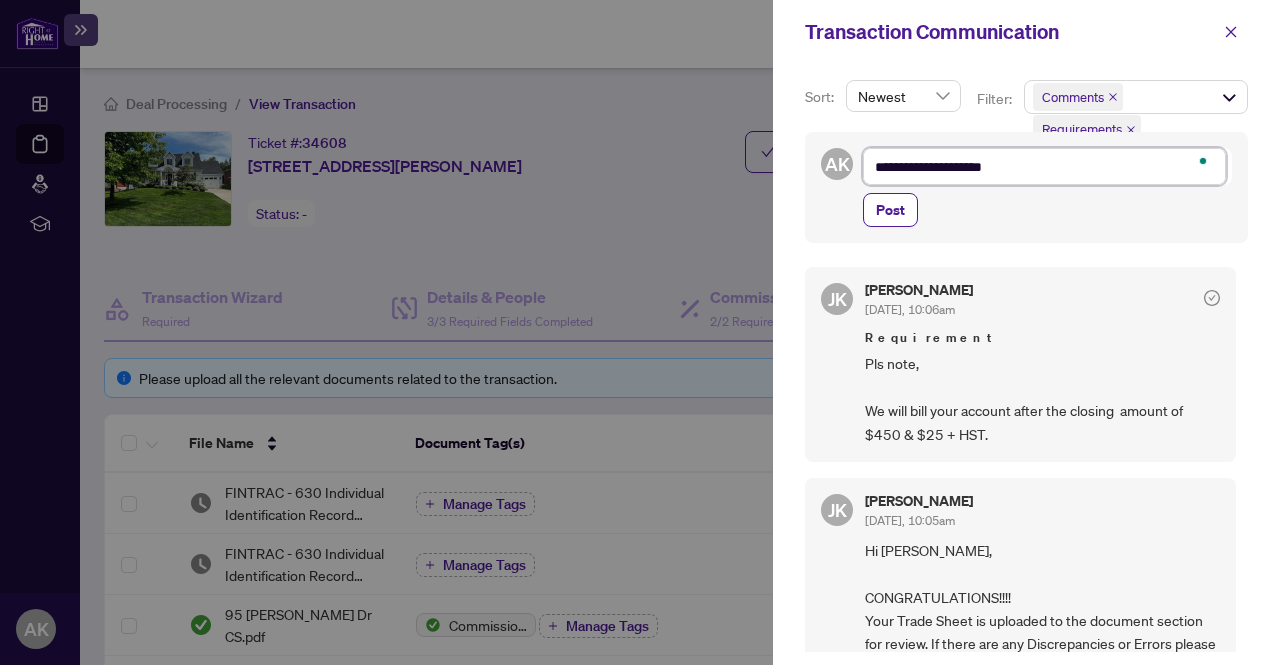 type on "**********" 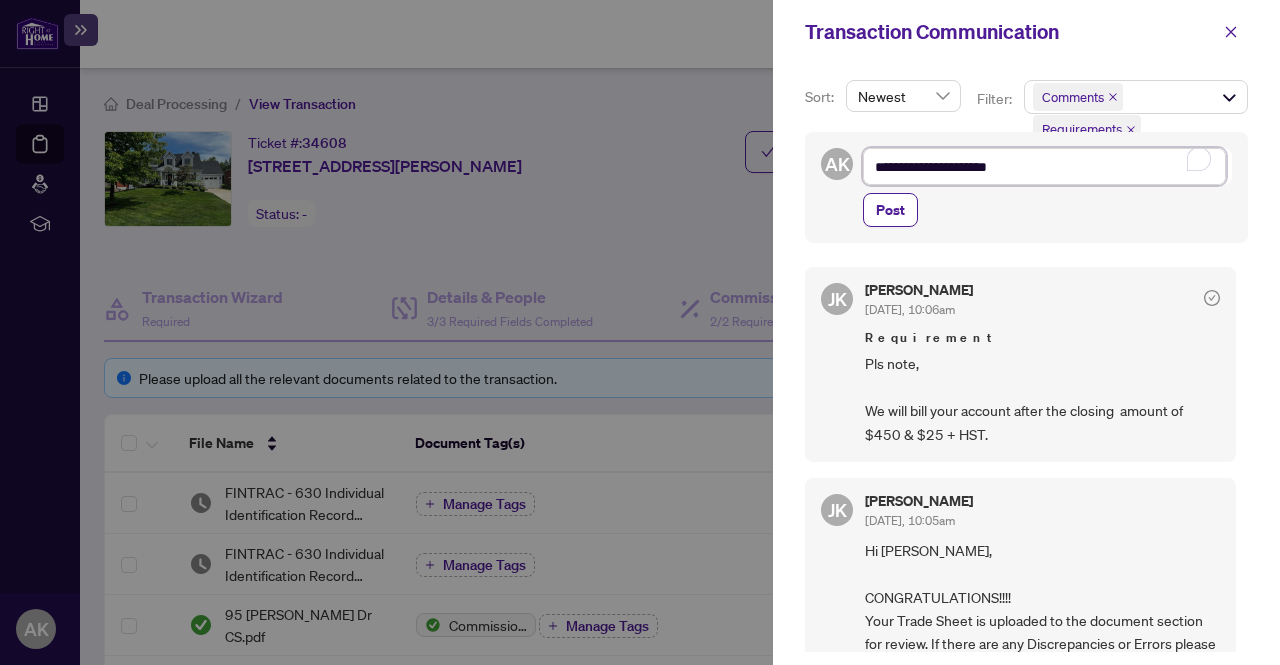 type on "**********" 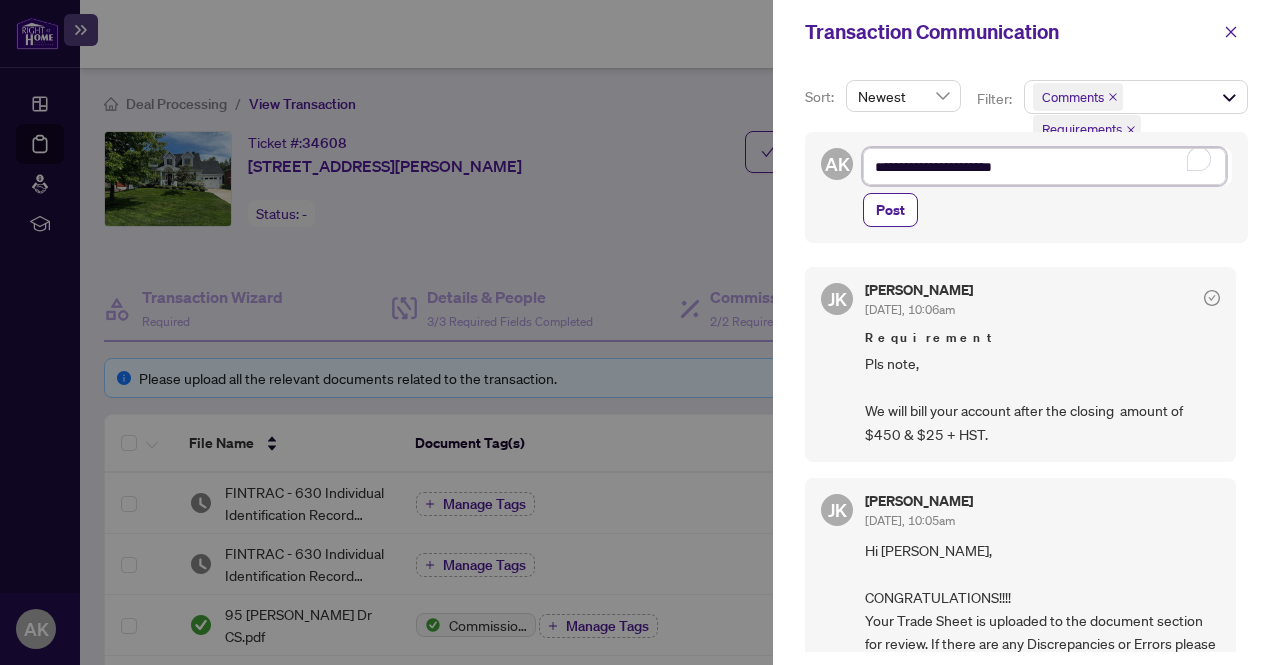 type on "**********" 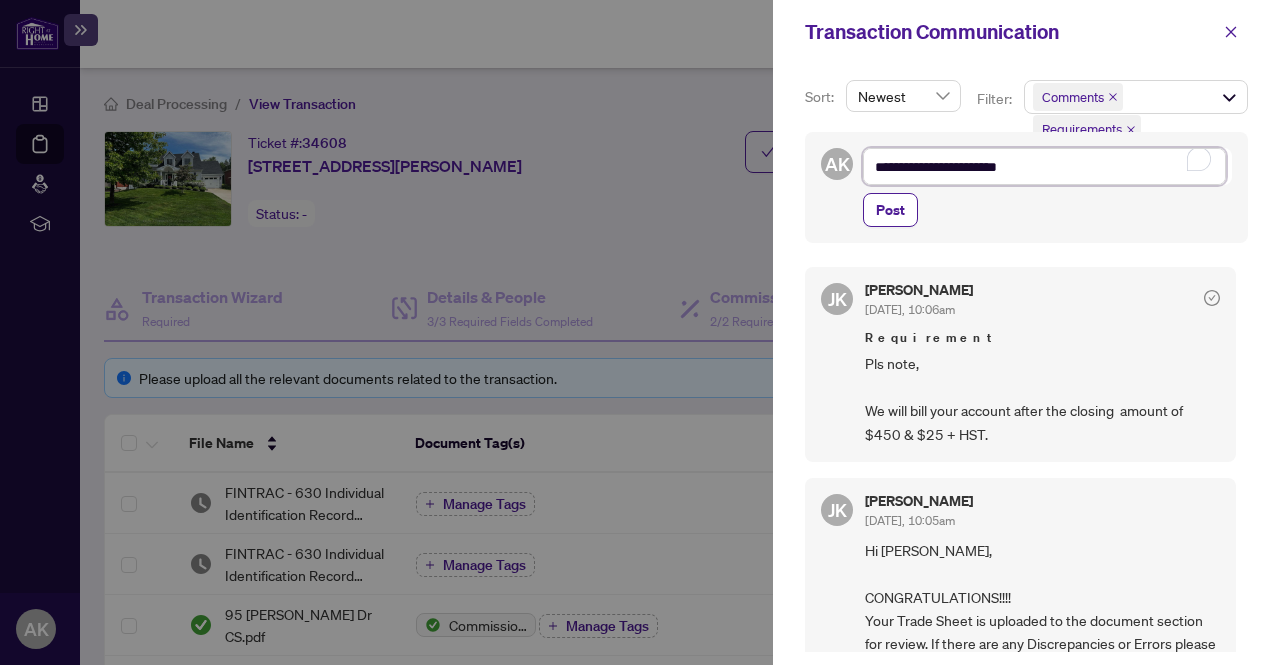 type on "**********" 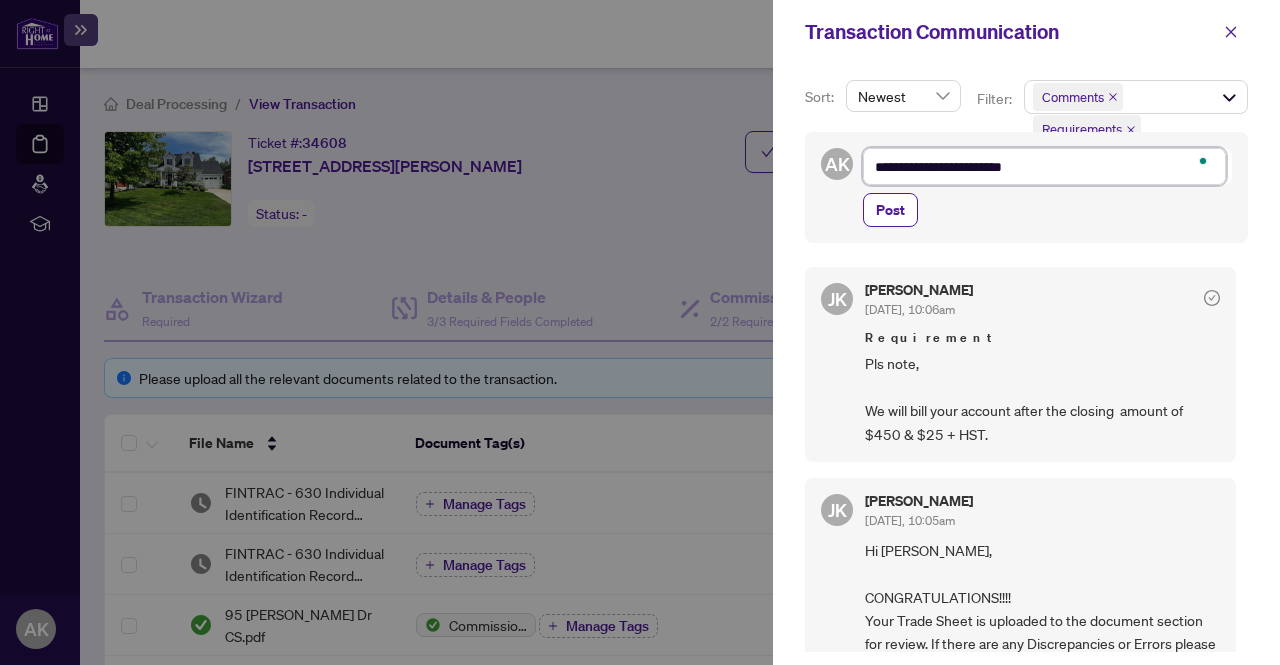 type on "**********" 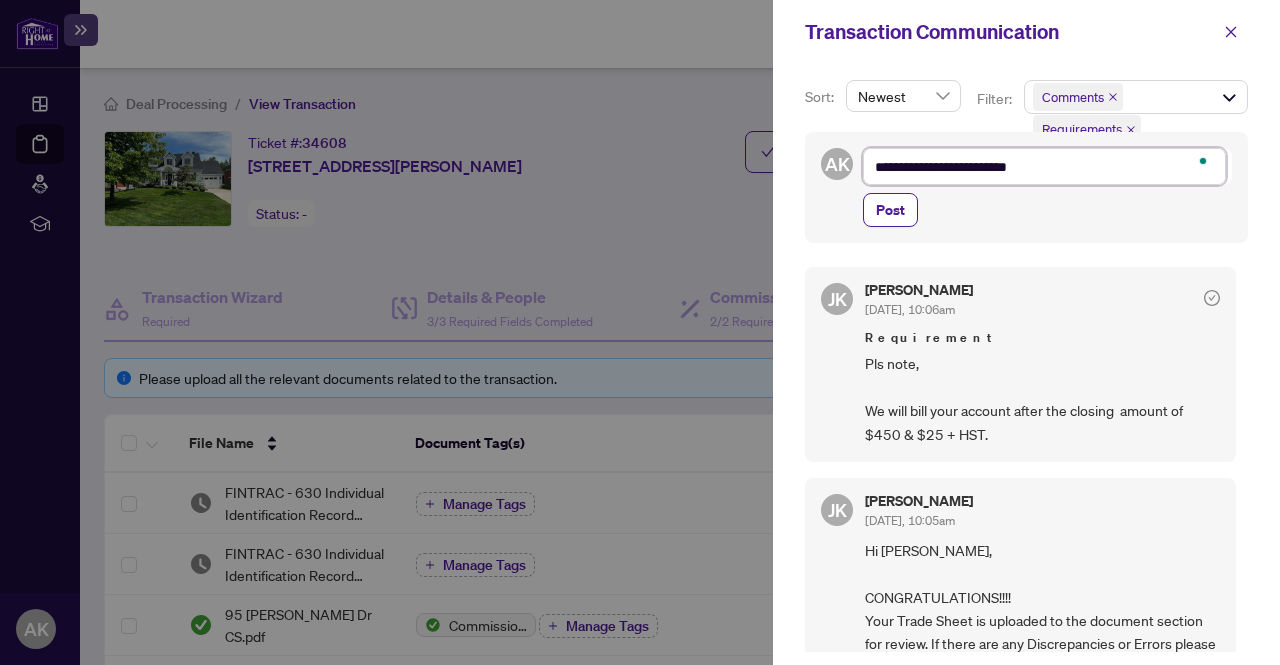 type on "**********" 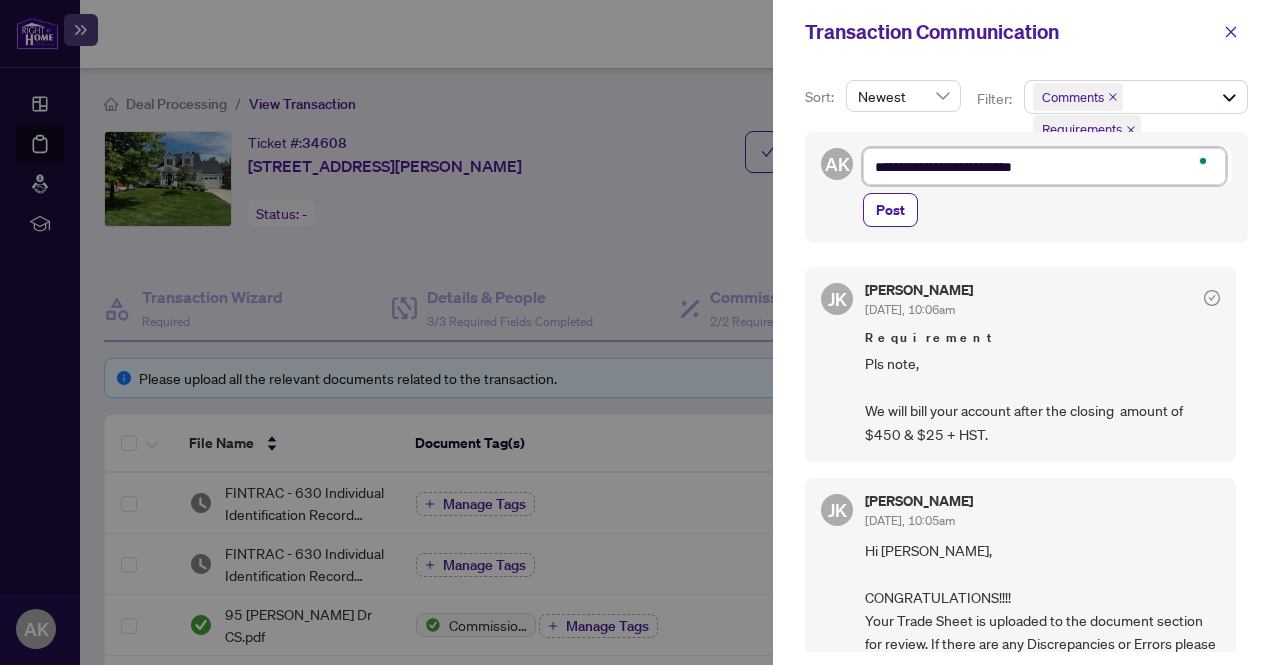 type on "**********" 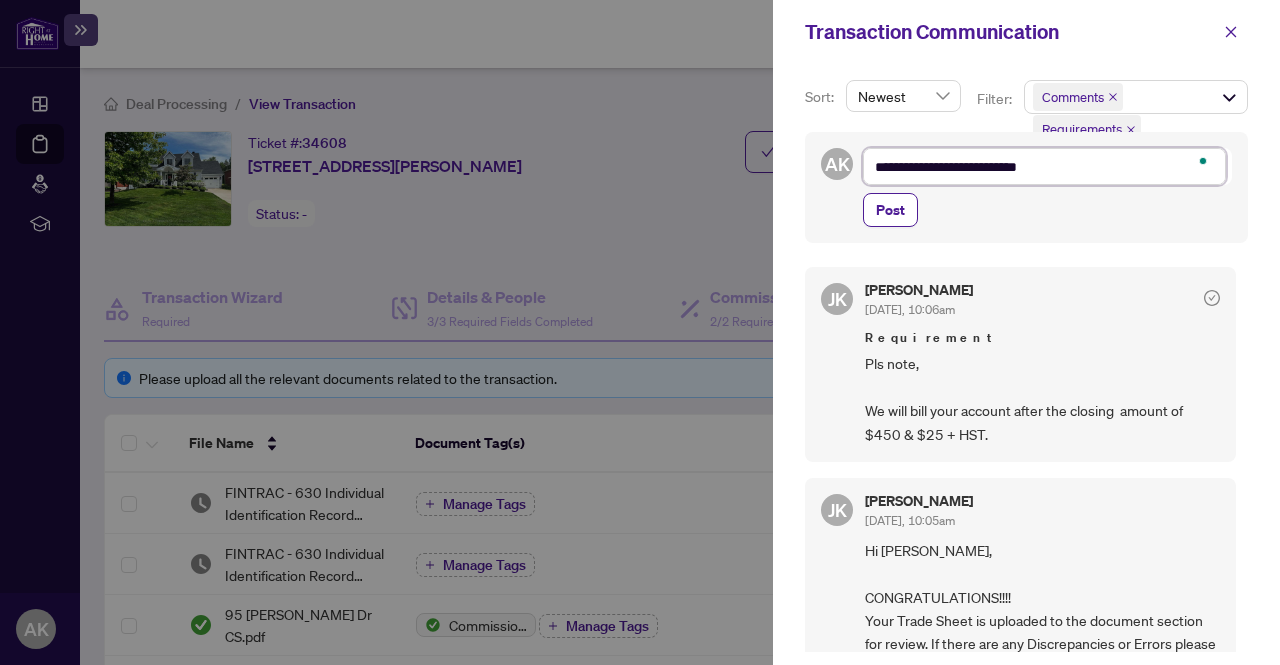 type on "**********" 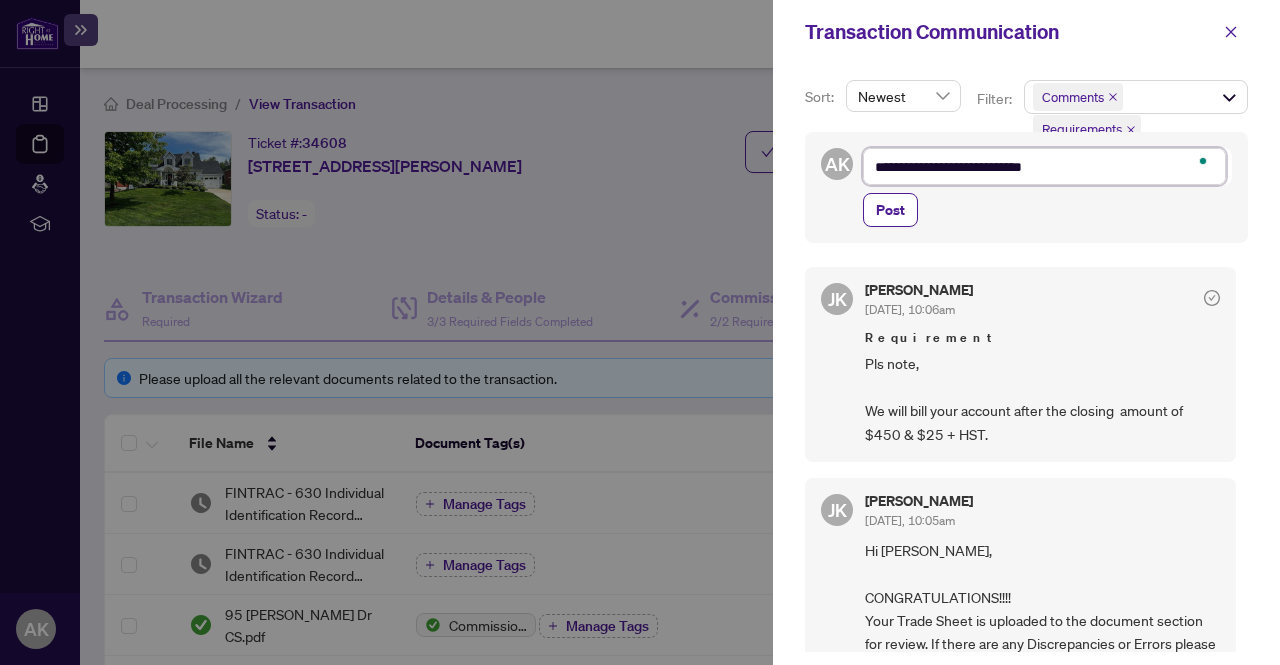type on "**********" 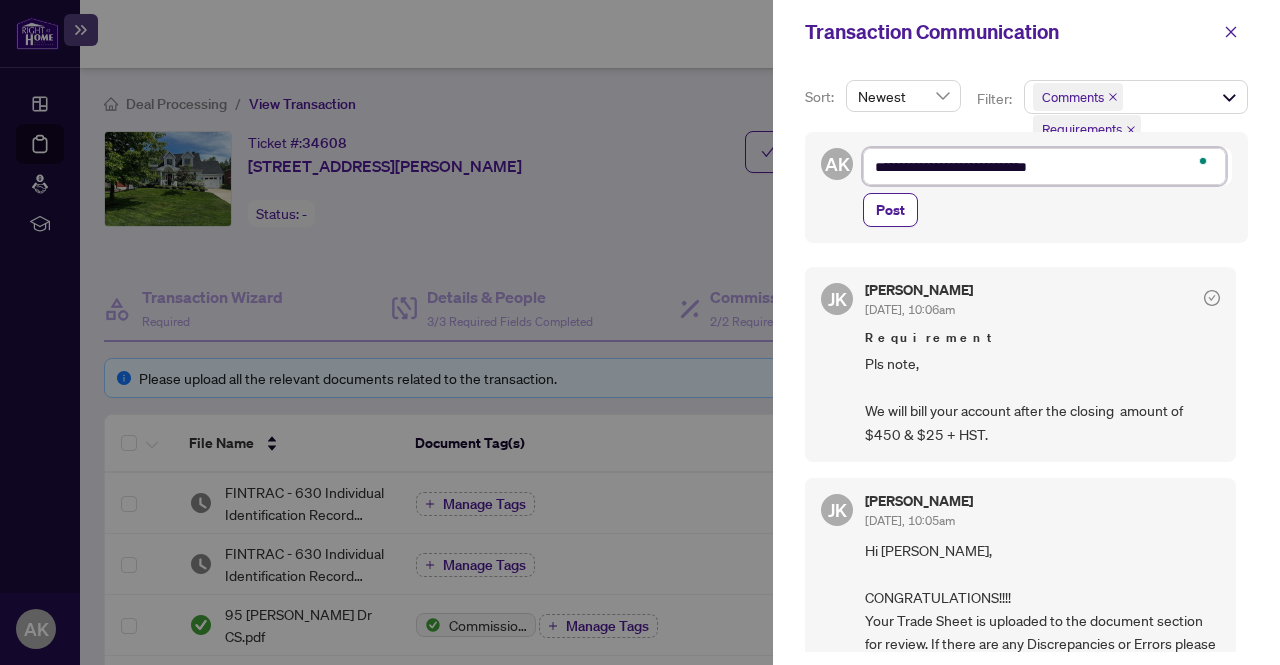 type on "**********" 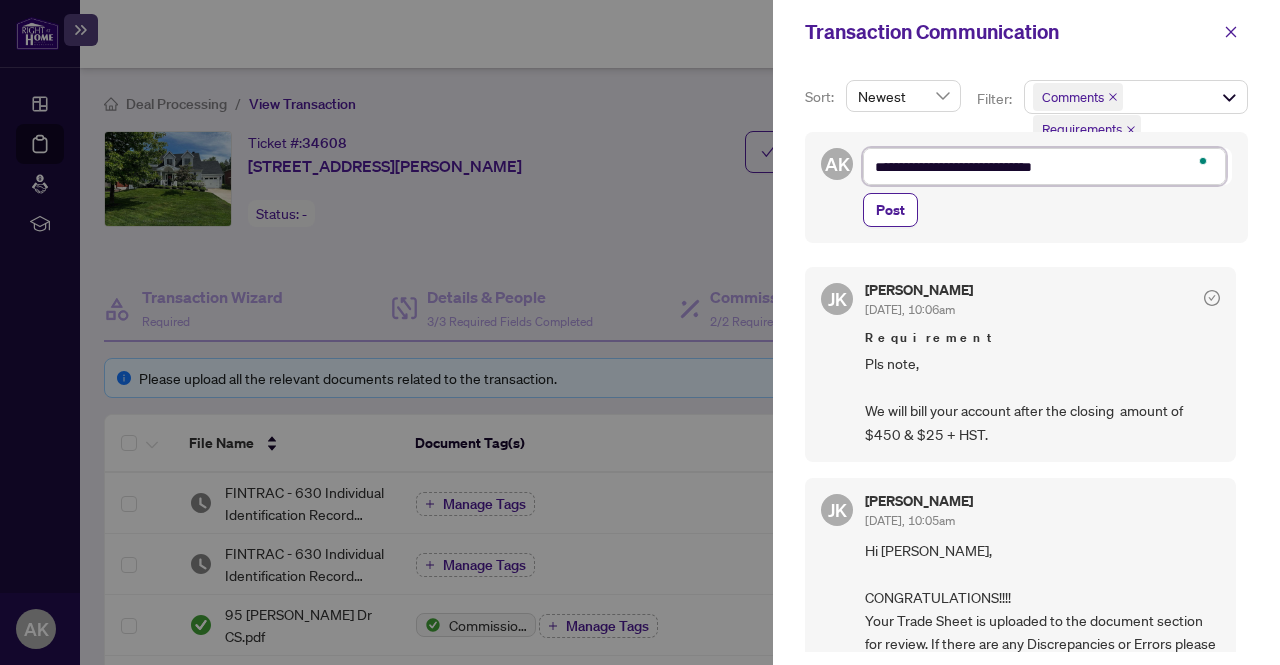 type on "**********" 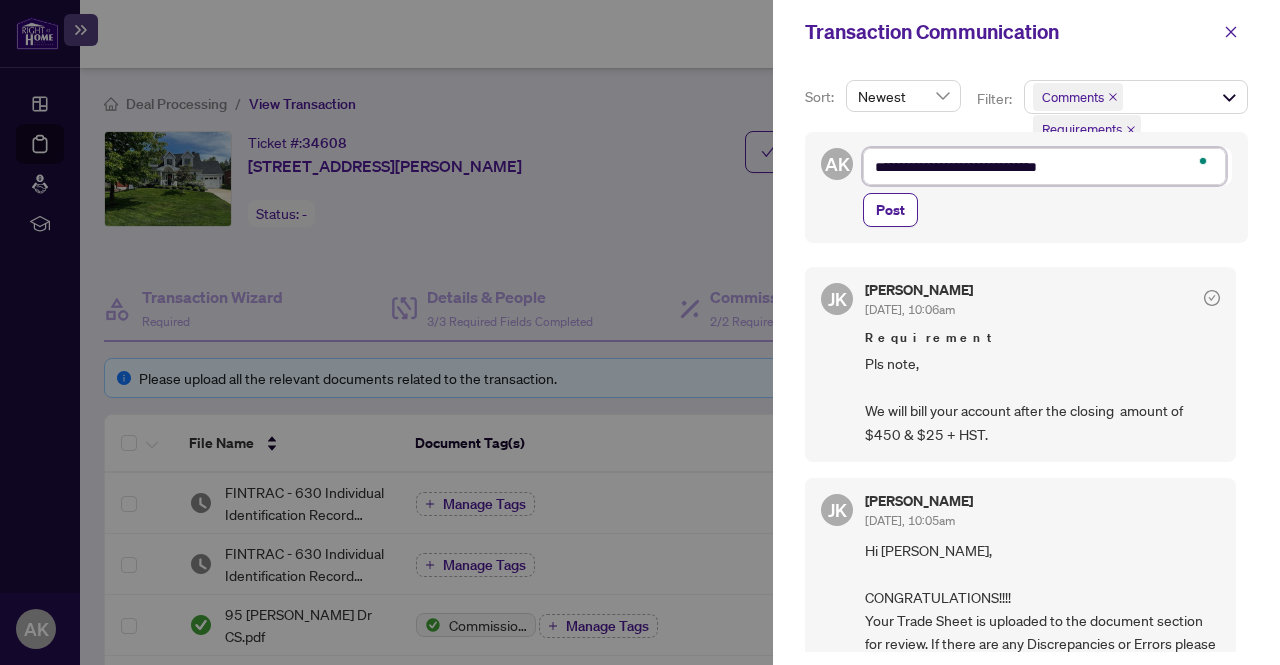 type on "**********" 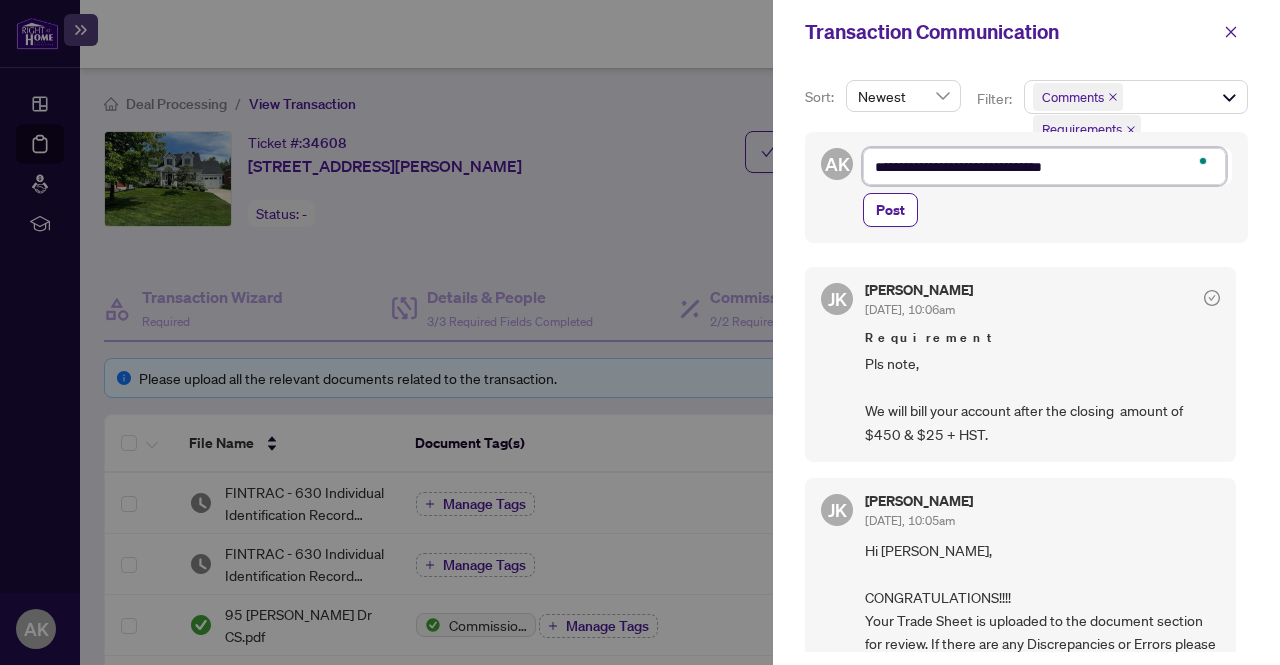 type on "**********" 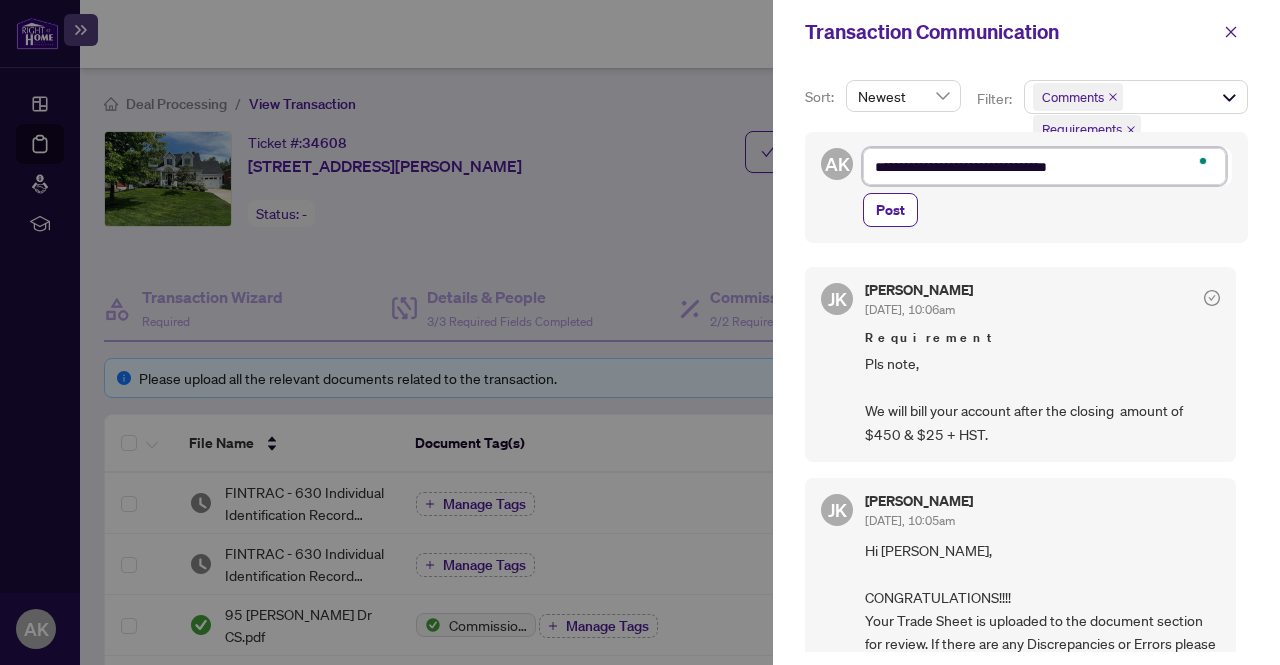 type on "**********" 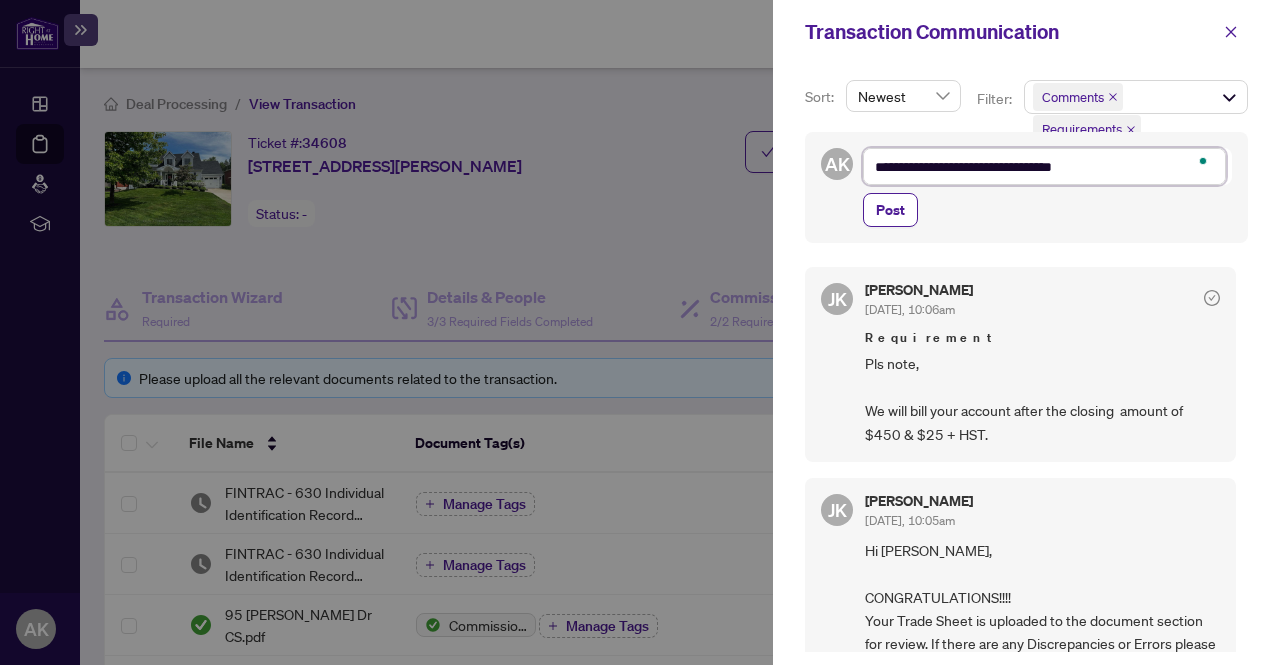 type on "**********" 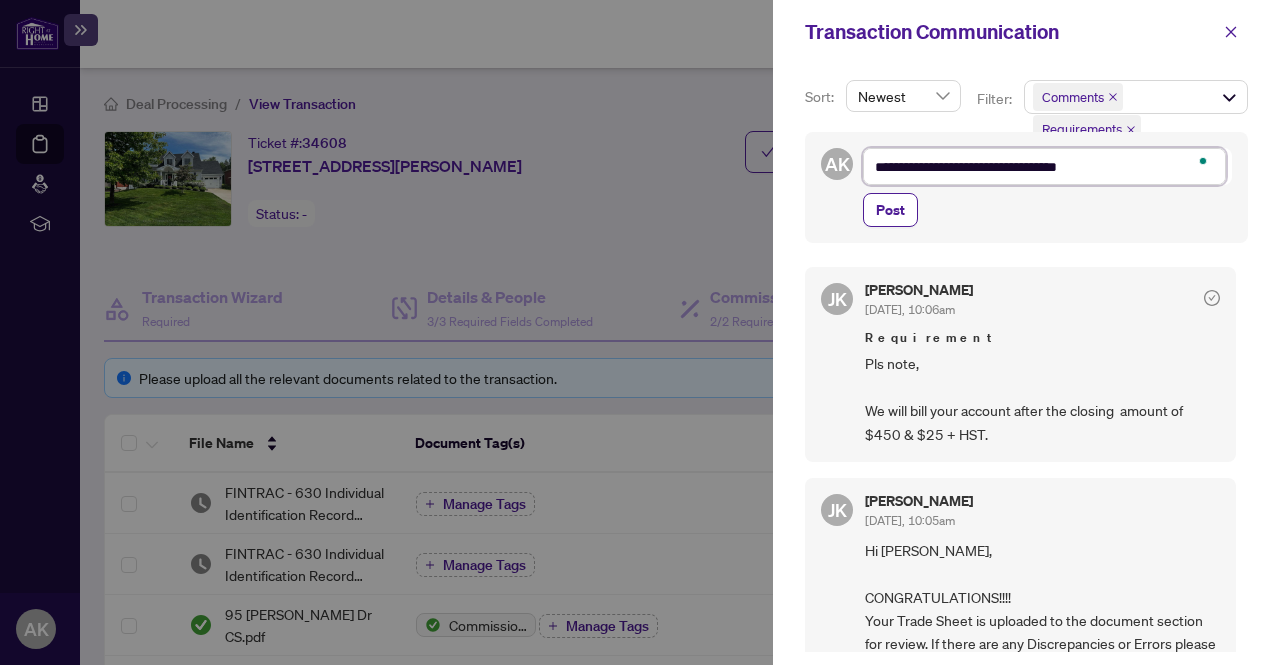 type on "**********" 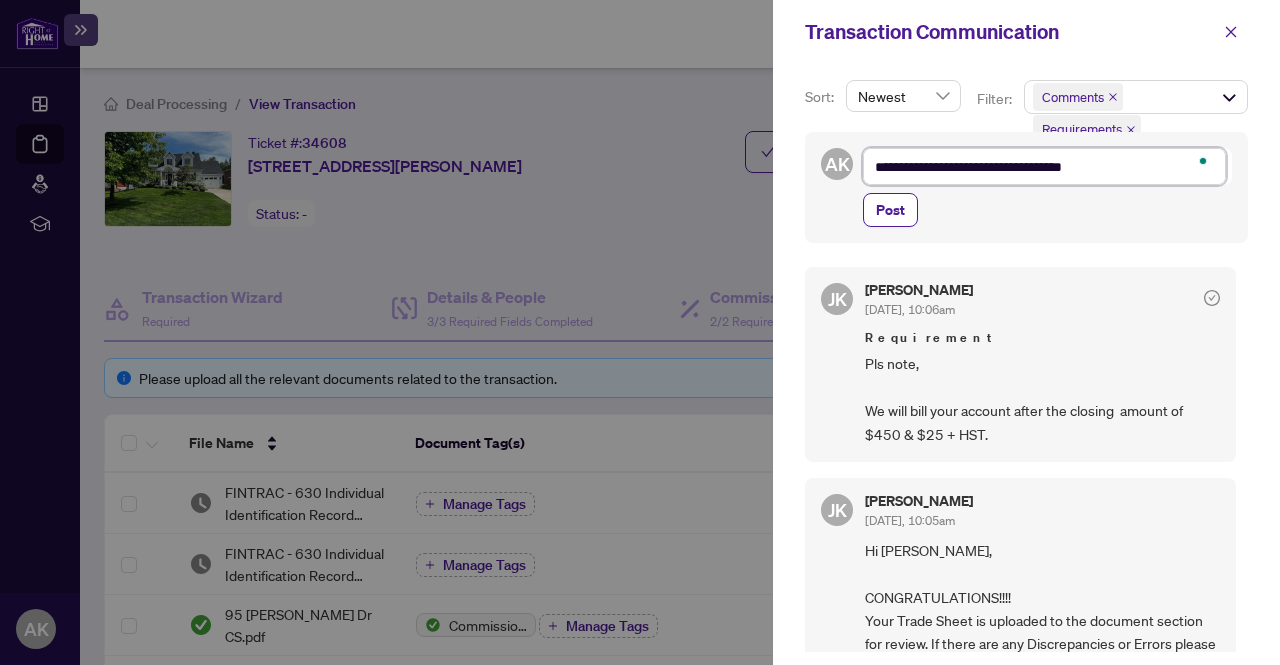 type on "**********" 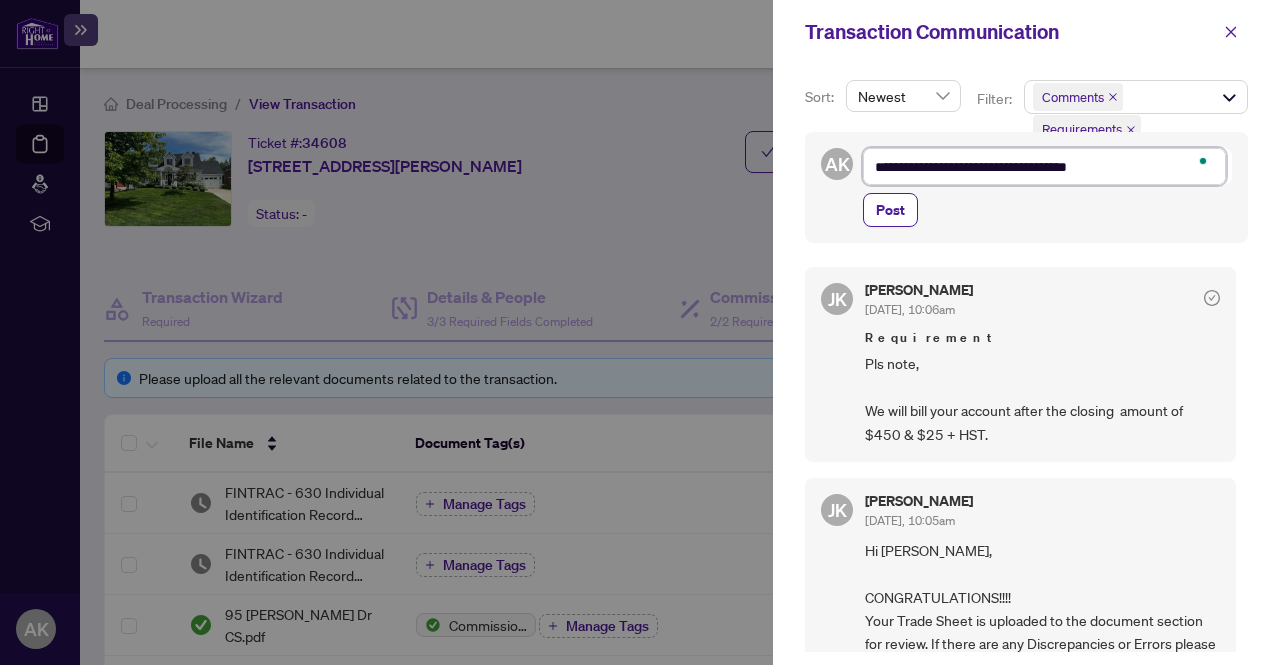 type on "**********" 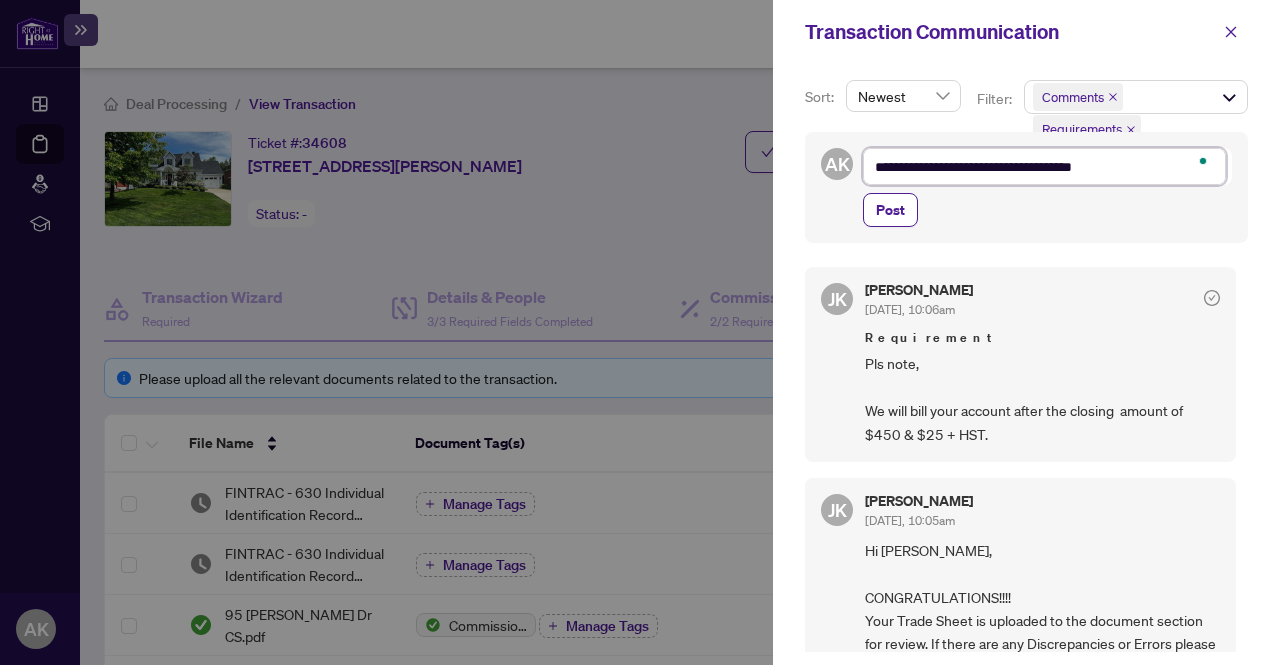 type on "**********" 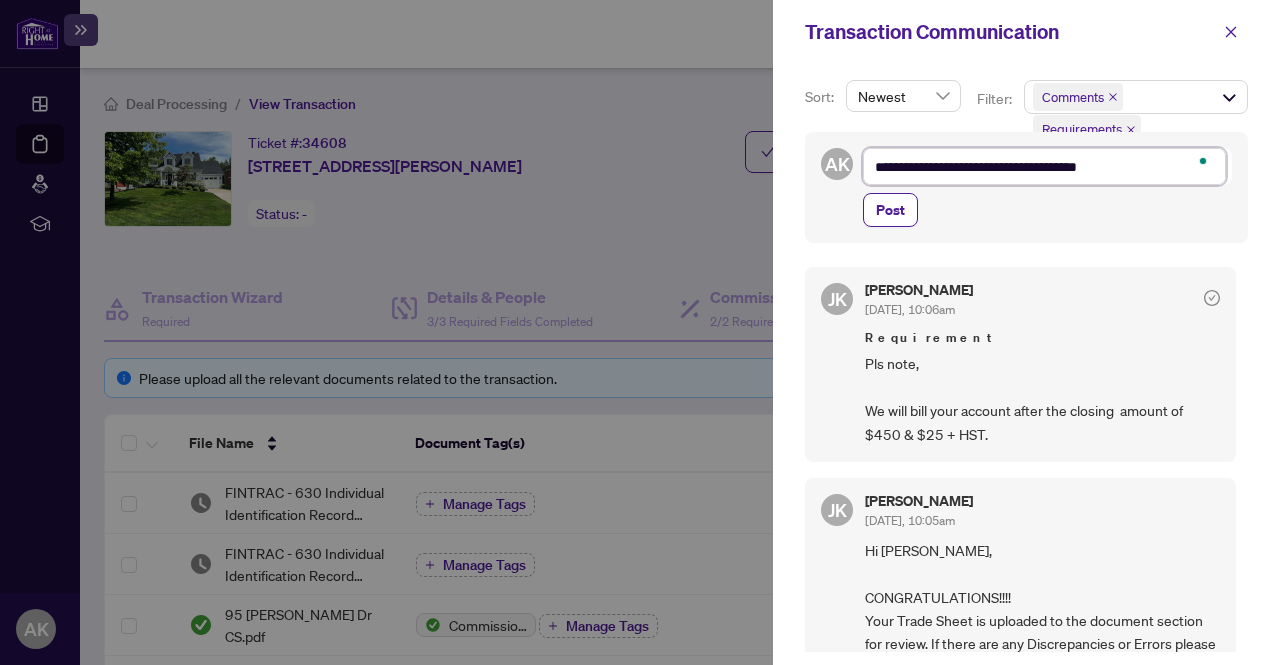 type on "**********" 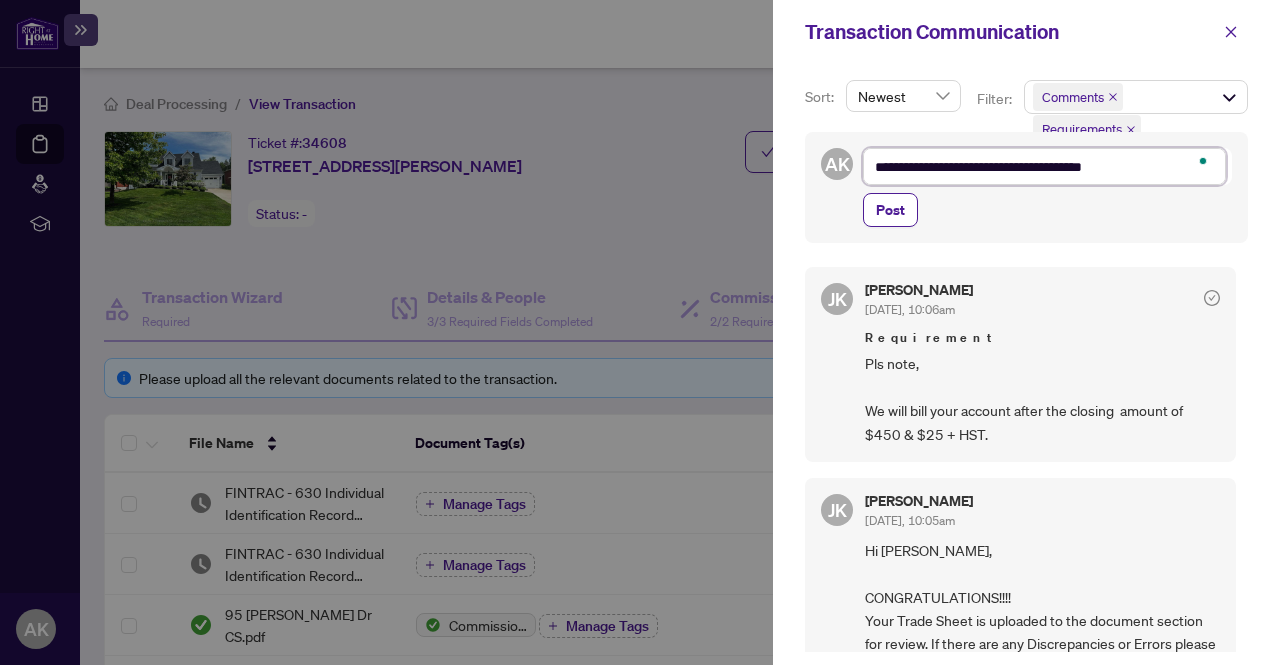 type on "**********" 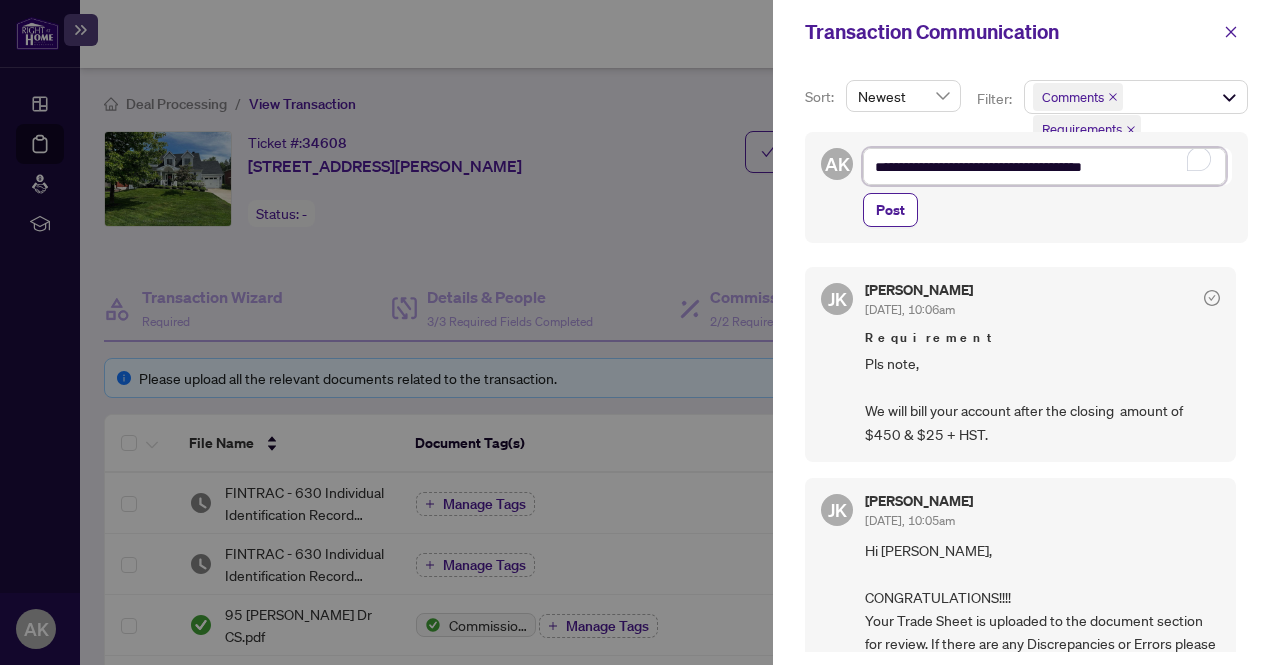 type on "**********" 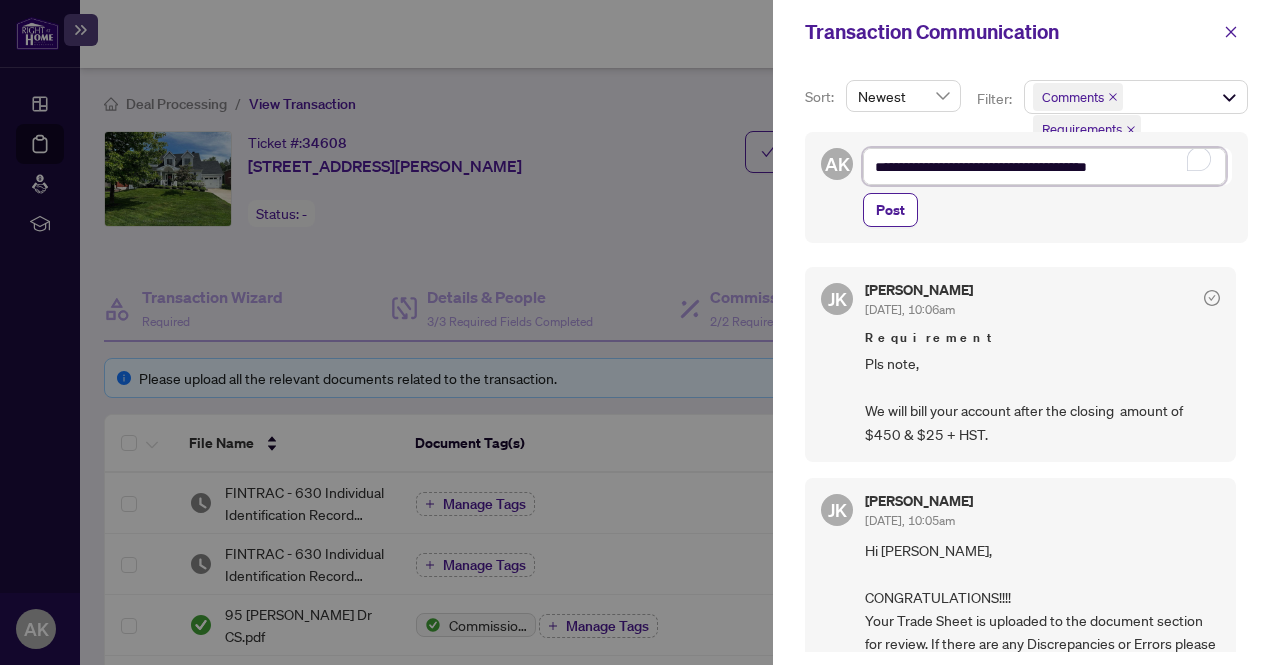 type on "**********" 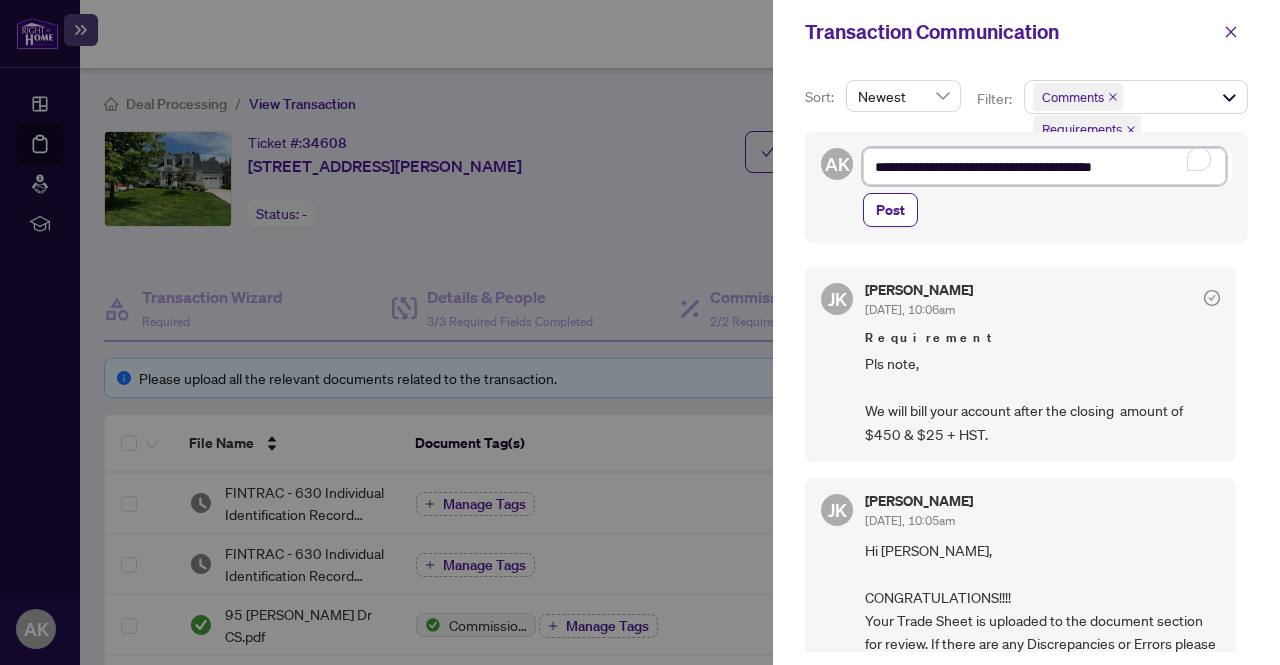type on "**********" 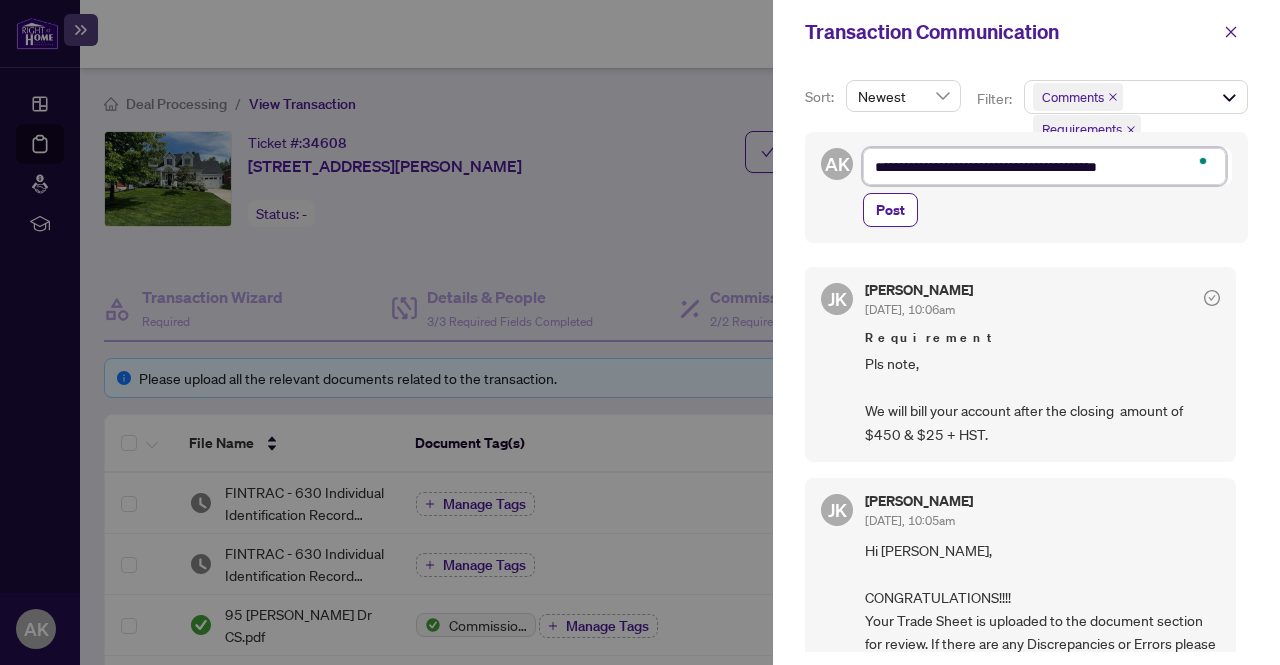 type on "**********" 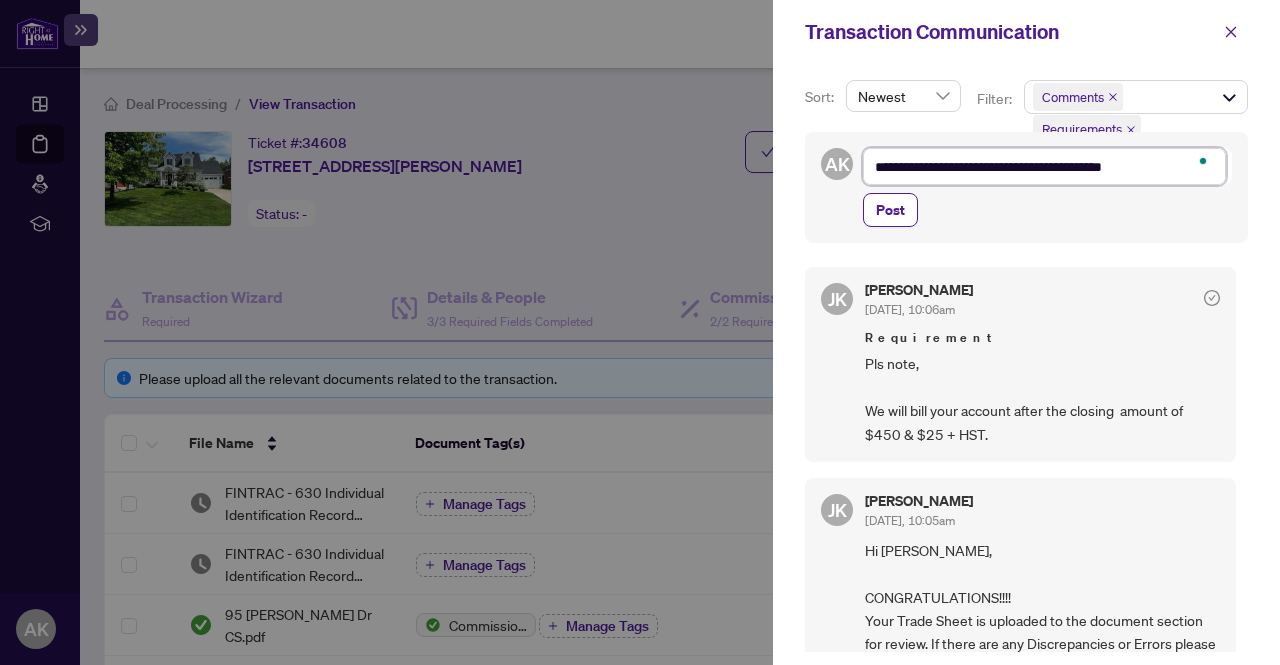 type on "**********" 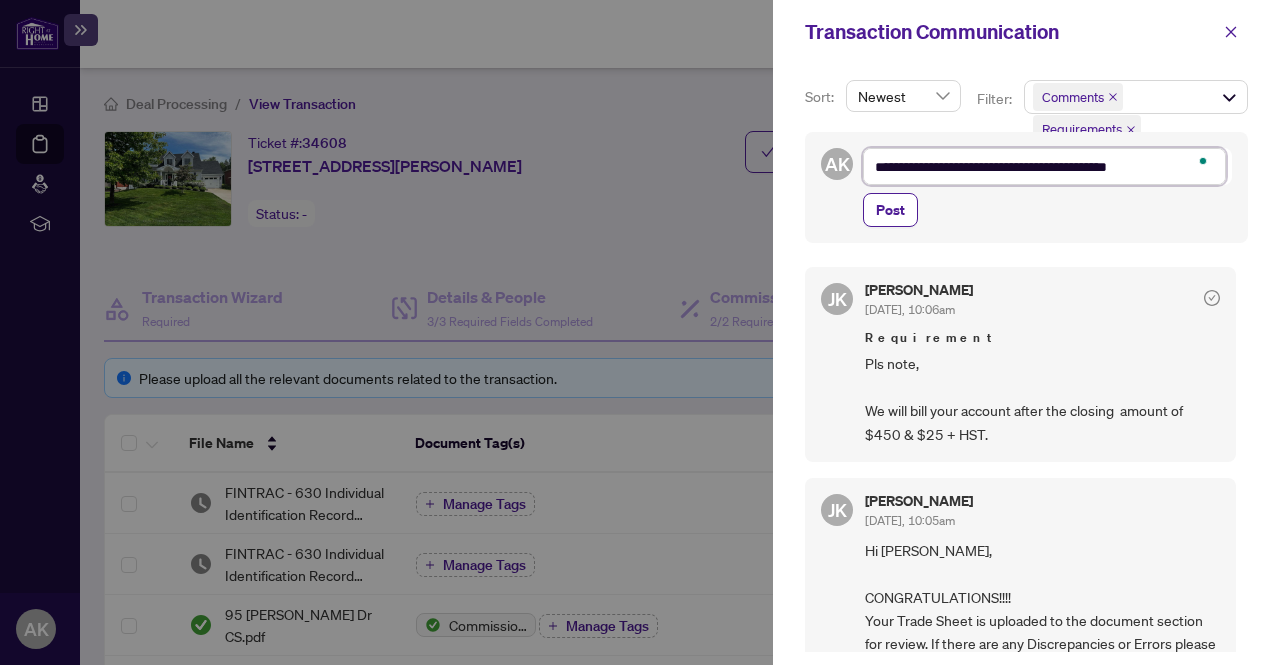 type on "**********" 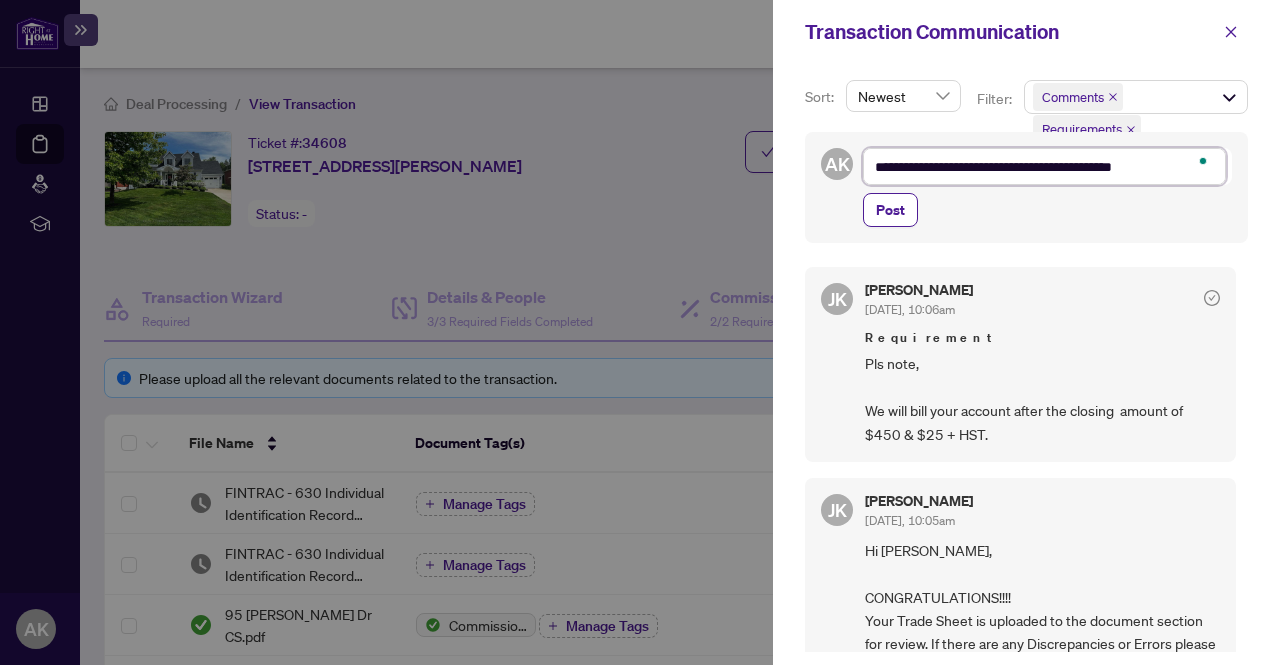 type on "**********" 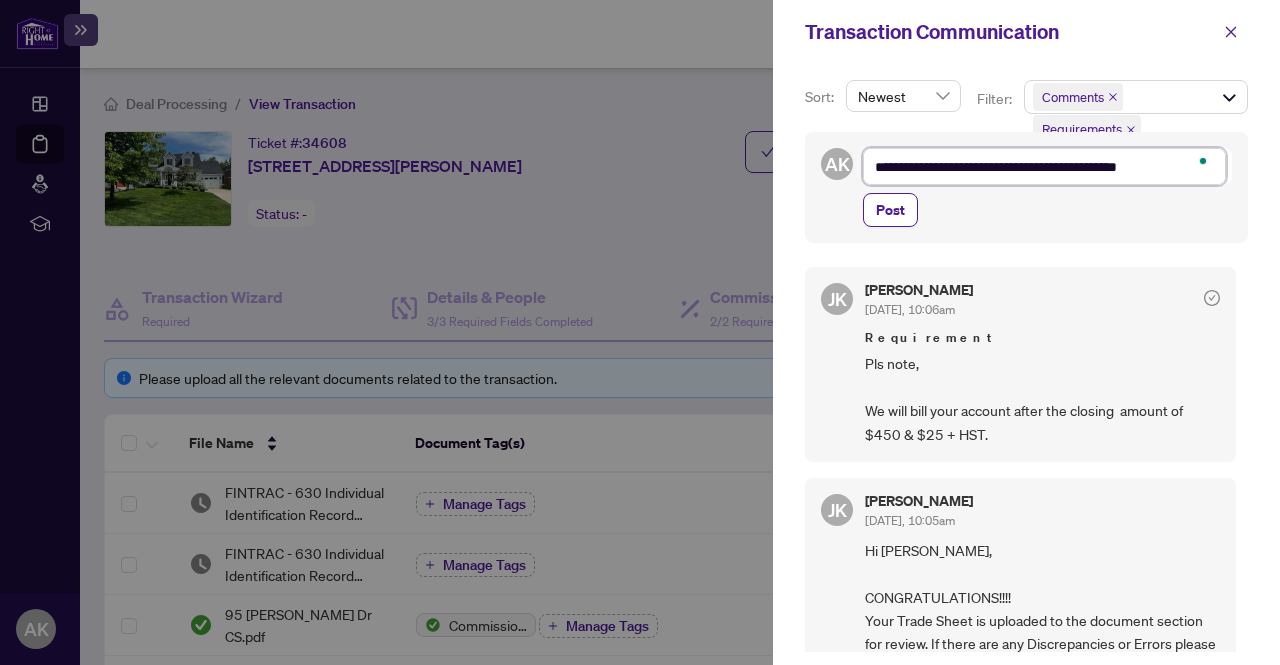 type on "**********" 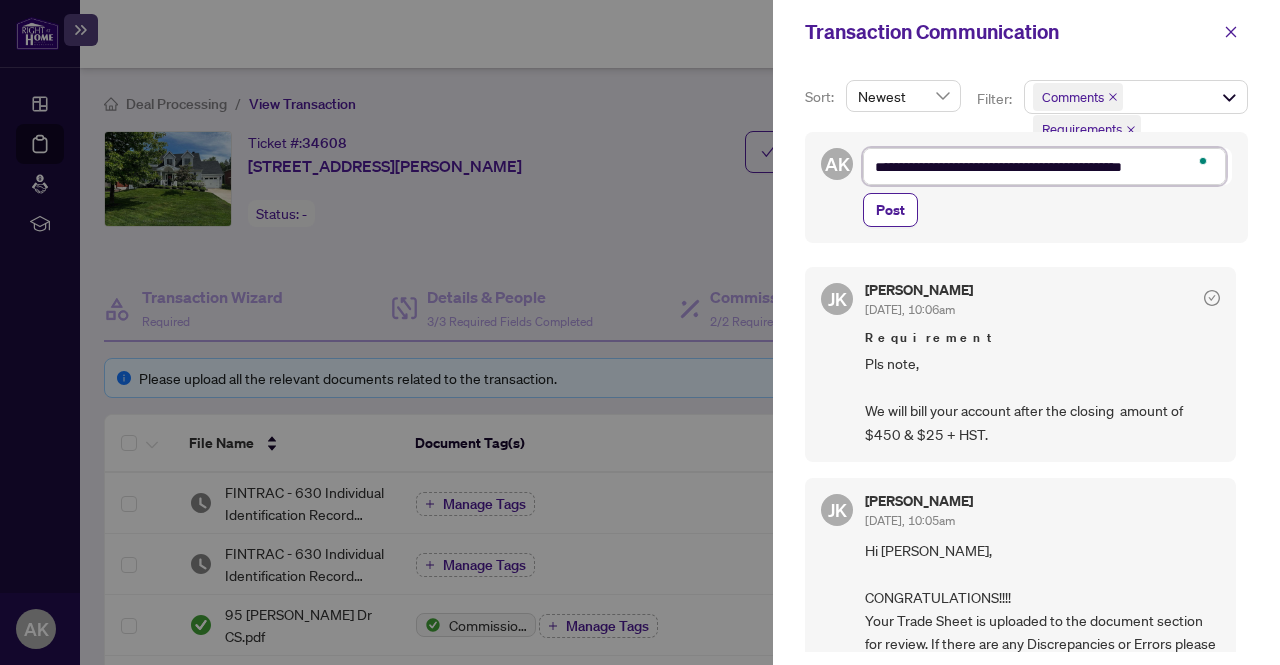 type on "**********" 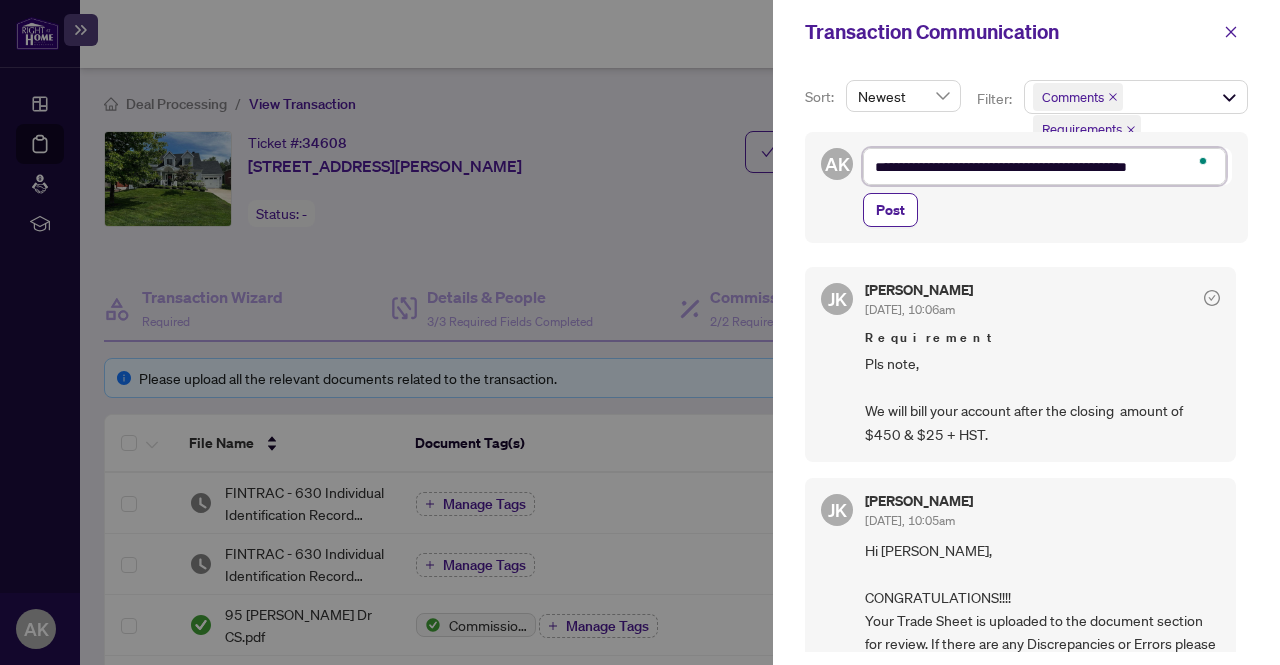 type on "**********" 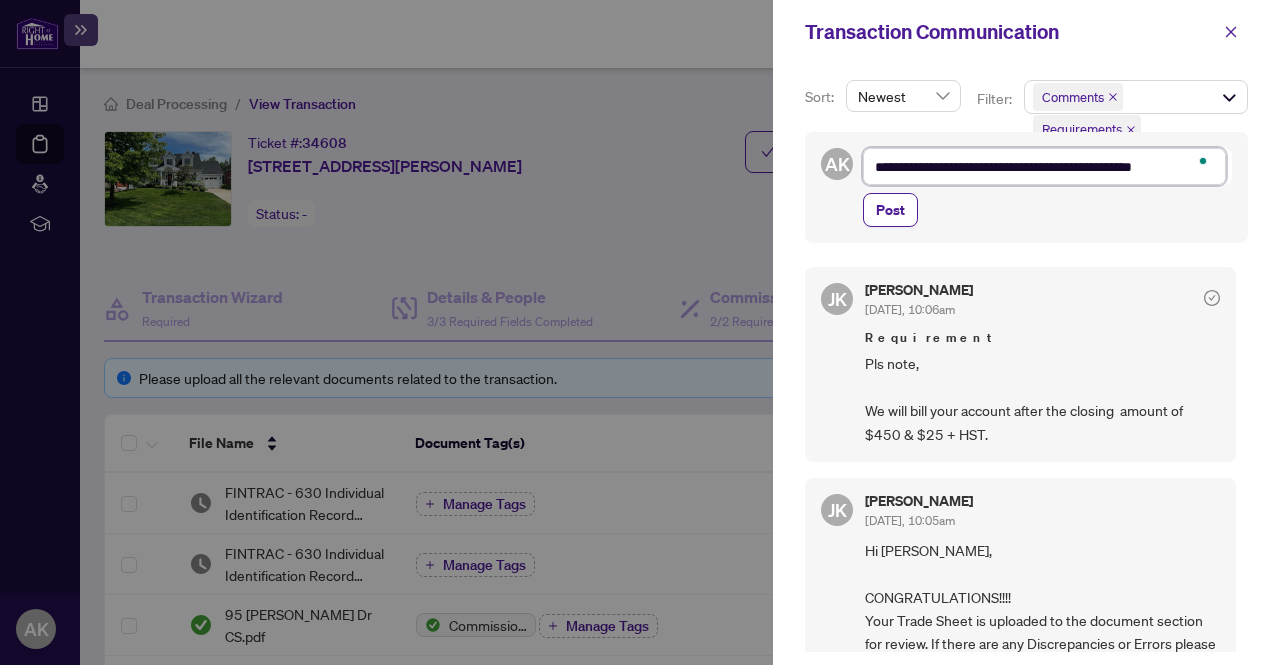 type on "**********" 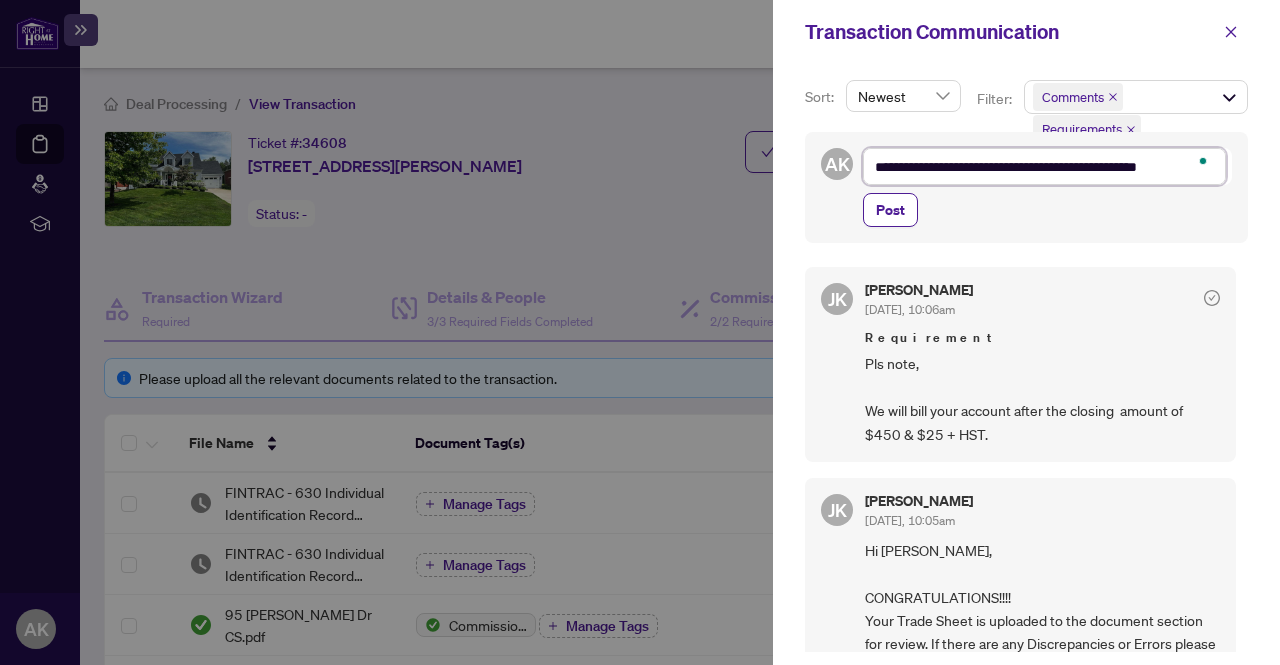 type on "**********" 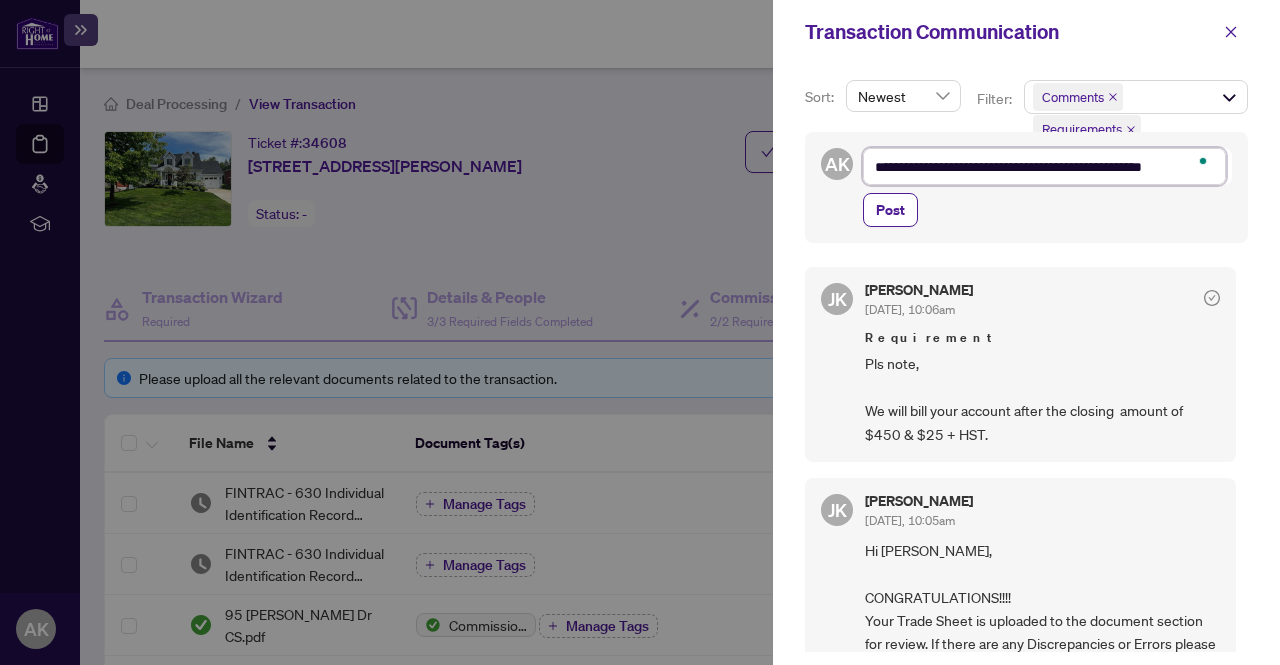 type on "**********" 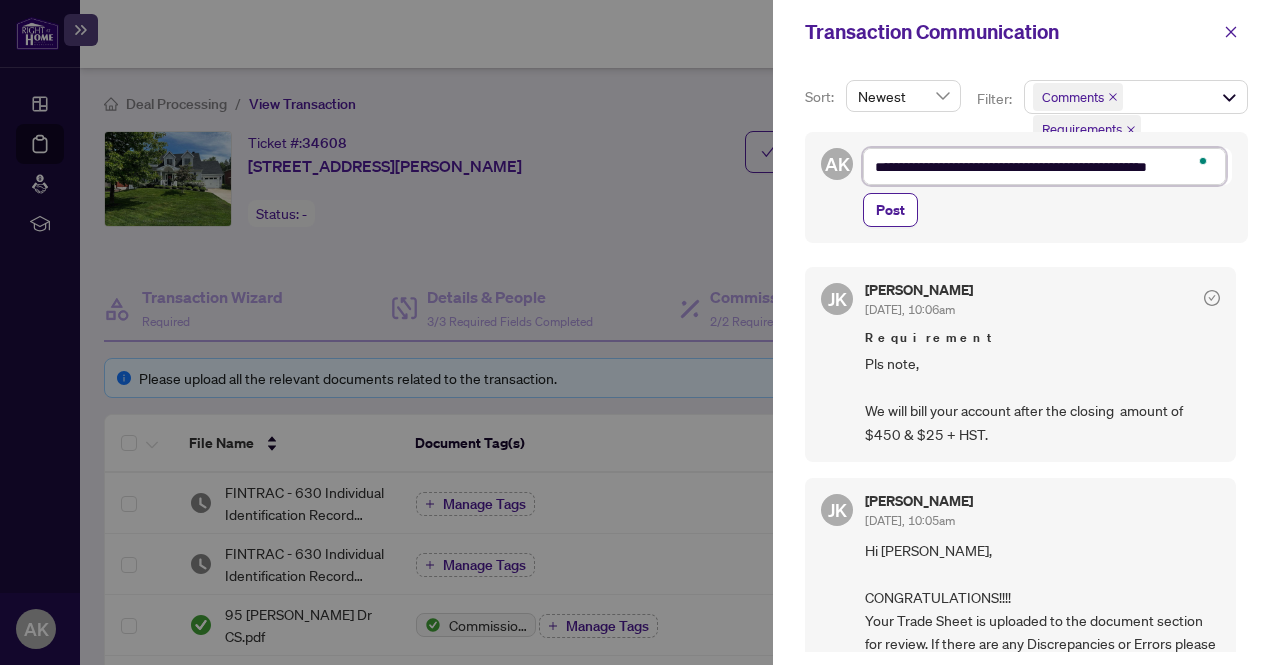 type on "**********" 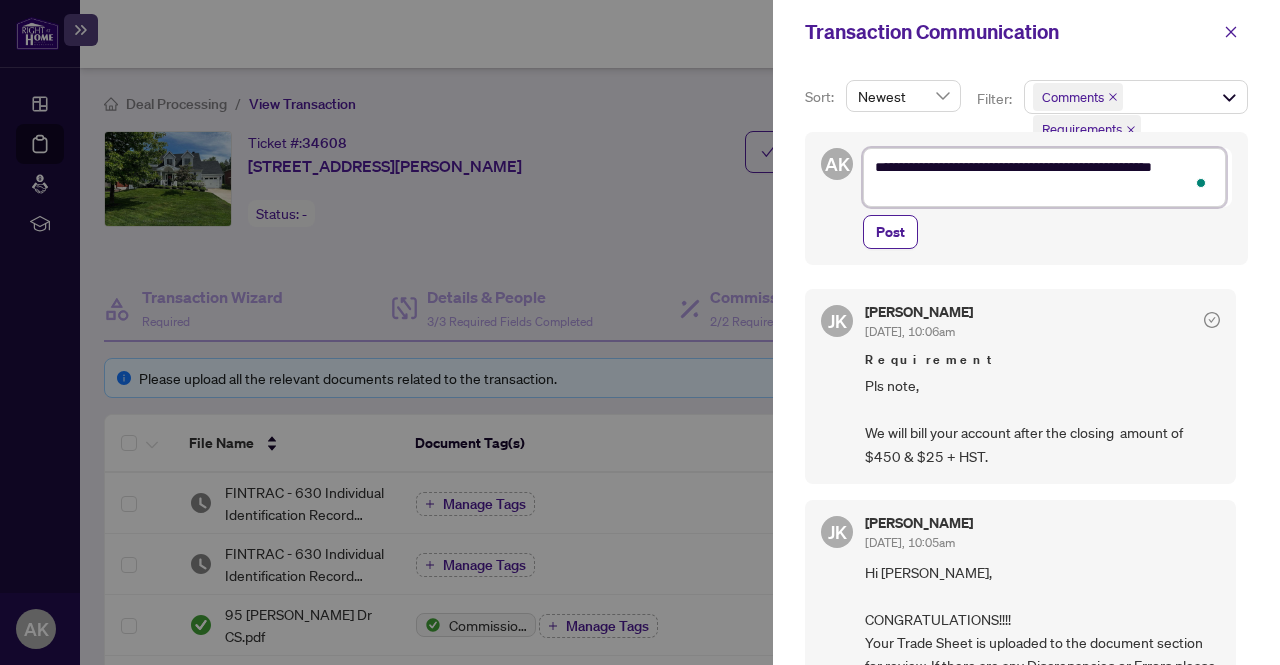 type on "**********" 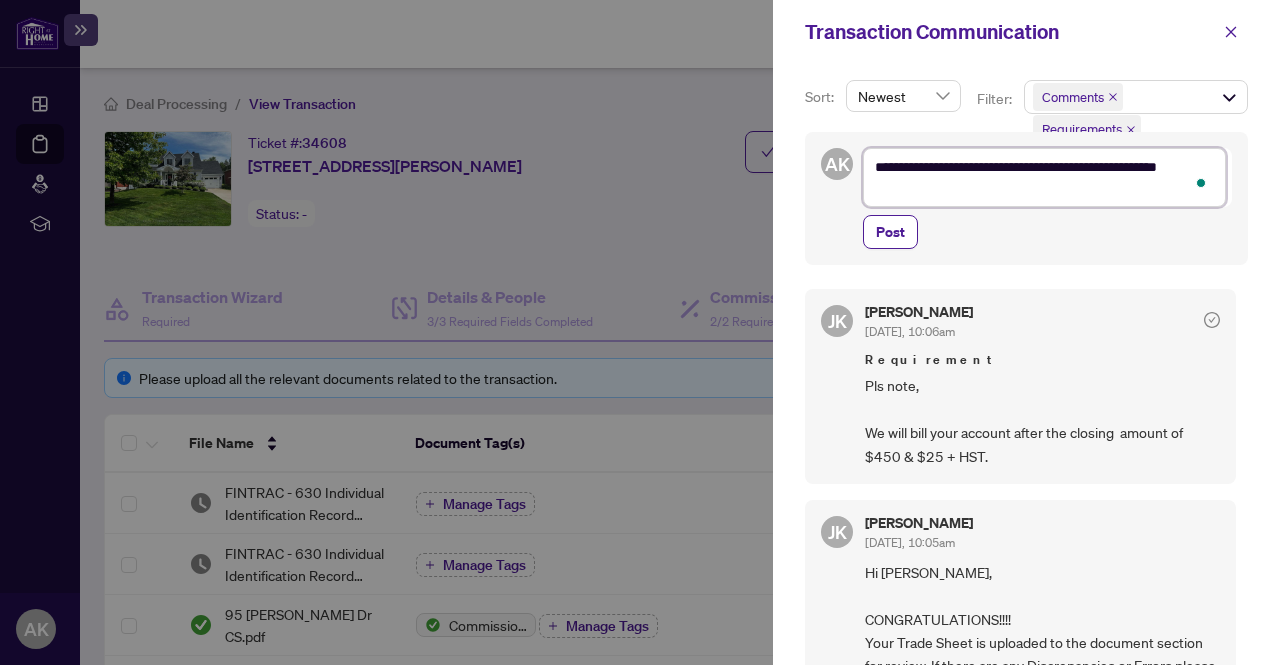 type on "**********" 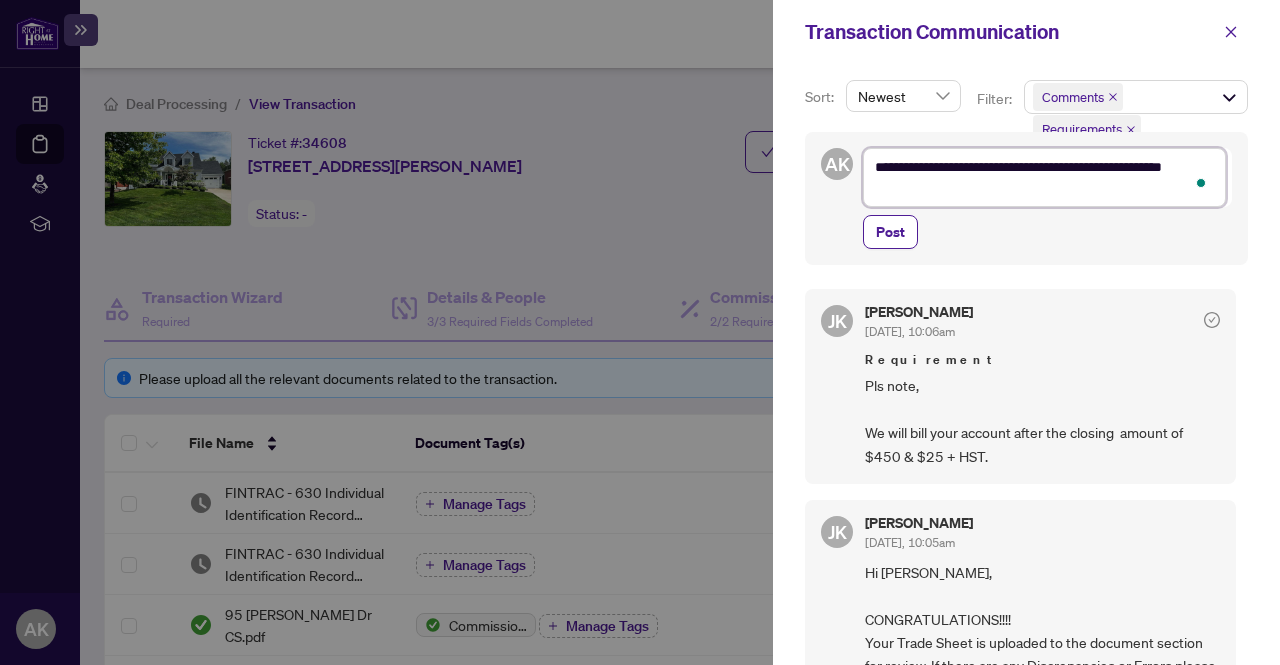 type on "**********" 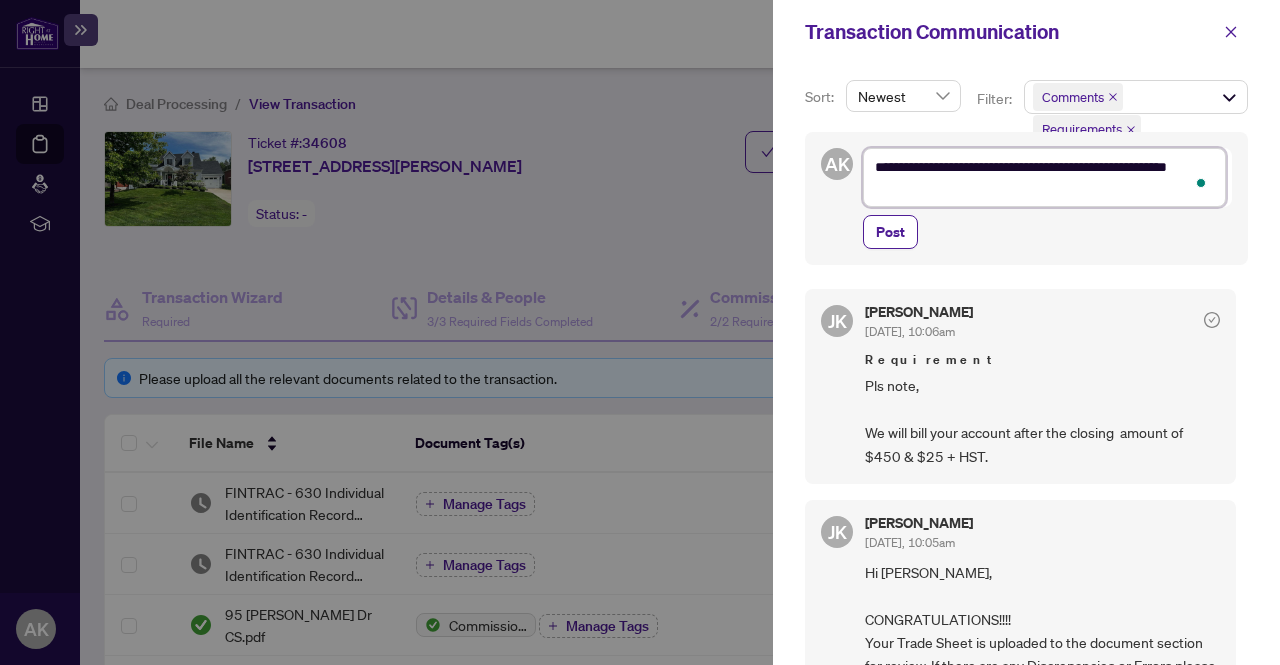 type on "**********" 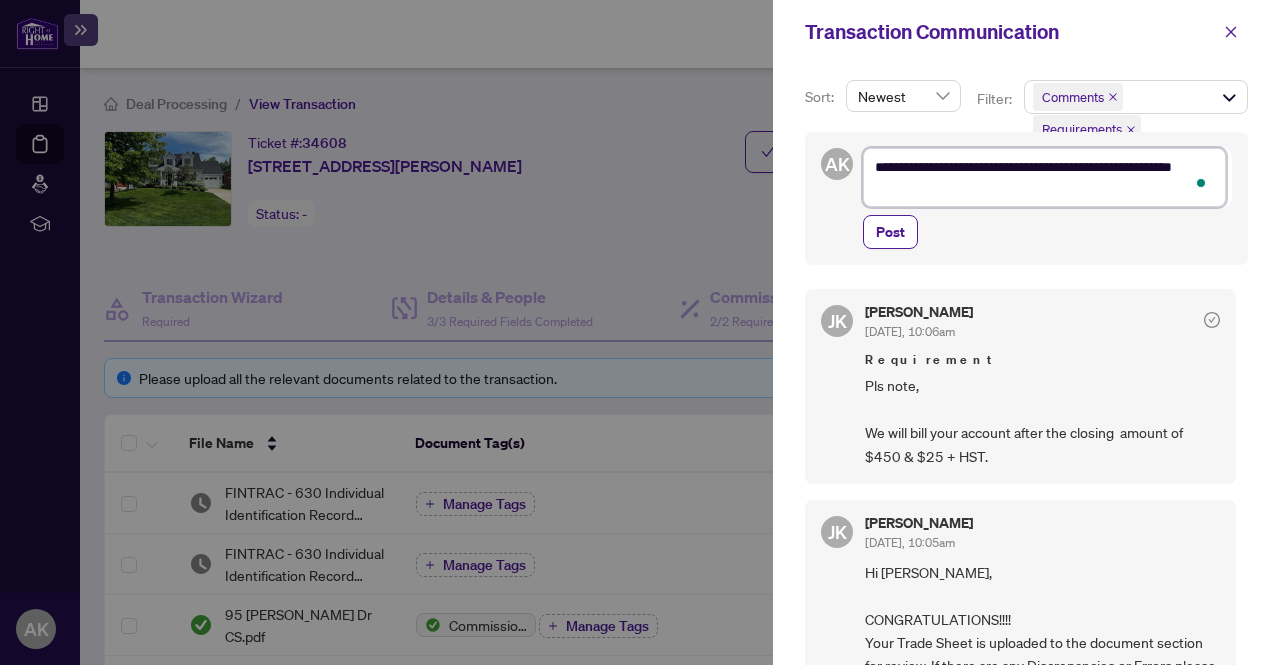type on "**********" 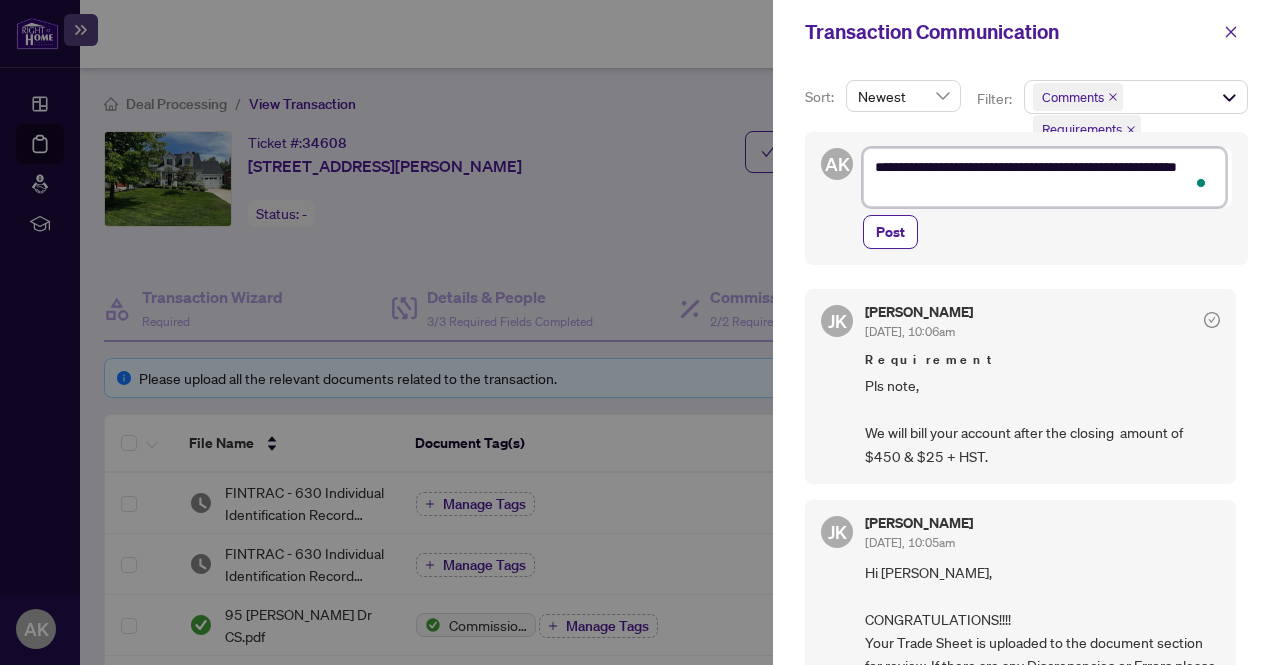 type on "**********" 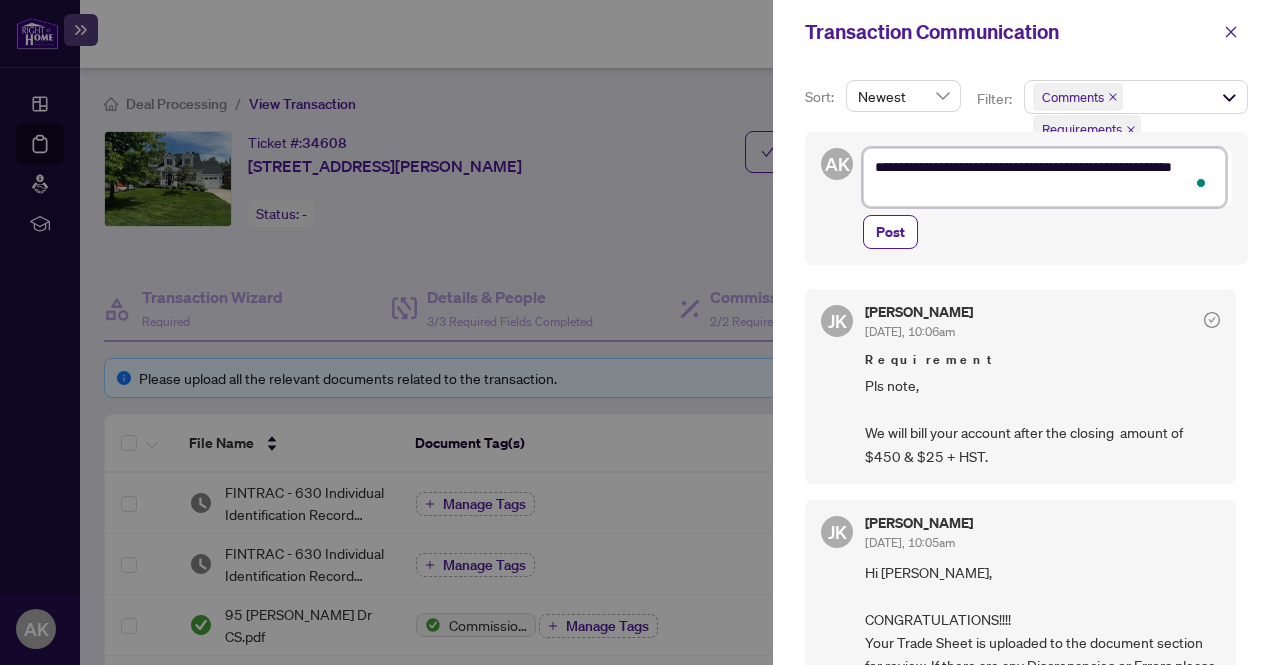 type on "**********" 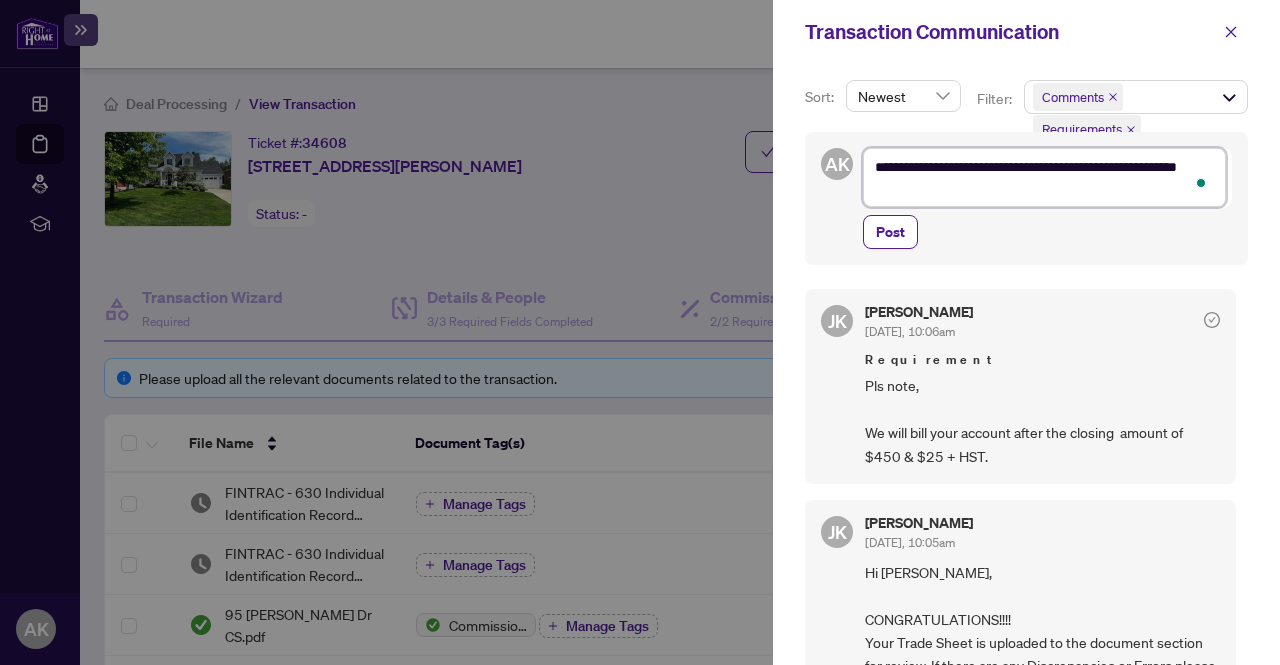 type on "**********" 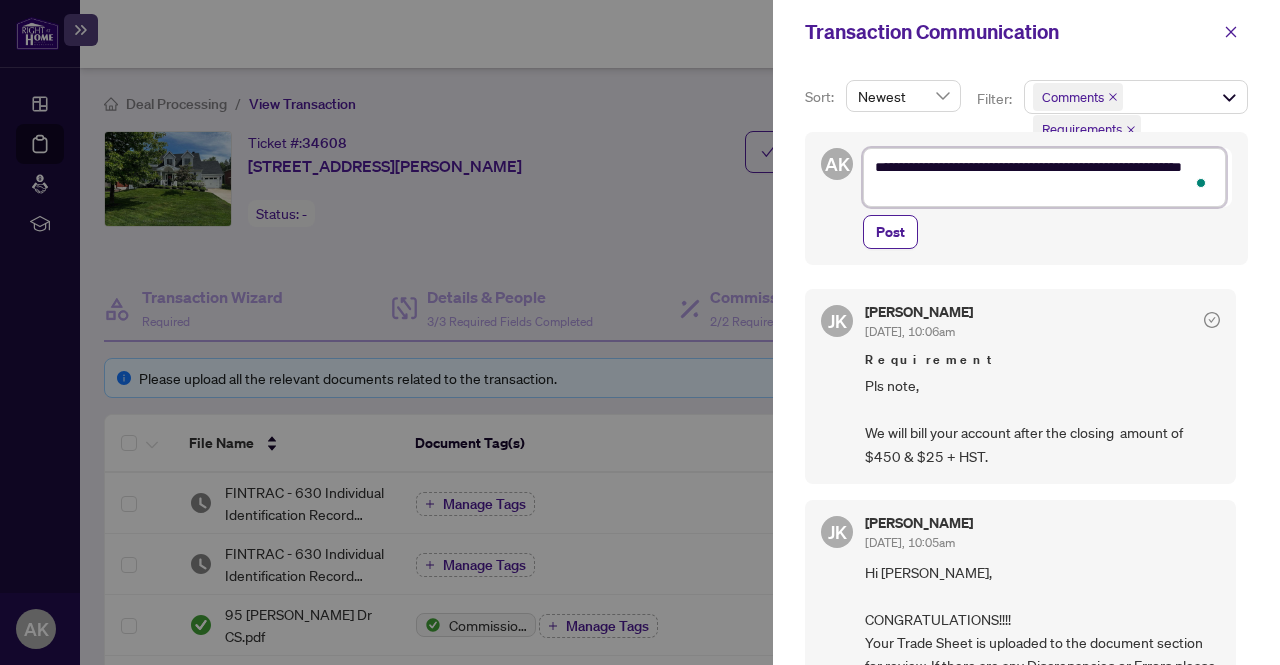 type on "**********" 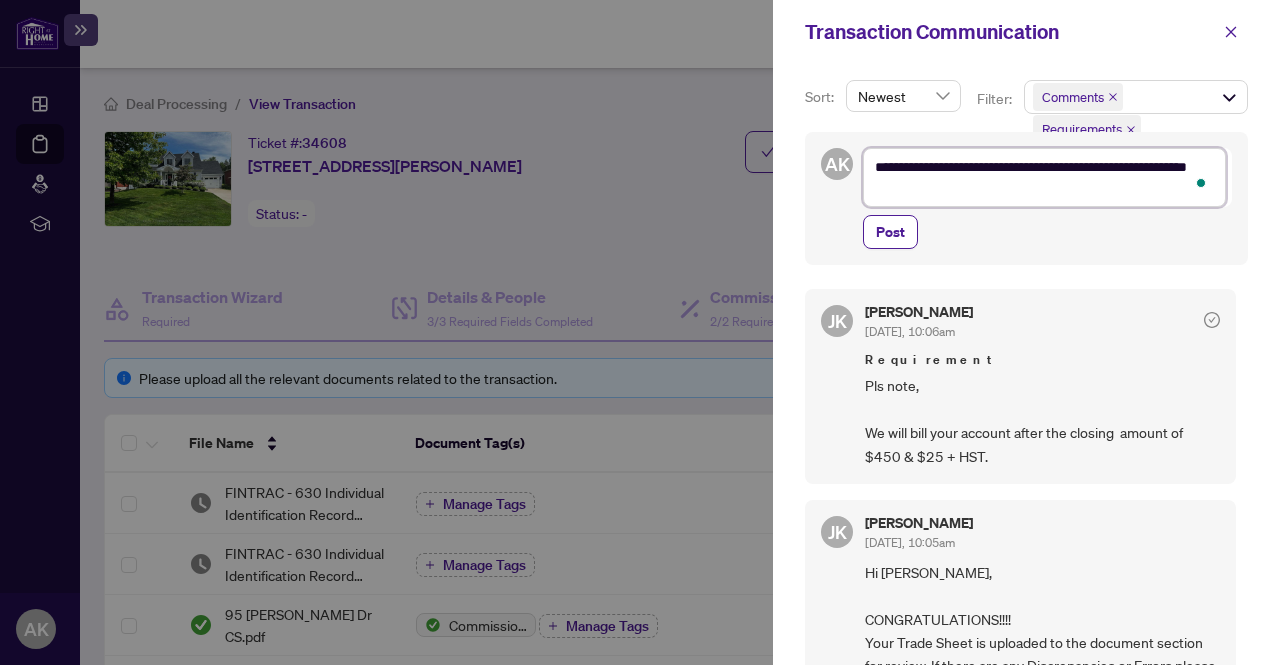 type on "**********" 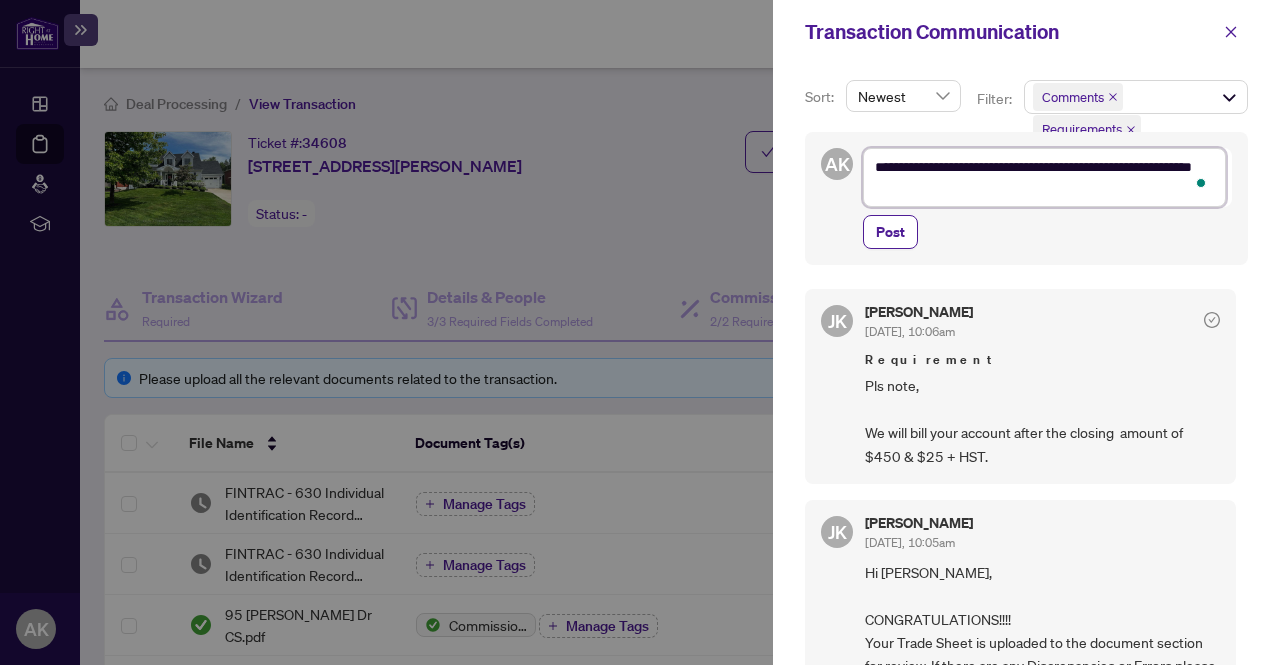 type on "**********" 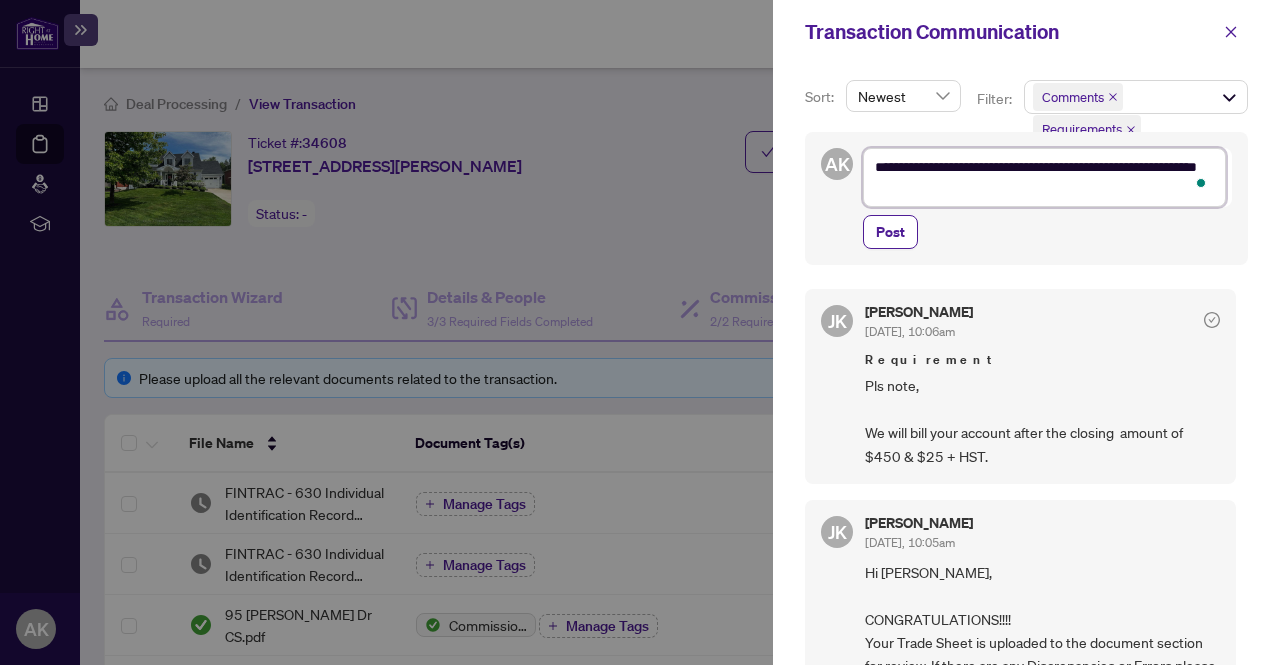 type on "**********" 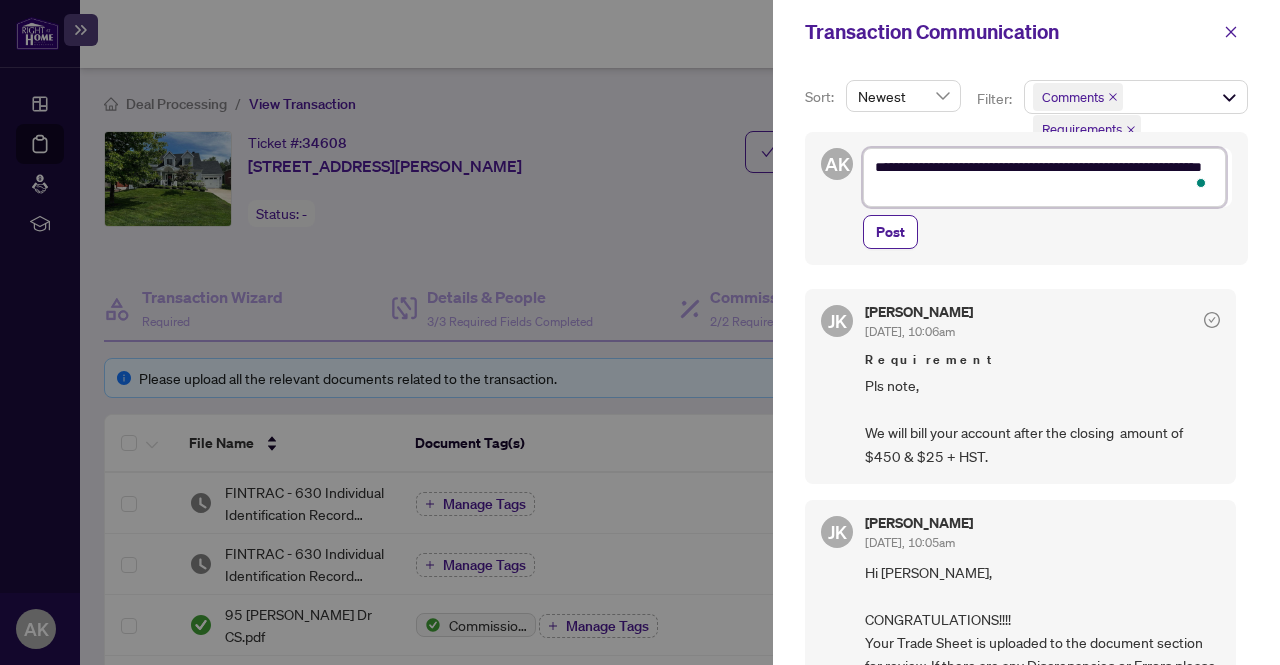 type on "**********" 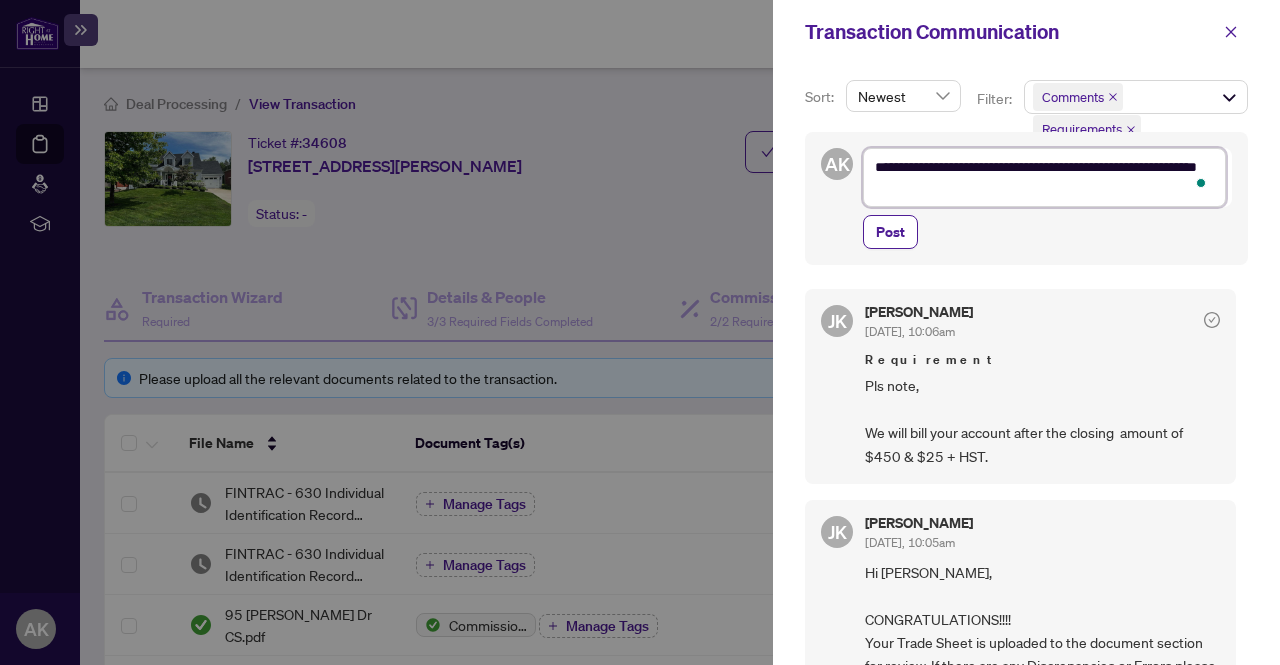 type on "**********" 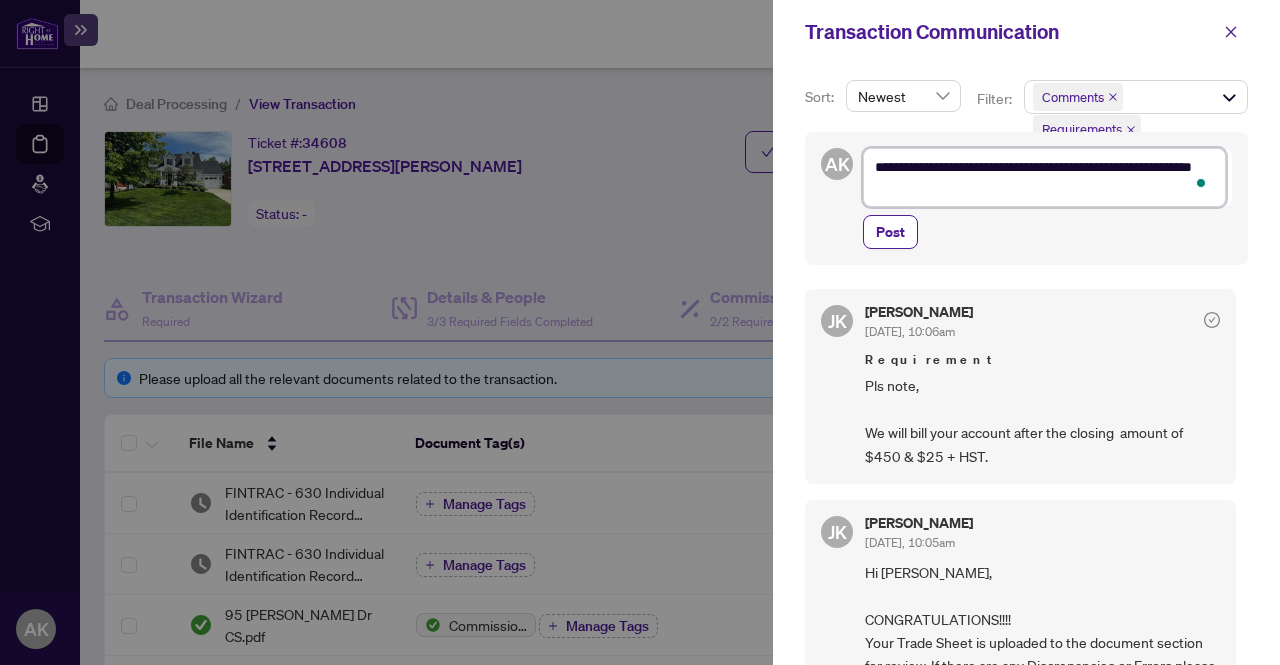 type on "**********" 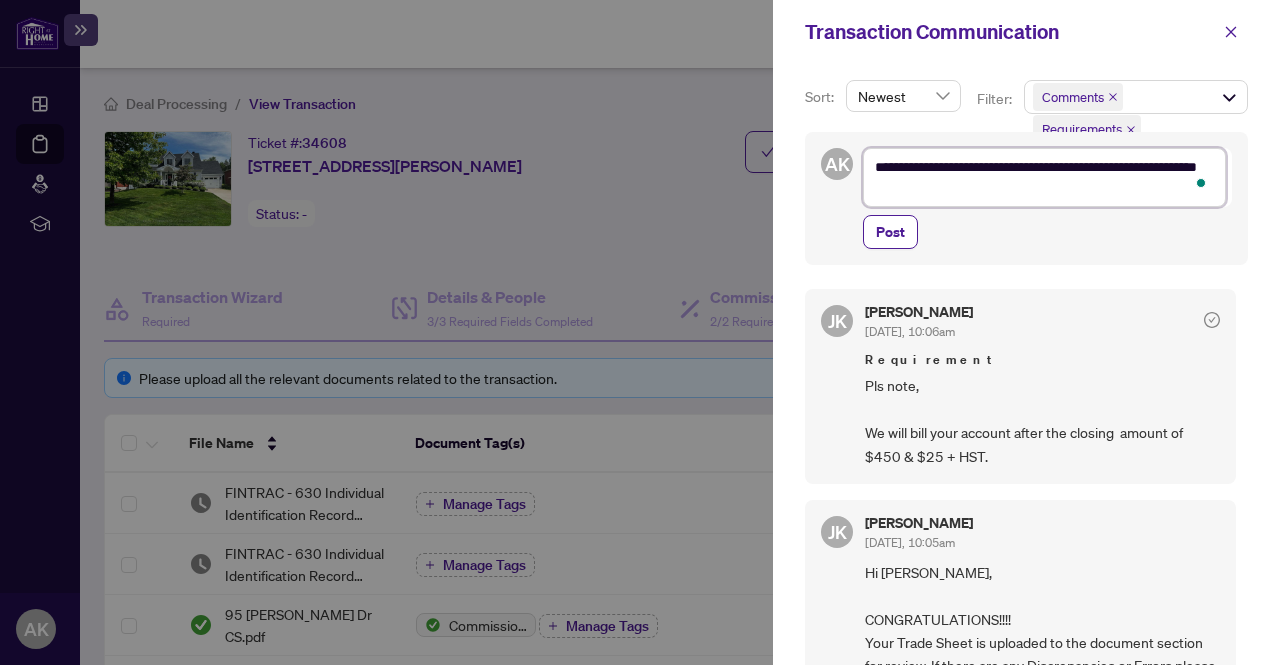type on "**********" 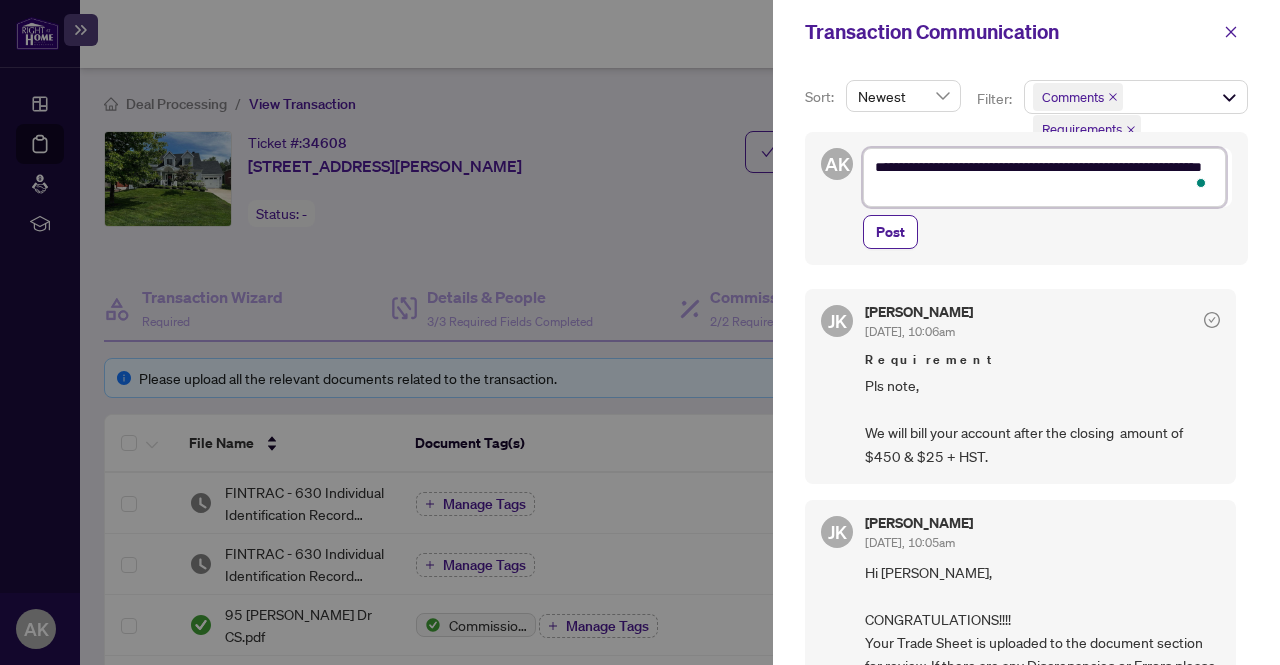 type on "**********" 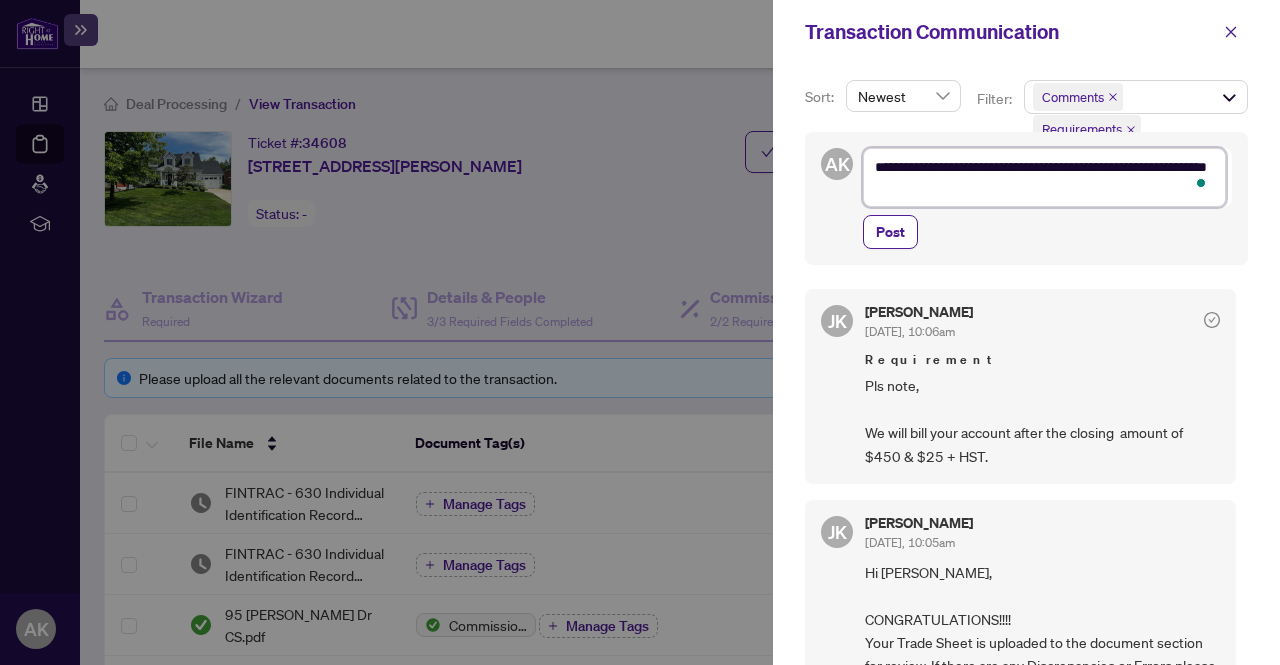 type on "**********" 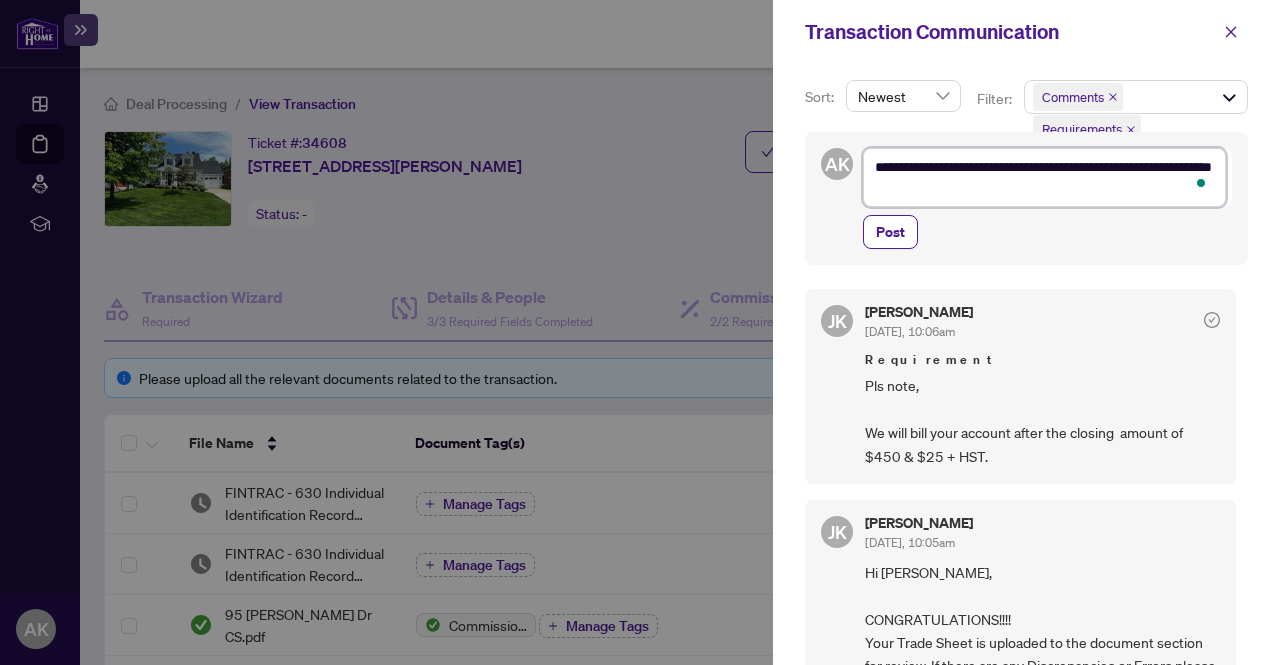 type on "**********" 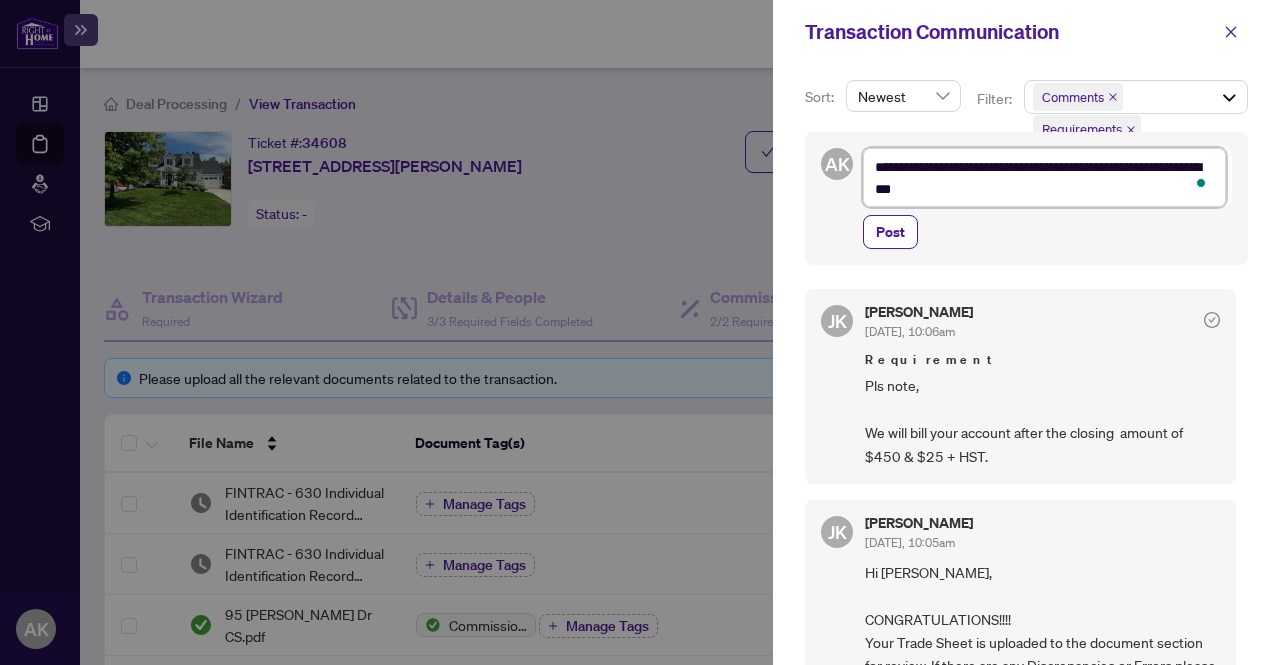 type on "**********" 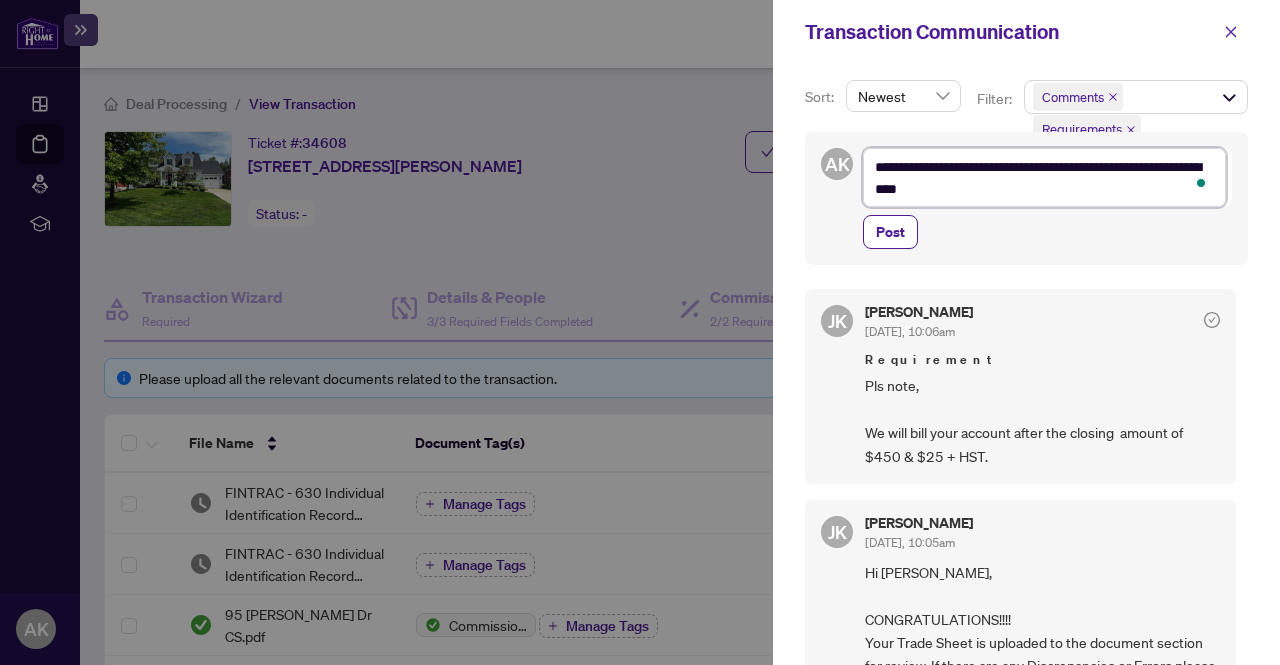 type on "**********" 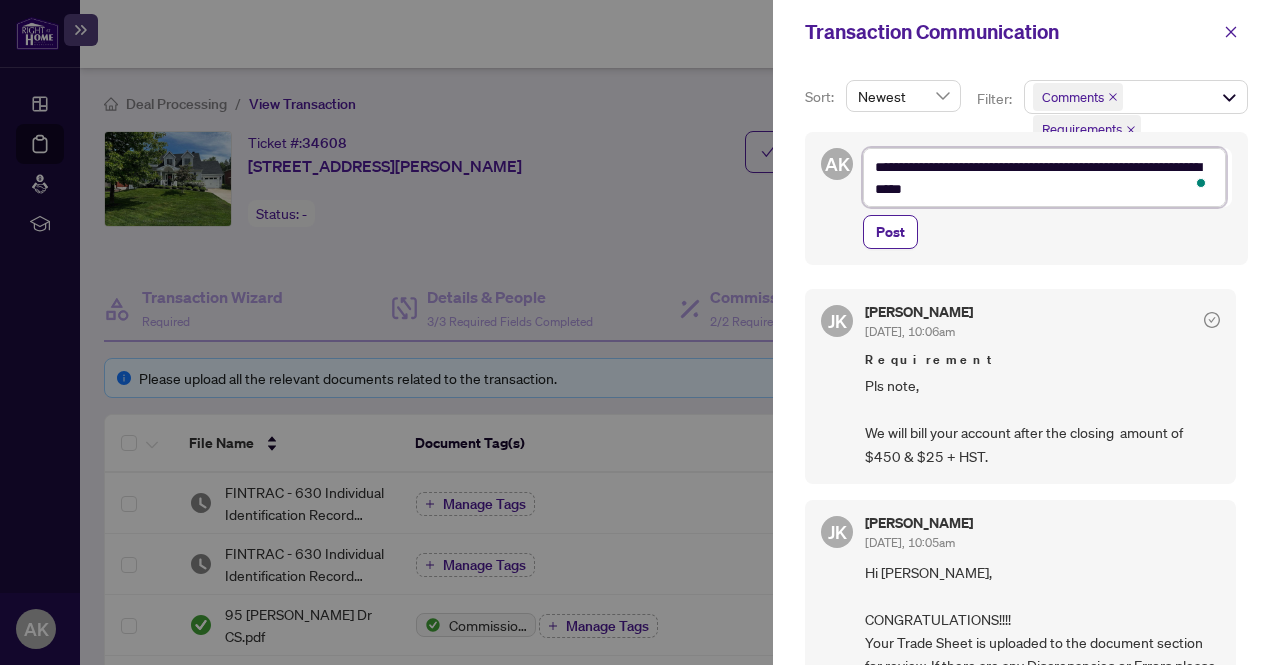 type on "**********" 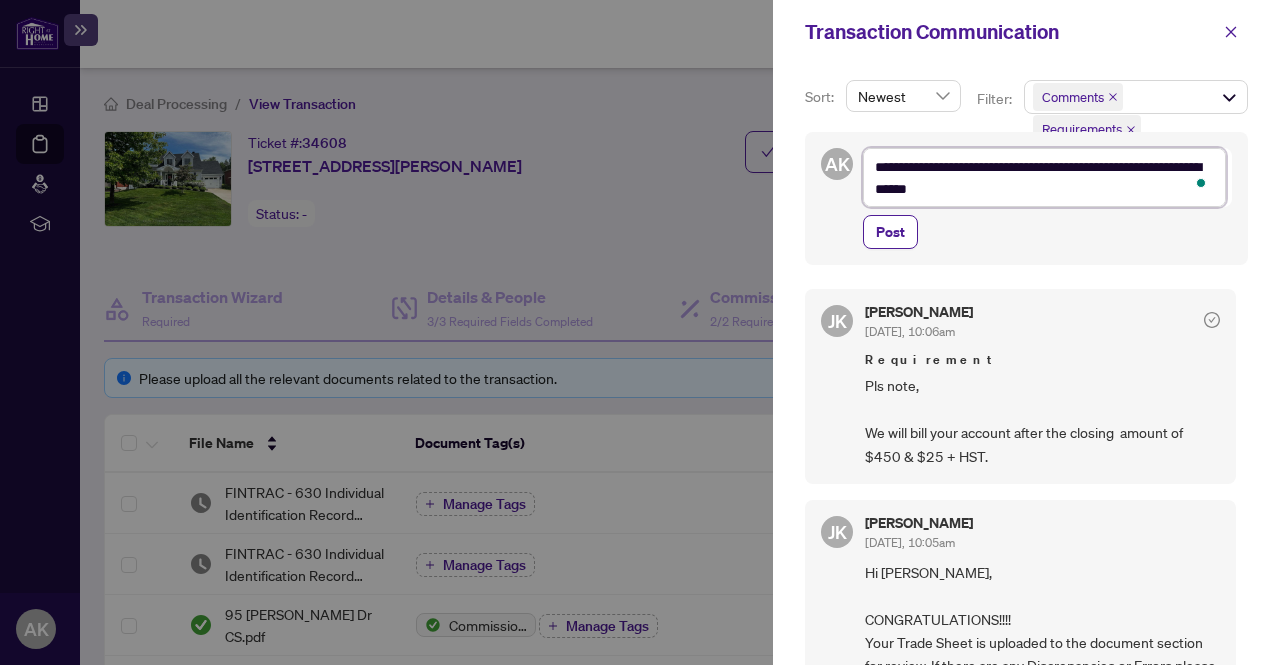 type on "**********" 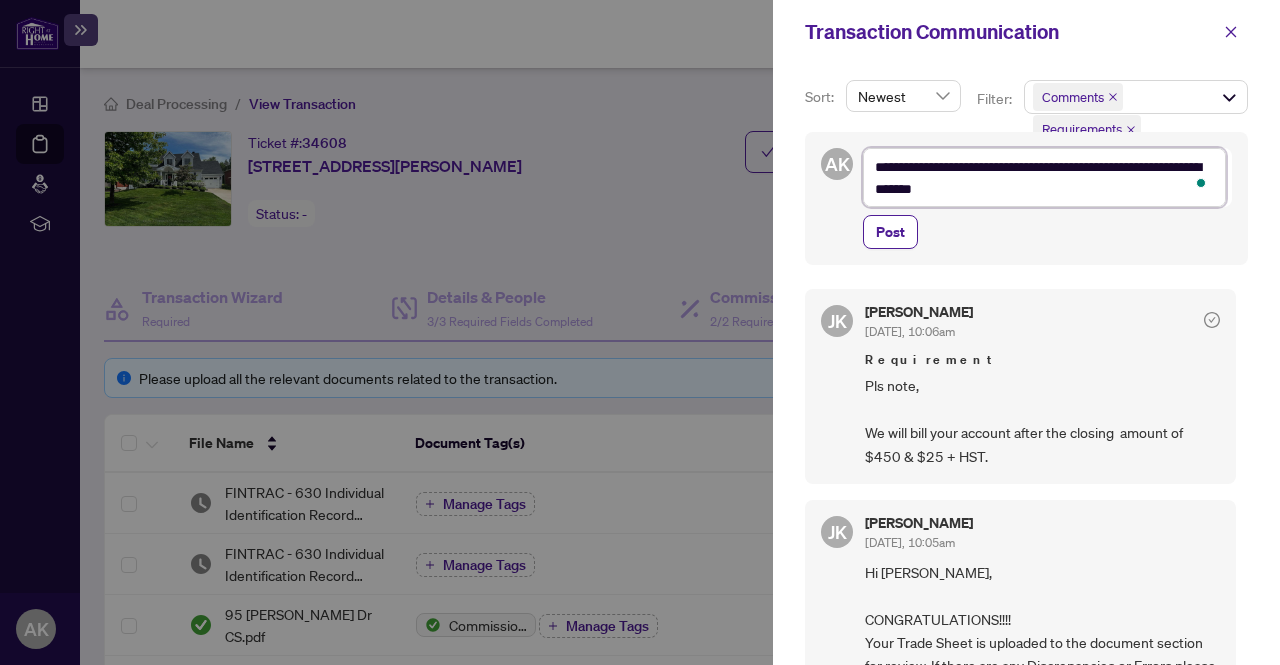 type on "**********" 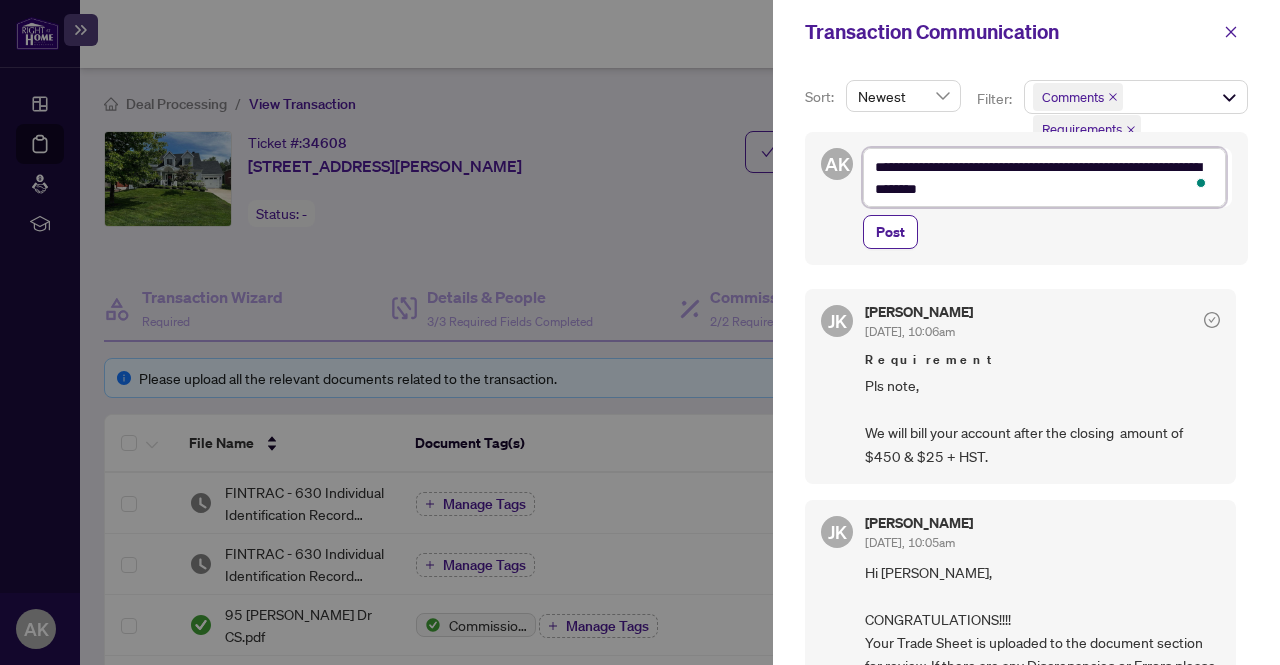 type on "*" 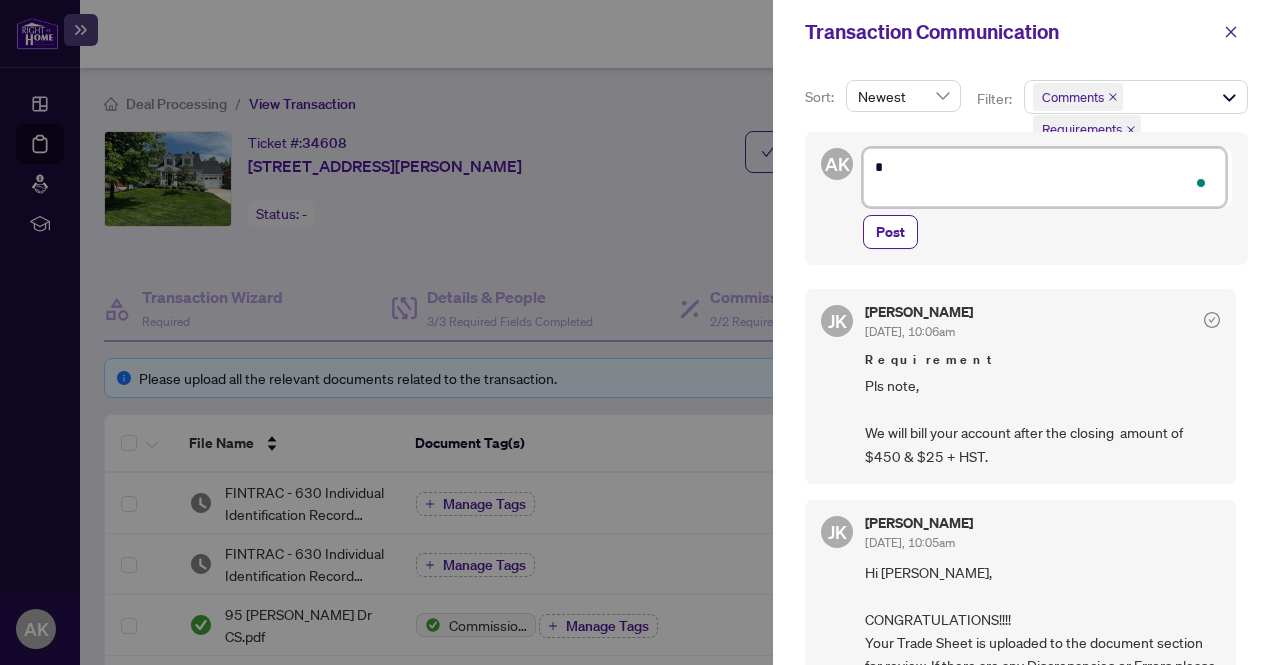 type on "*" 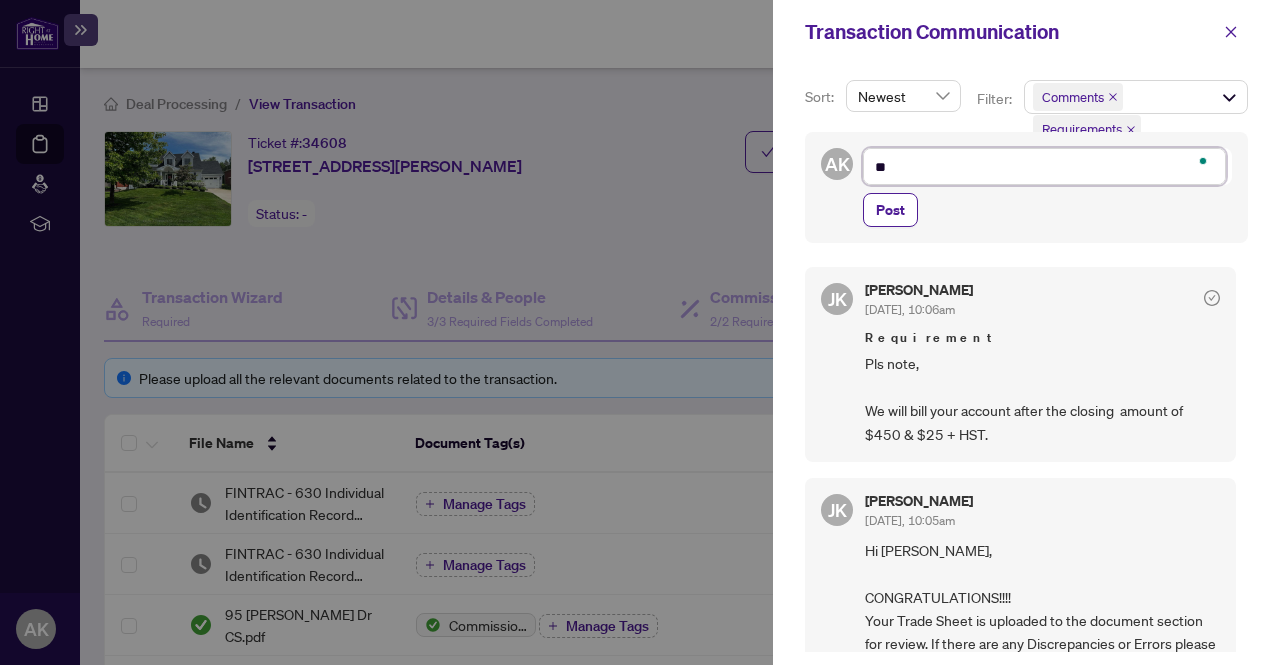 type on "***" 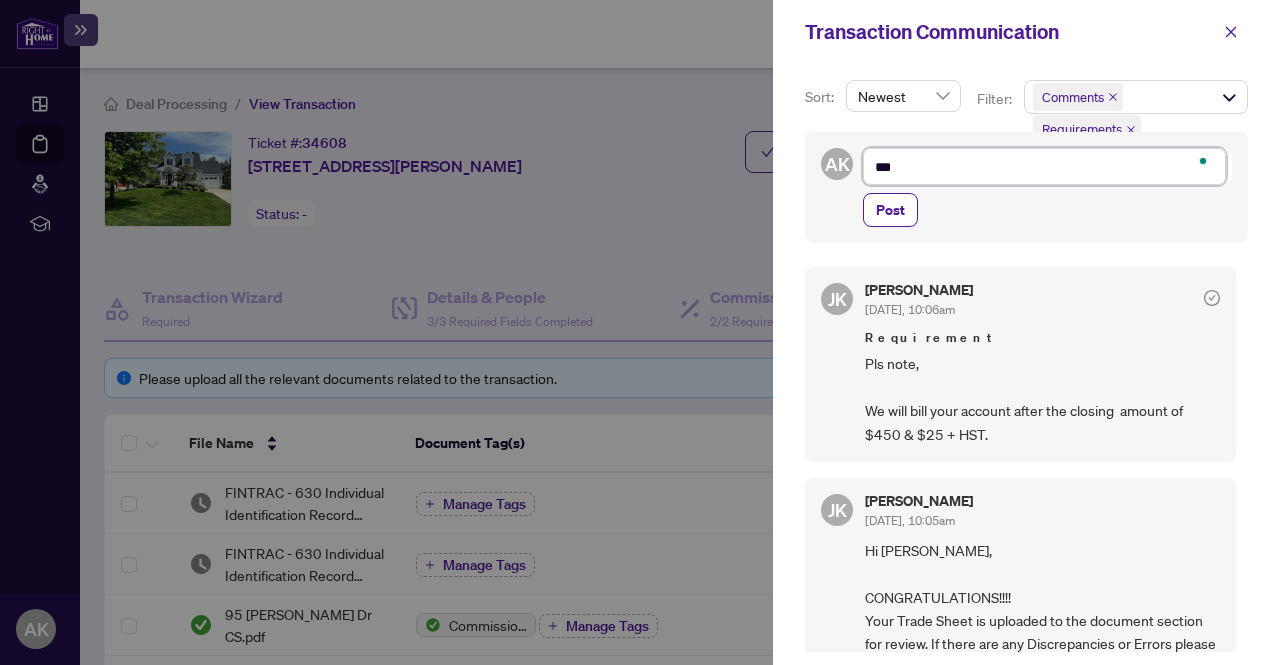 type on "****" 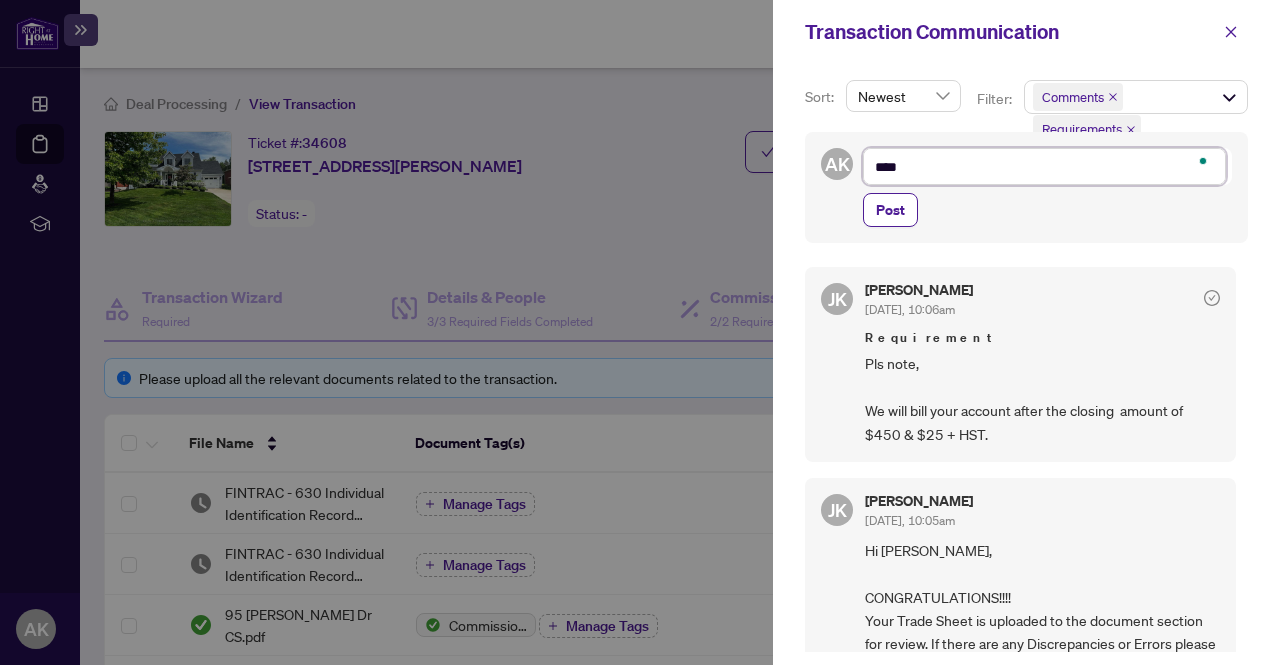 type on "****" 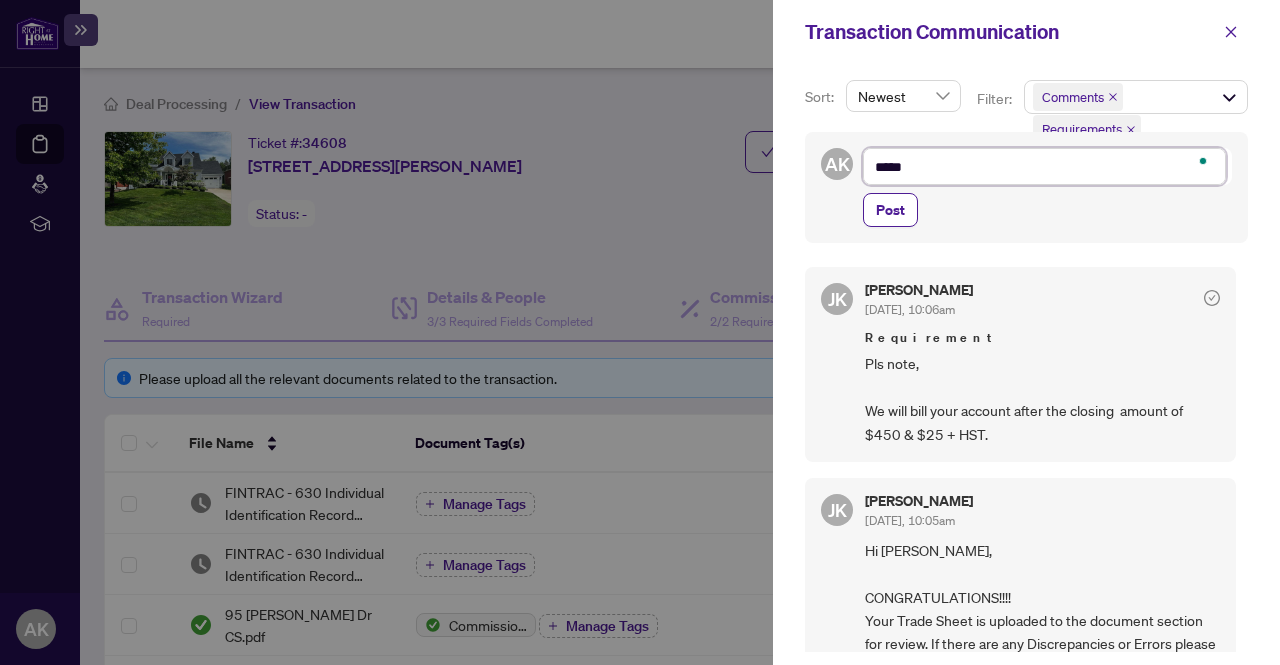 type on "*****" 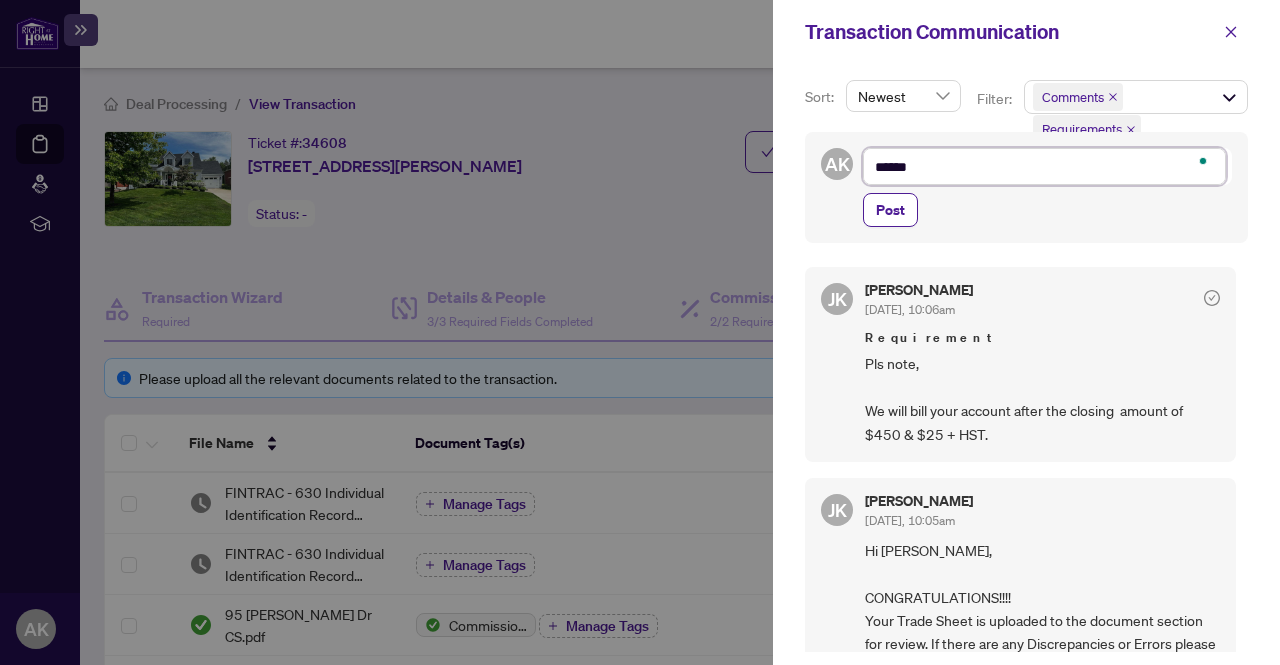 type on "*******" 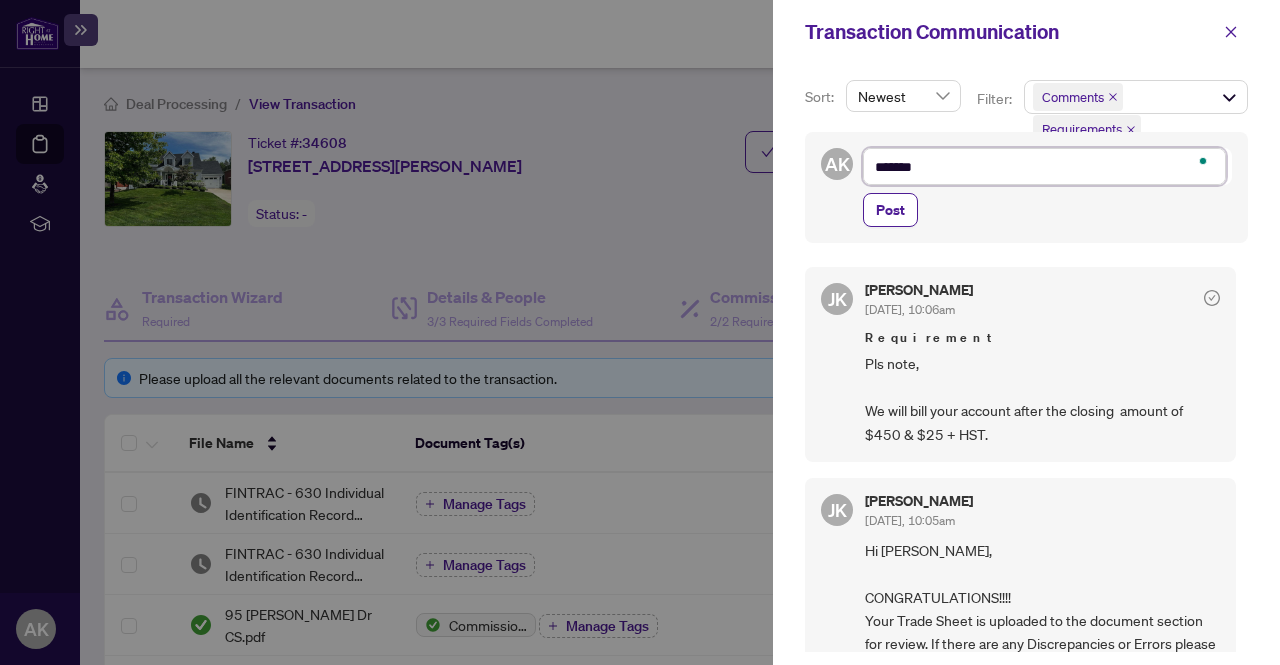 type on "********" 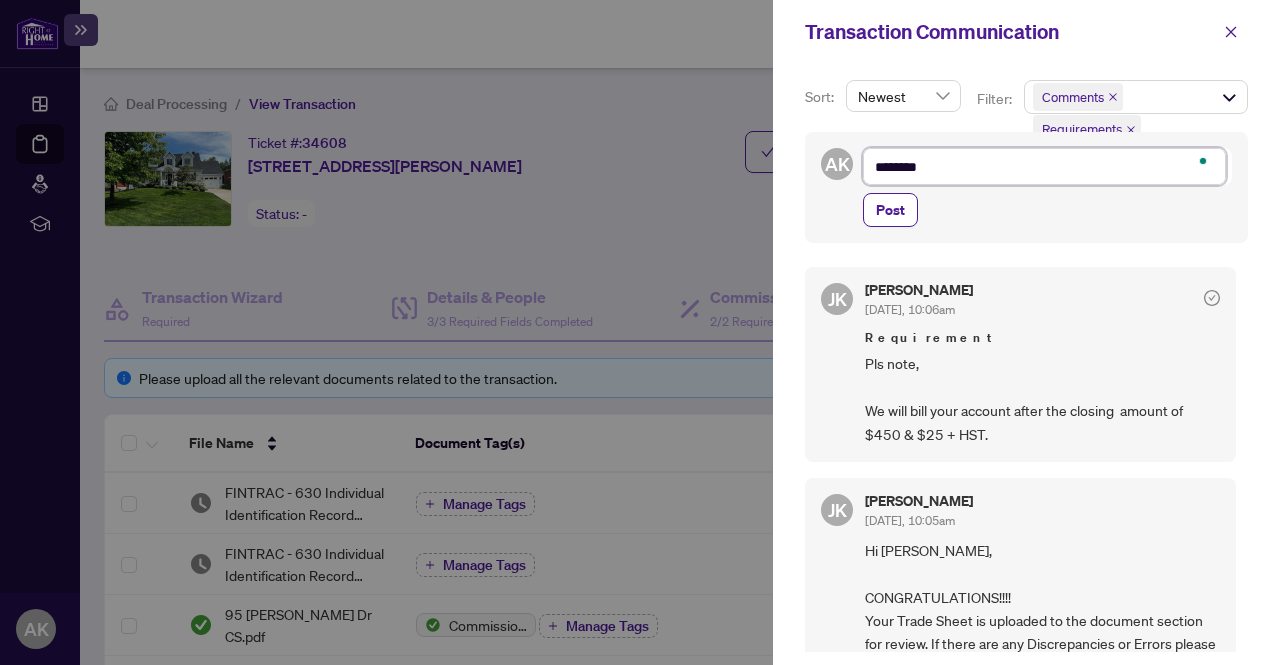 type on "*********" 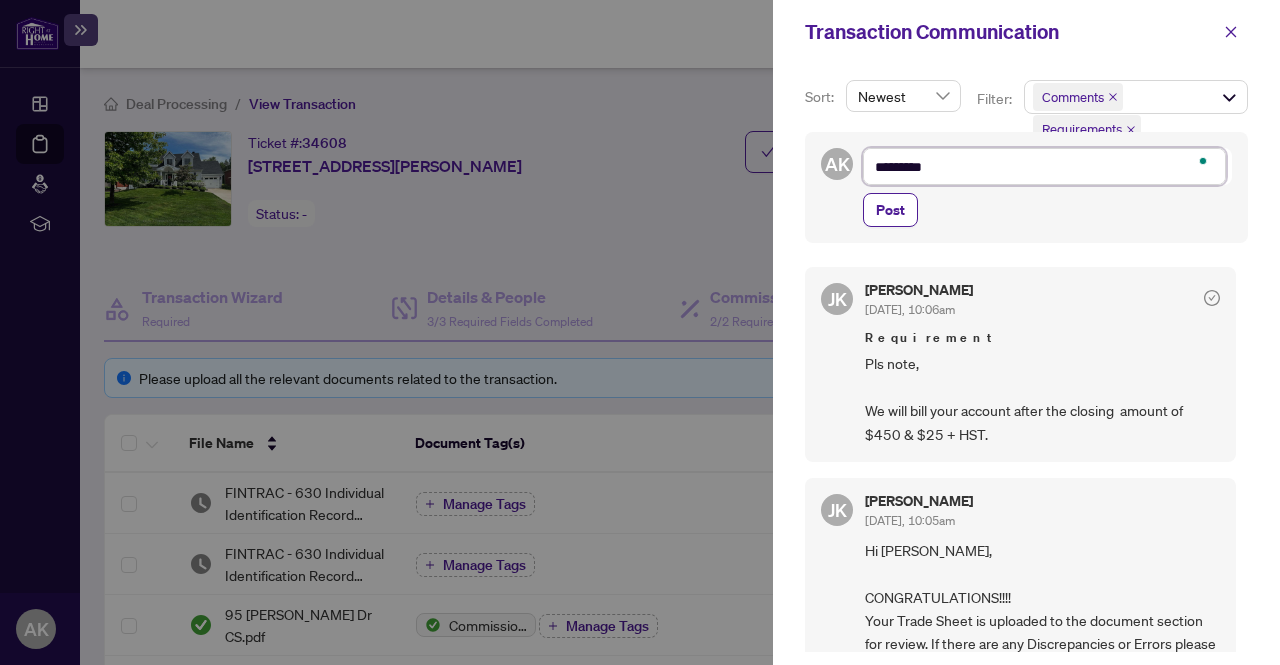 type on "*********" 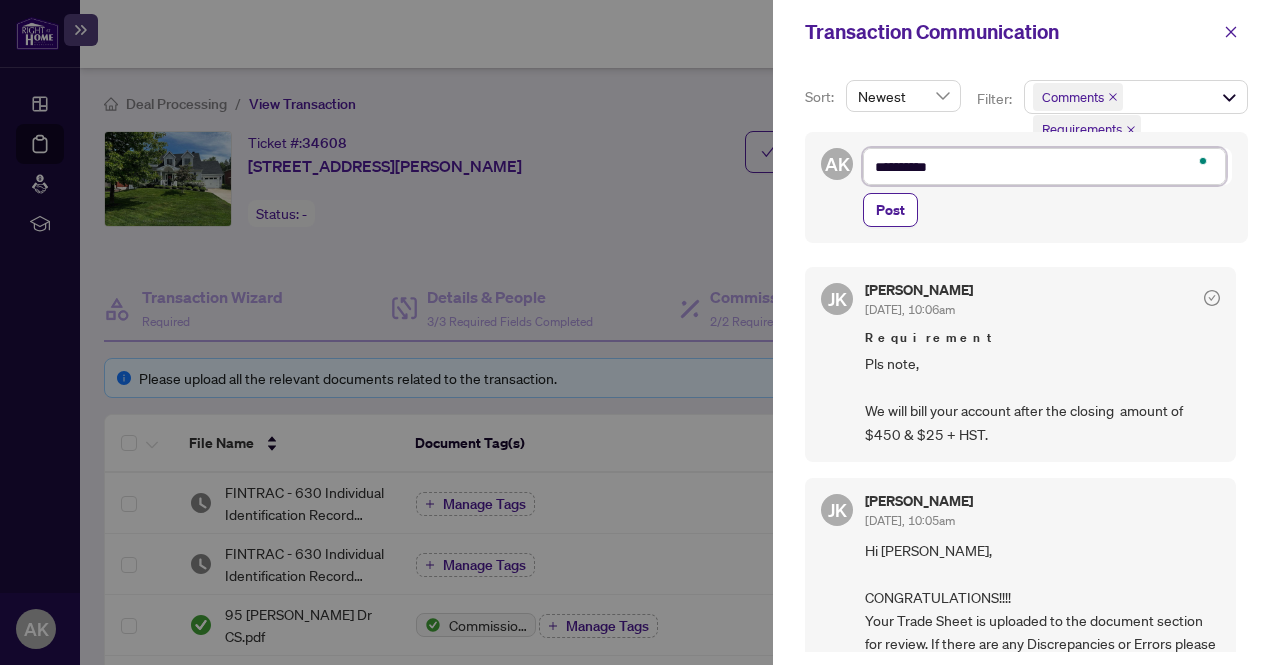 type on "**********" 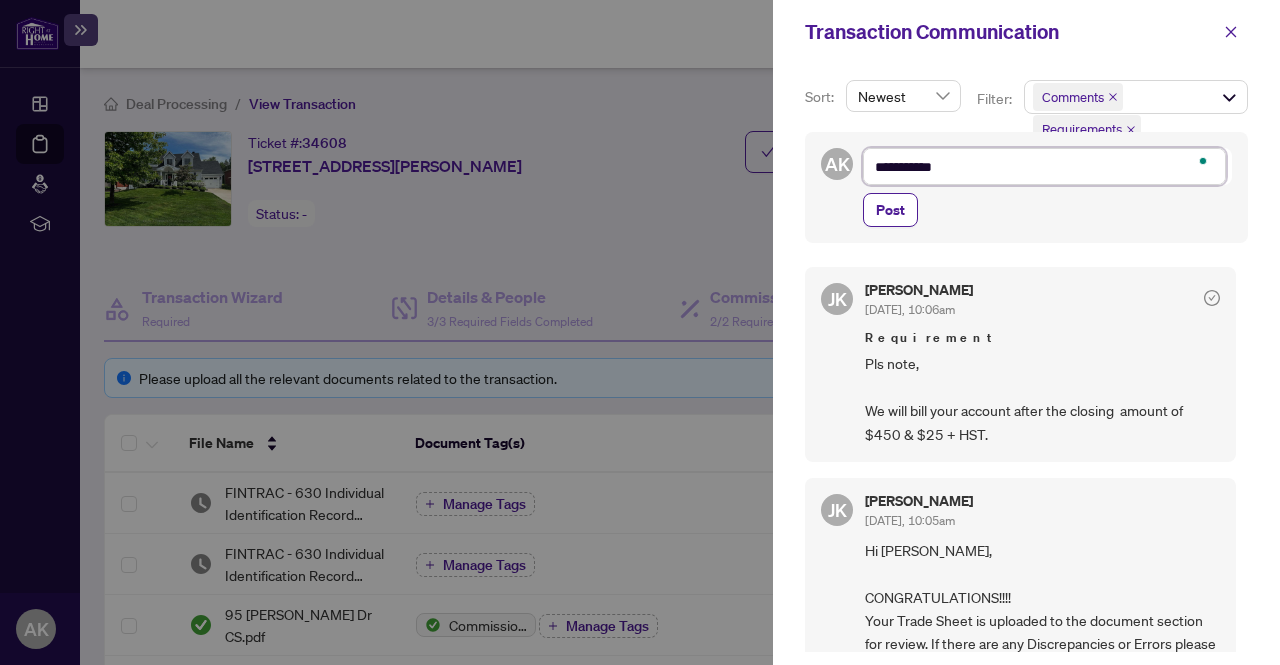 type on "**********" 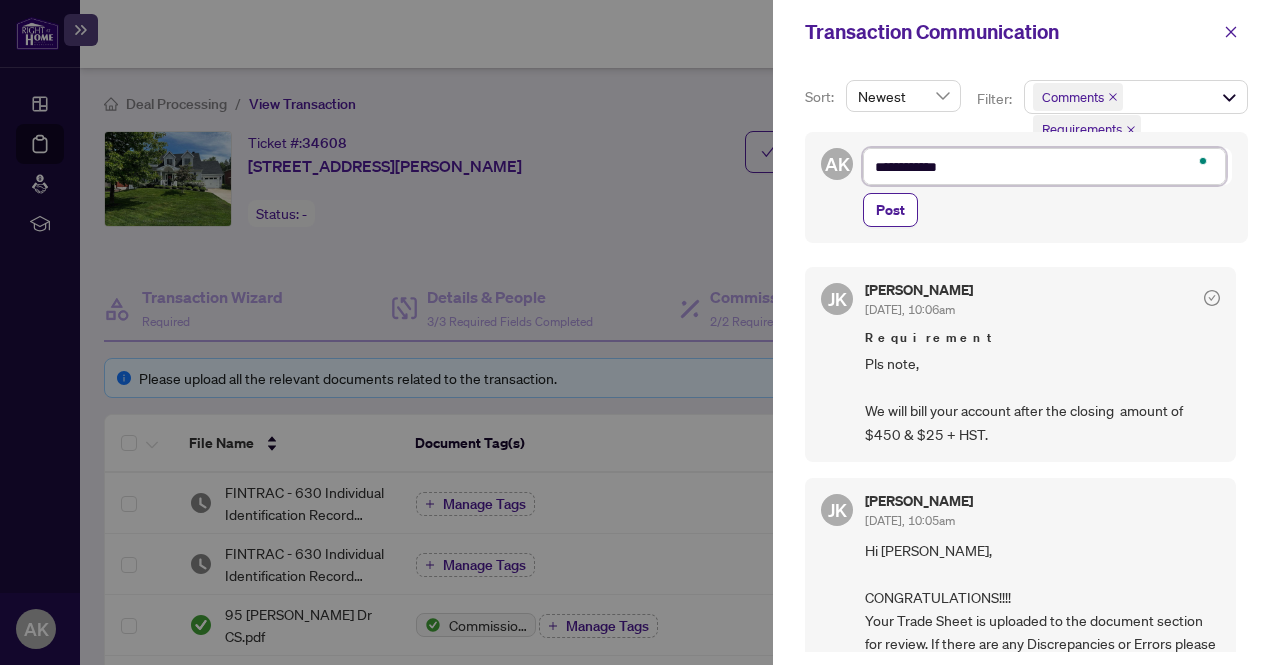 type on "**********" 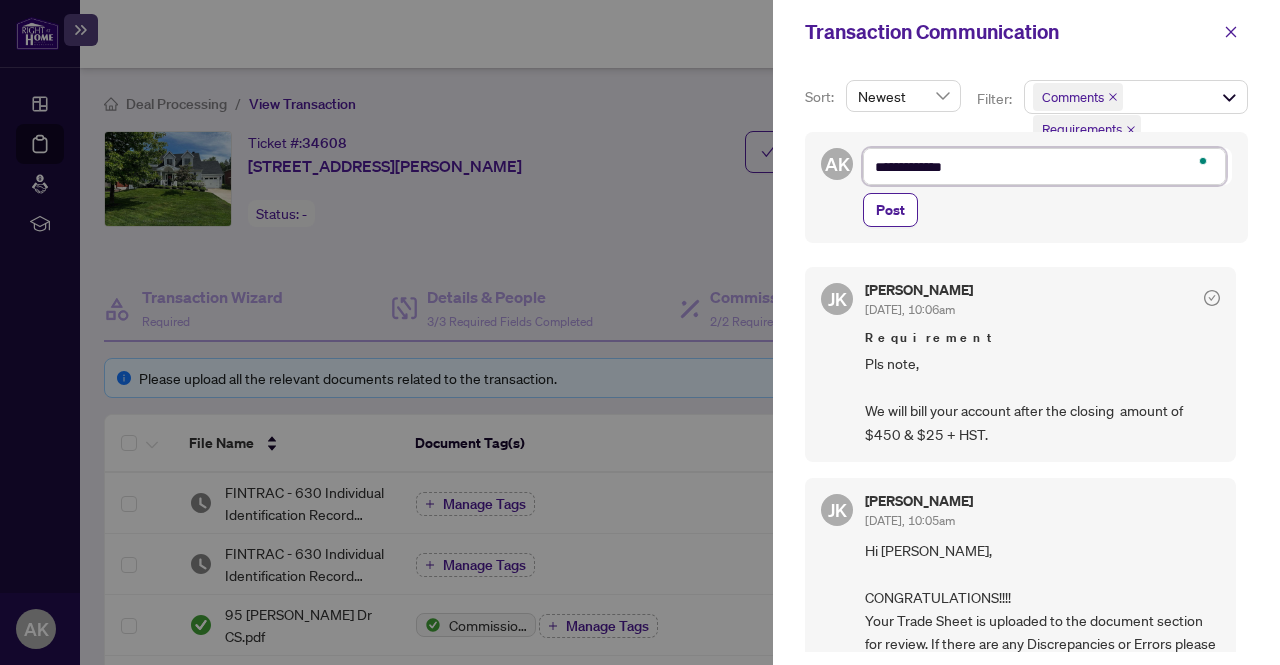 type 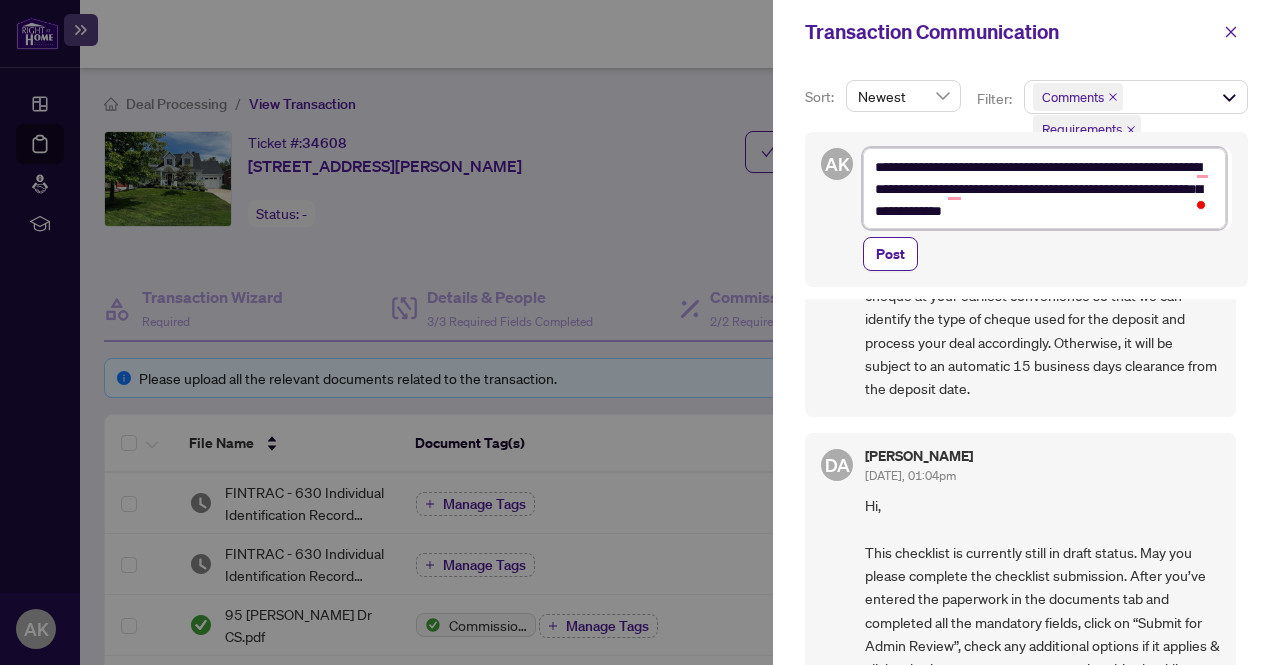 scroll, scrollTop: 1197, scrollLeft: 0, axis: vertical 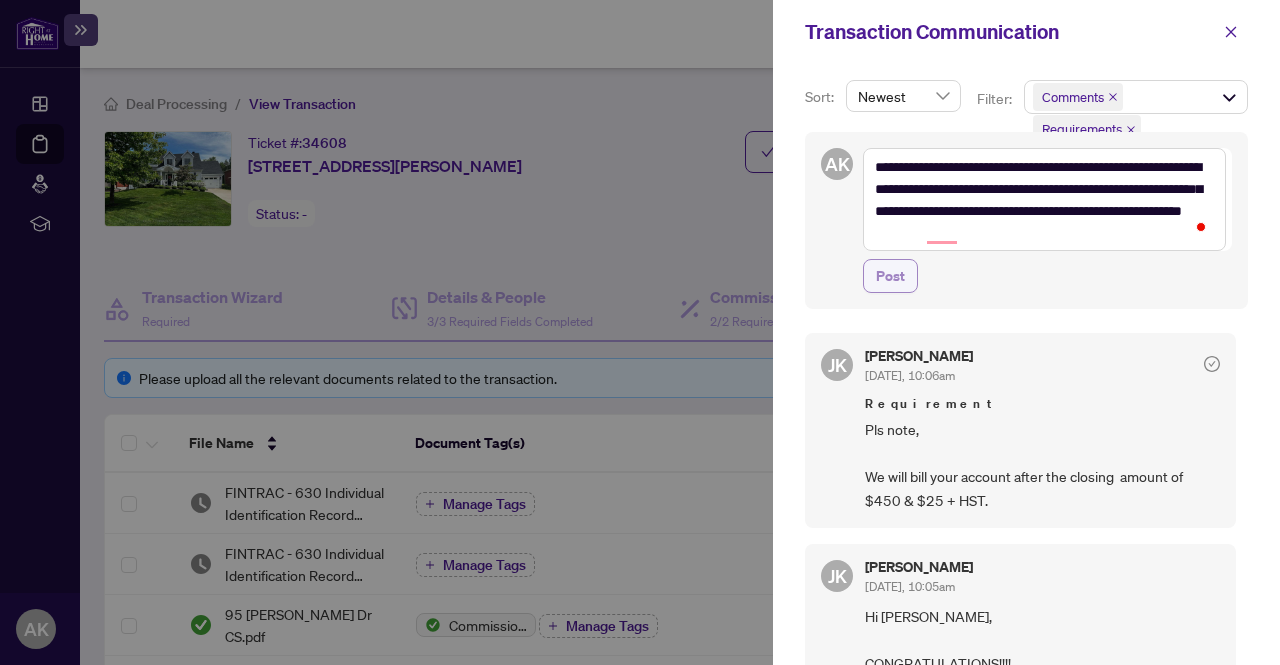 click on "Post" at bounding box center [890, 276] 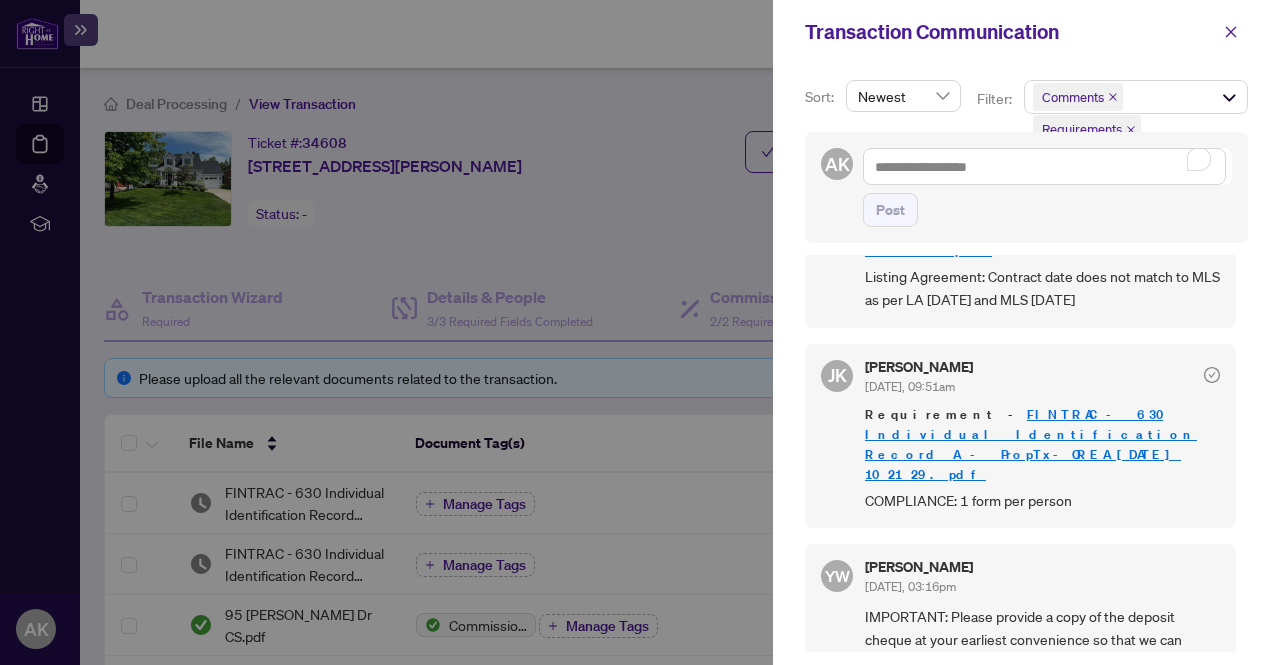 scroll, scrollTop: 994, scrollLeft: 0, axis: vertical 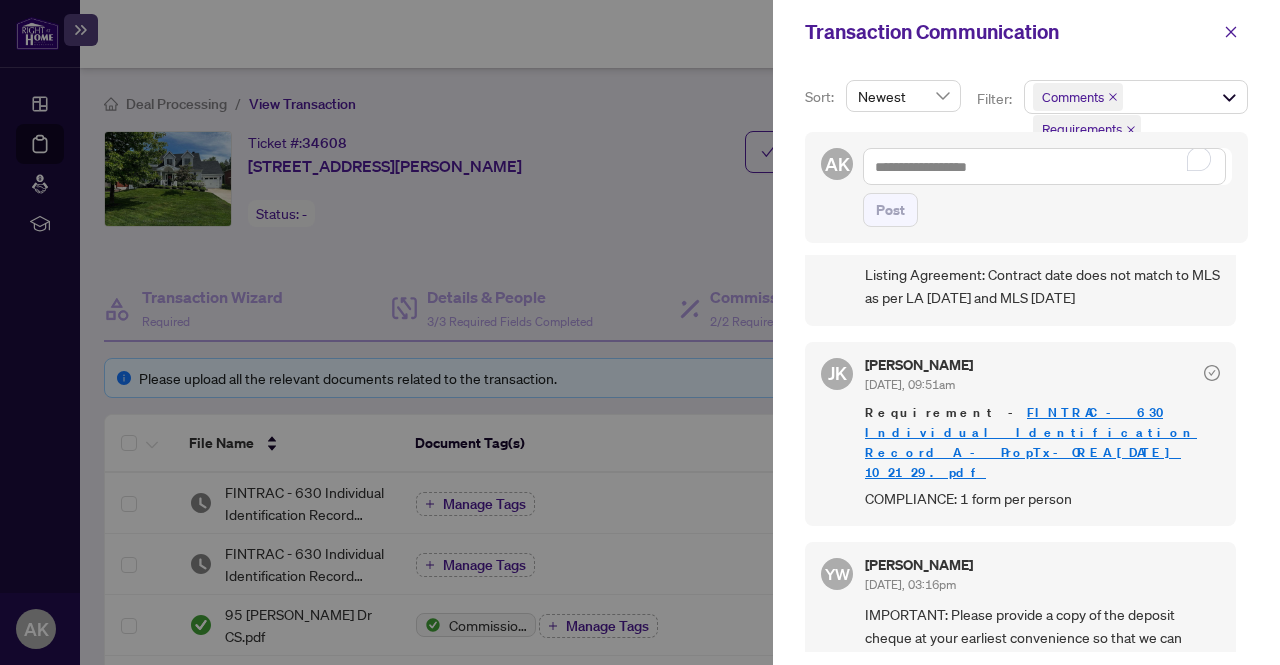 click 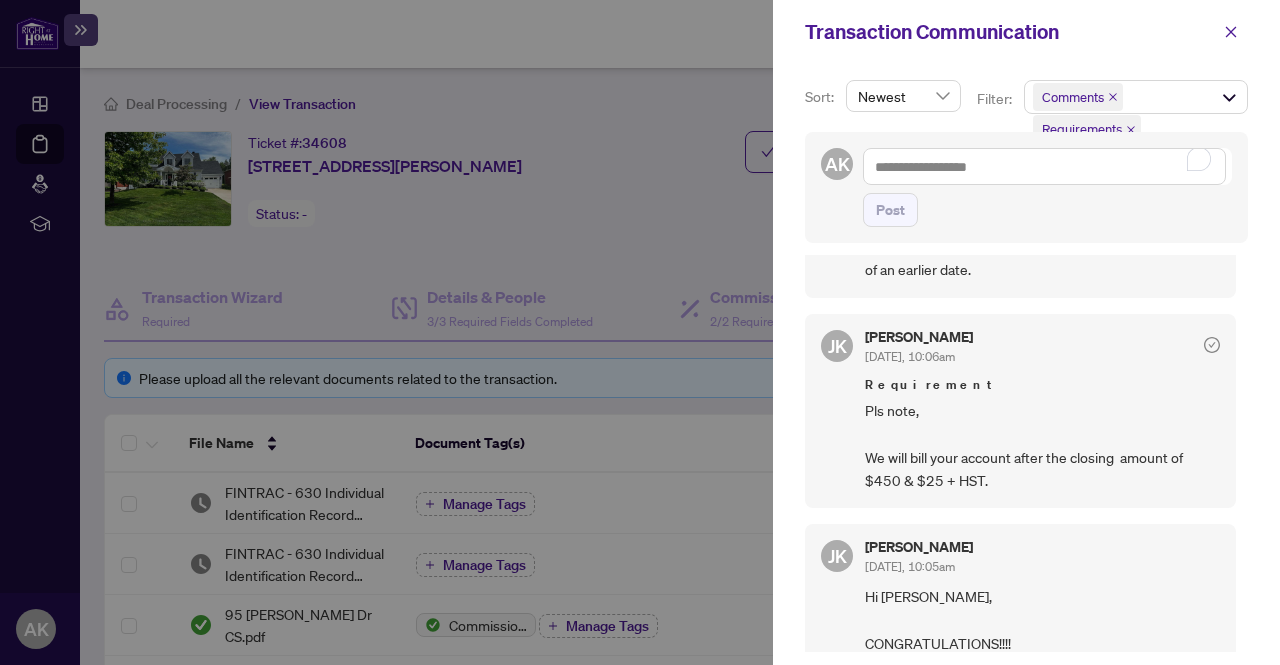scroll, scrollTop: 0, scrollLeft: 0, axis: both 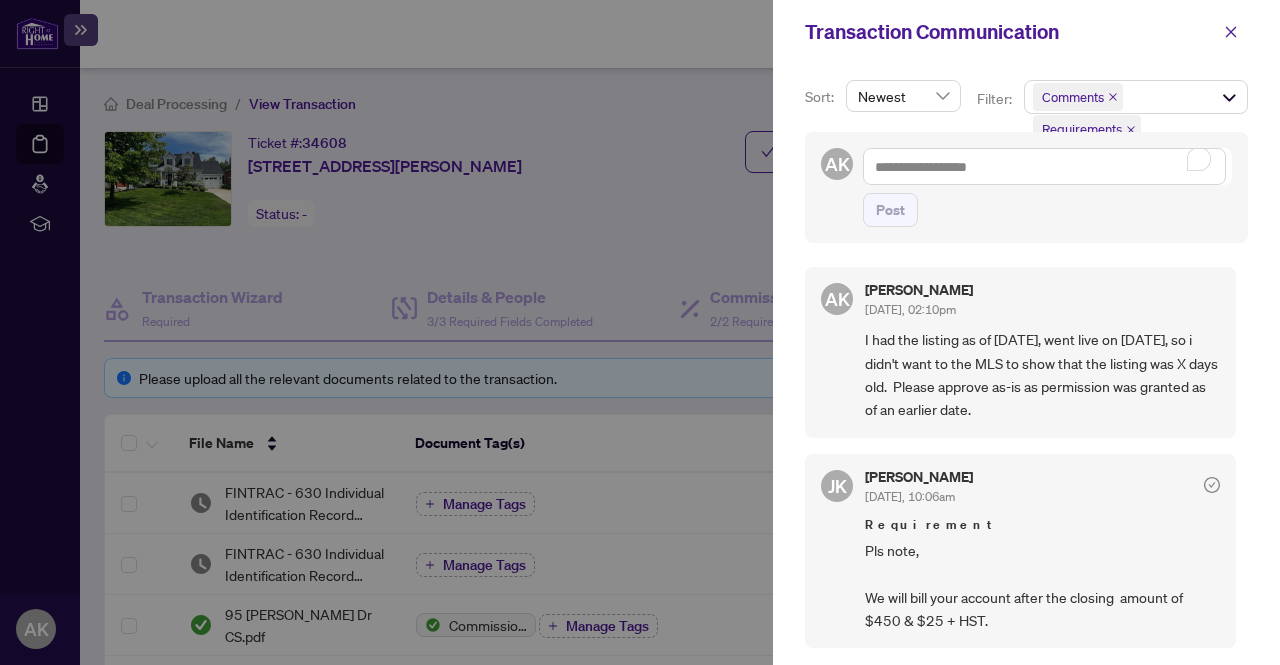click on "Sort: Newest Filter: Comments Requirements + 0 ...   AK Post AK [PERSON_NAME]   [DATE], 02:10pm I had the listing as of [DATE], went live on [DATE], so i didn't want to the MLS to show that the listing was X days old.  Please approve as-is as permission was granted as of an earlier date. [PERSON_NAME]   [DATE], 10:06am Requirement   Pls note,
We will bill your account after the closing  amount of $450 & $25 + HST. [PERSON_NAME]   [DATE], 10:05am Hi [PERSON_NAME],
CONGRATULATIONS!!!!
Your Trade Sheet is uploaded to the document section for review. If there are any Discrepancies or Errors please let us know through the TRANSACTION COMMUNICATION.  Otherwise, upload a signed copy of your Trade Sheet by clicking on Submit for Admin Review and click on “Submit”.
Thank you! [PERSON_NAME]   [DATE], 10:05am Requirement   COMPLIANCE: Sigend Trade Sheet [PERSON_NAME]   [DATE], 09:52am Requirement    -  95 [PERSON_NAME] Dr - Listing Agreement_[DATE] 10_18_33.pdf [PERSON_NAME]      -" at bounding box center (1026, 364) 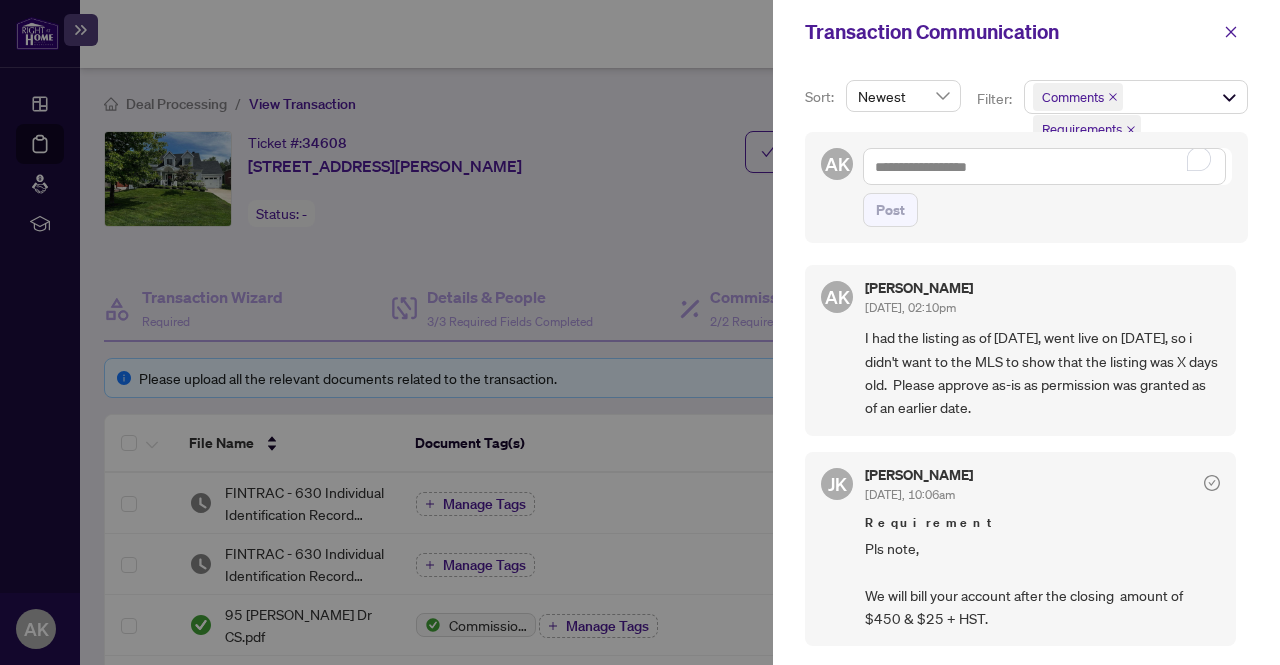click at bounding box center [640, 332] 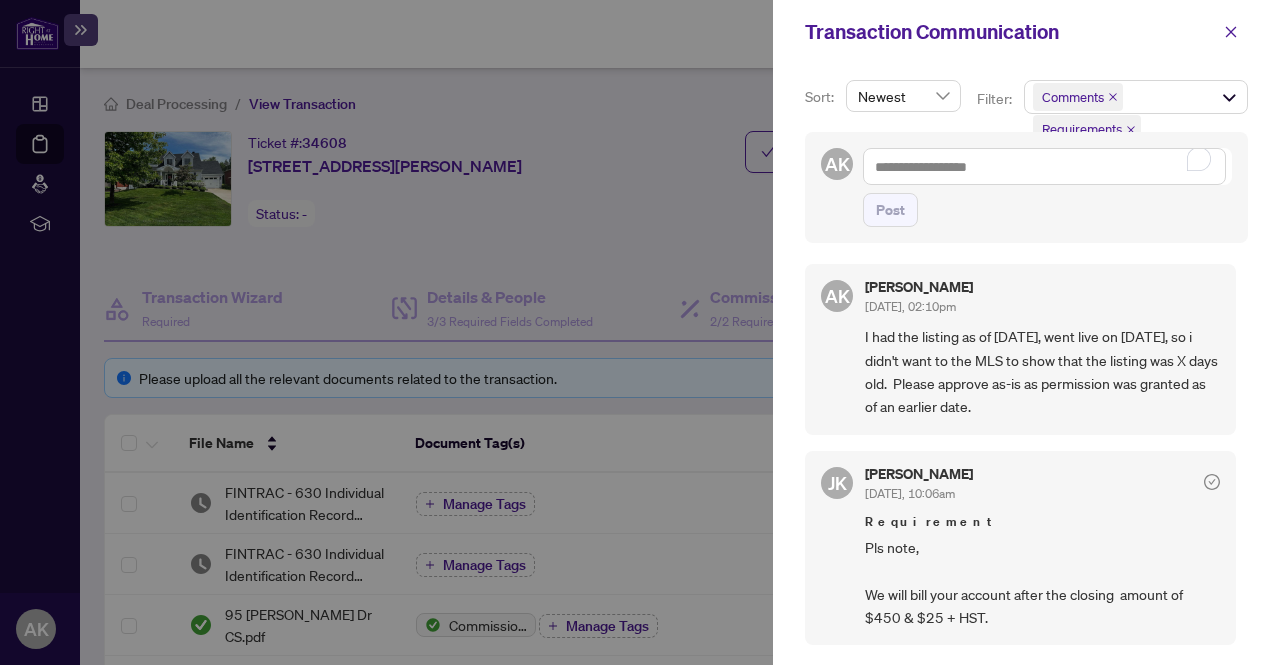 scroll, scrollTop: 0, scrollLeft: 0, axis: both 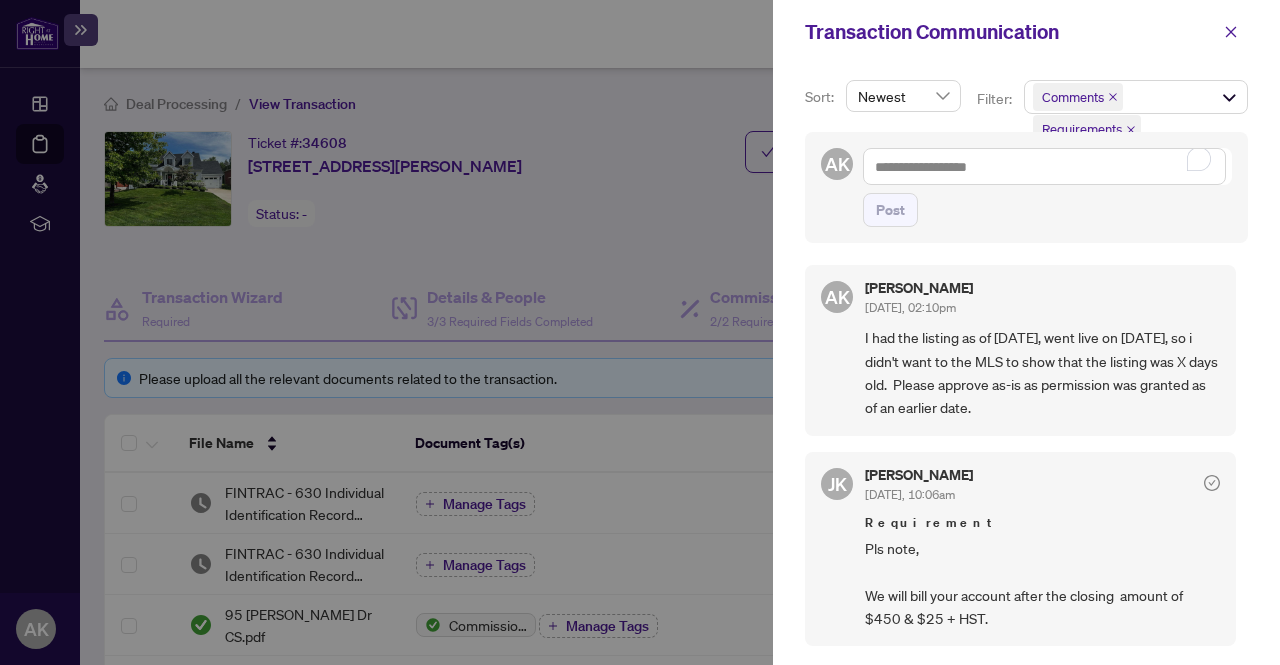 click at bounding box center (640, 332) 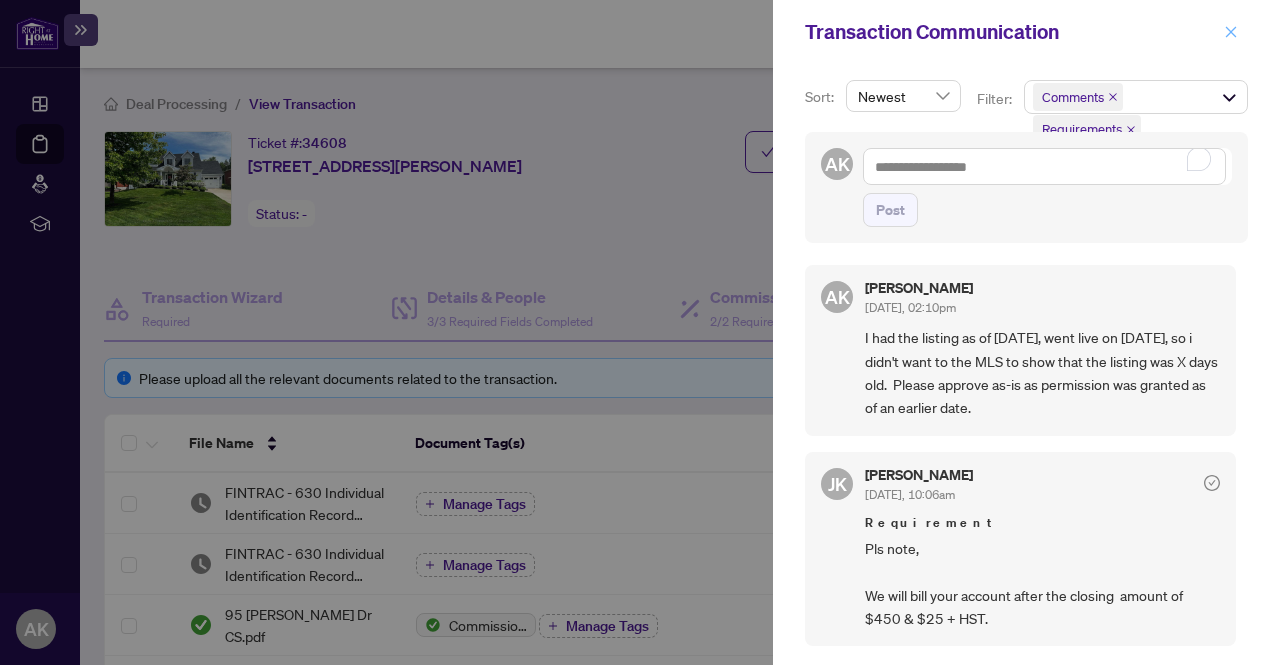 click at bounding box center [1231, 32] 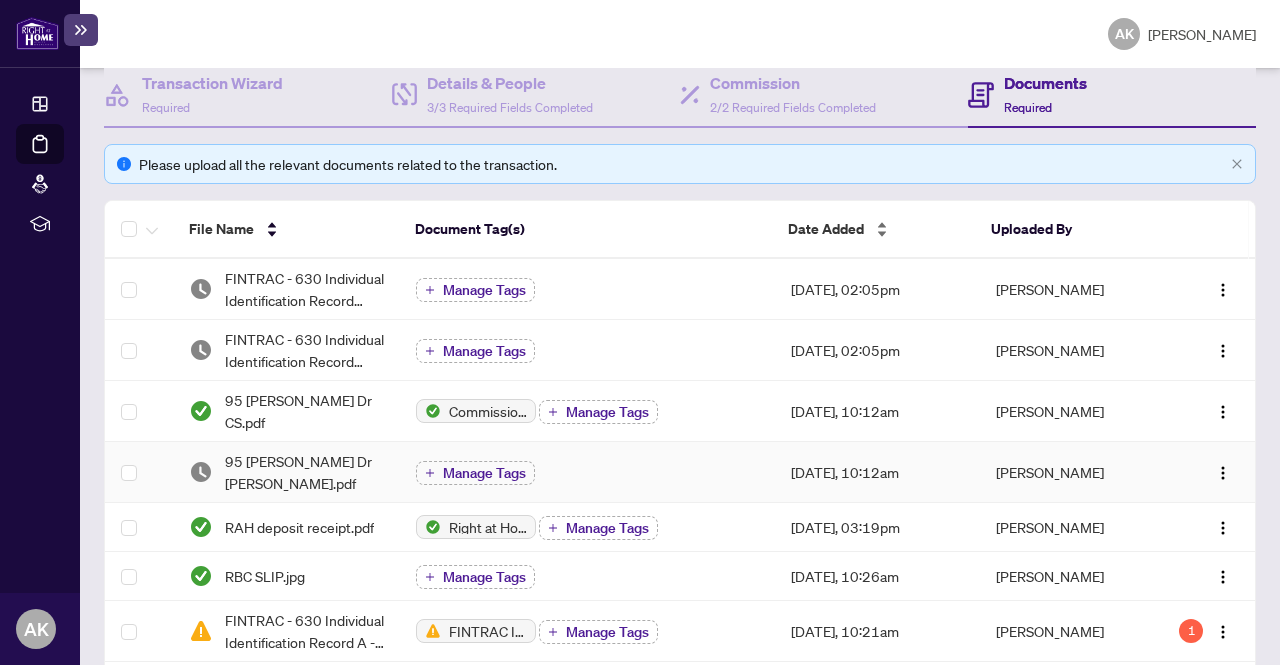 scroll, scrollTop: 216, scrollLeft: 0, axis: vertical 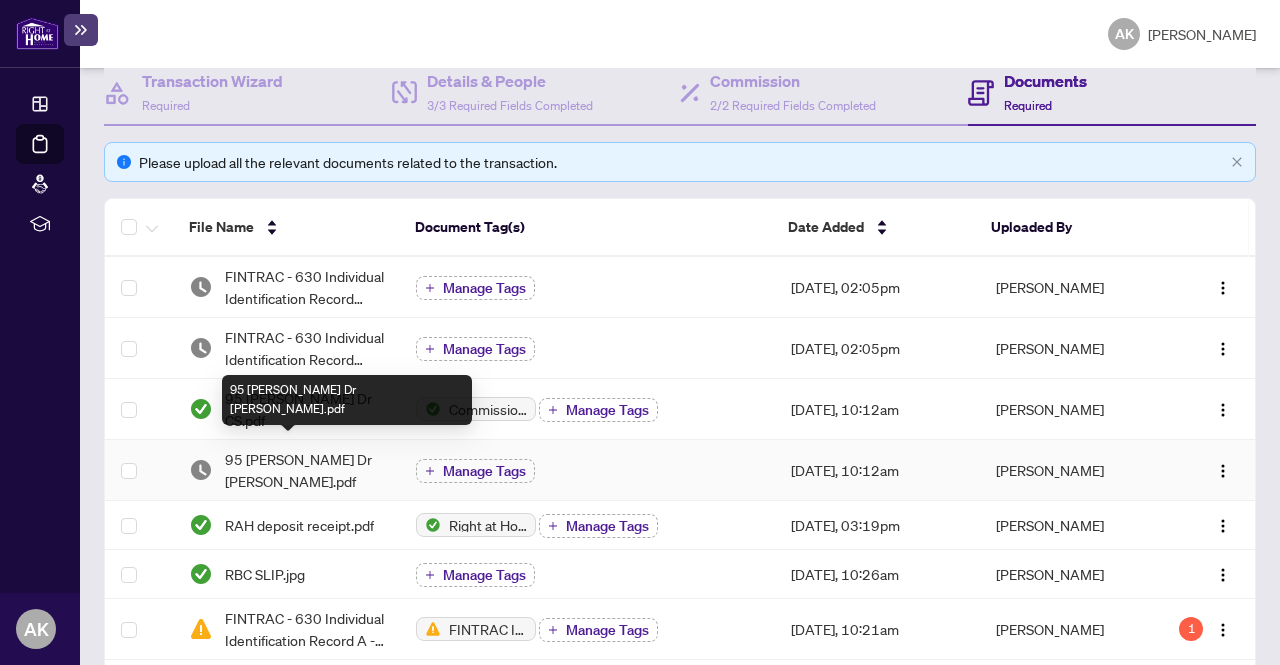 click on "95 [PERSON_NAME] Dr [PERSON_NAME].pdf" at bounding box center [304, 470] 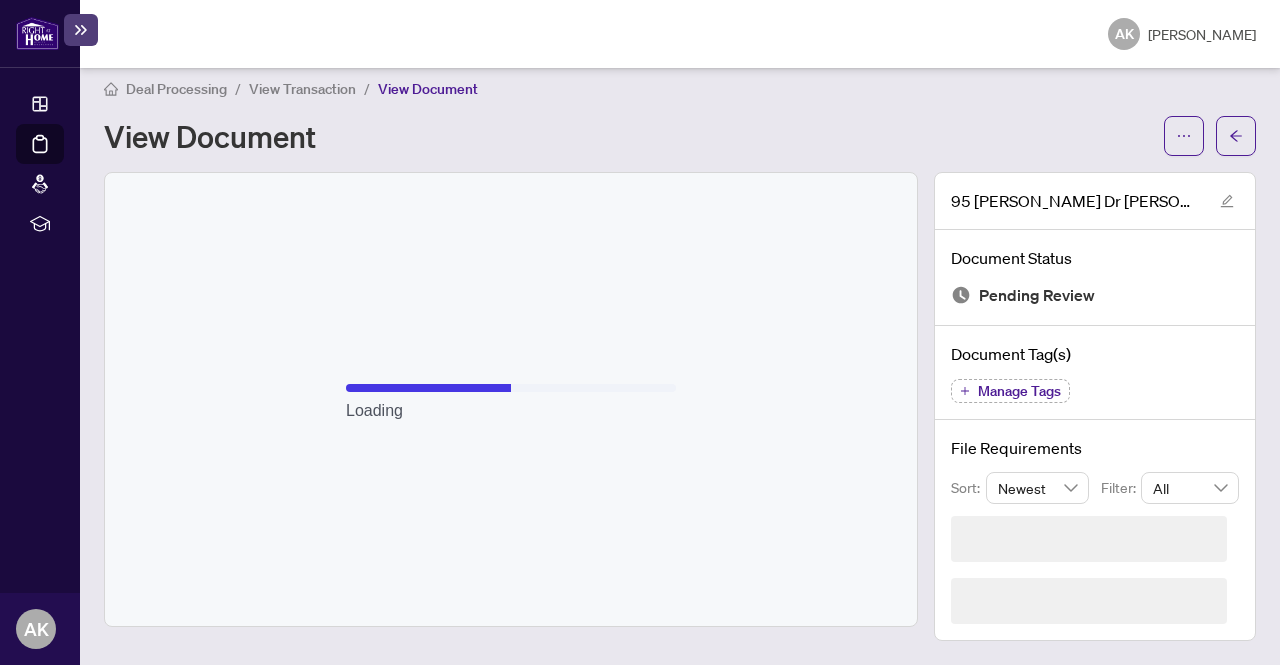 scroll, scrollTop: 0, scrollLeft: 0, axis: both 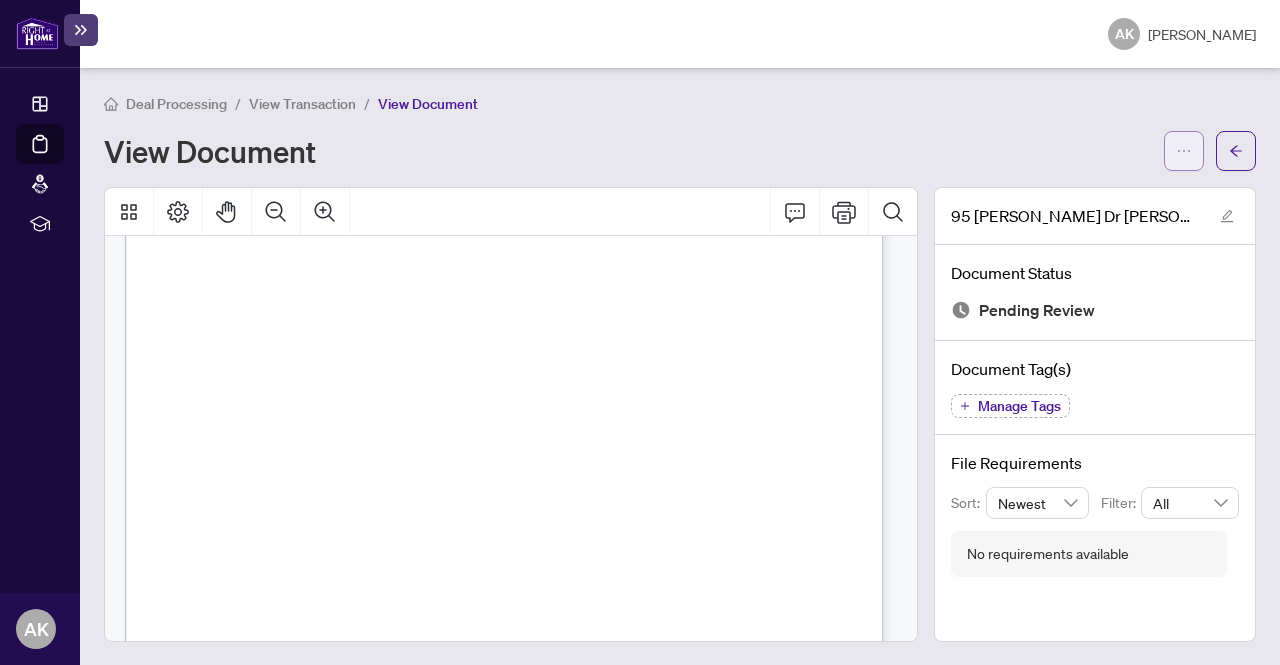 click at bounding box center [1184, 151] 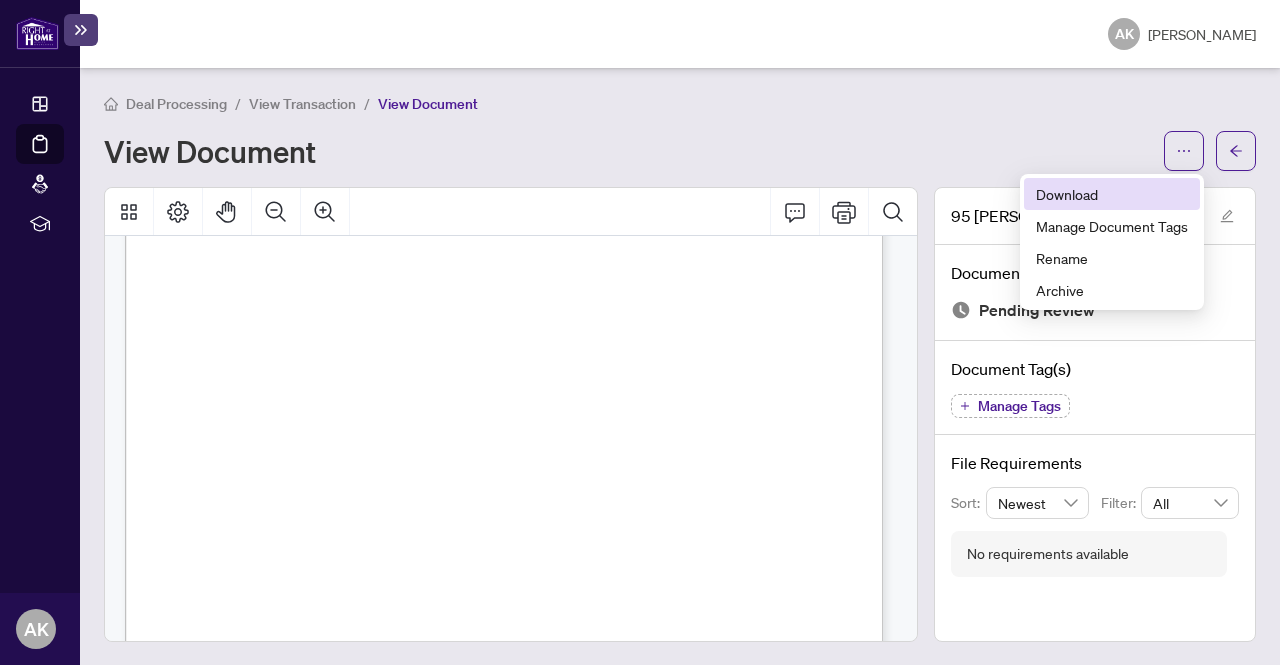 click on "Download" at bounding box center [1112, 194] 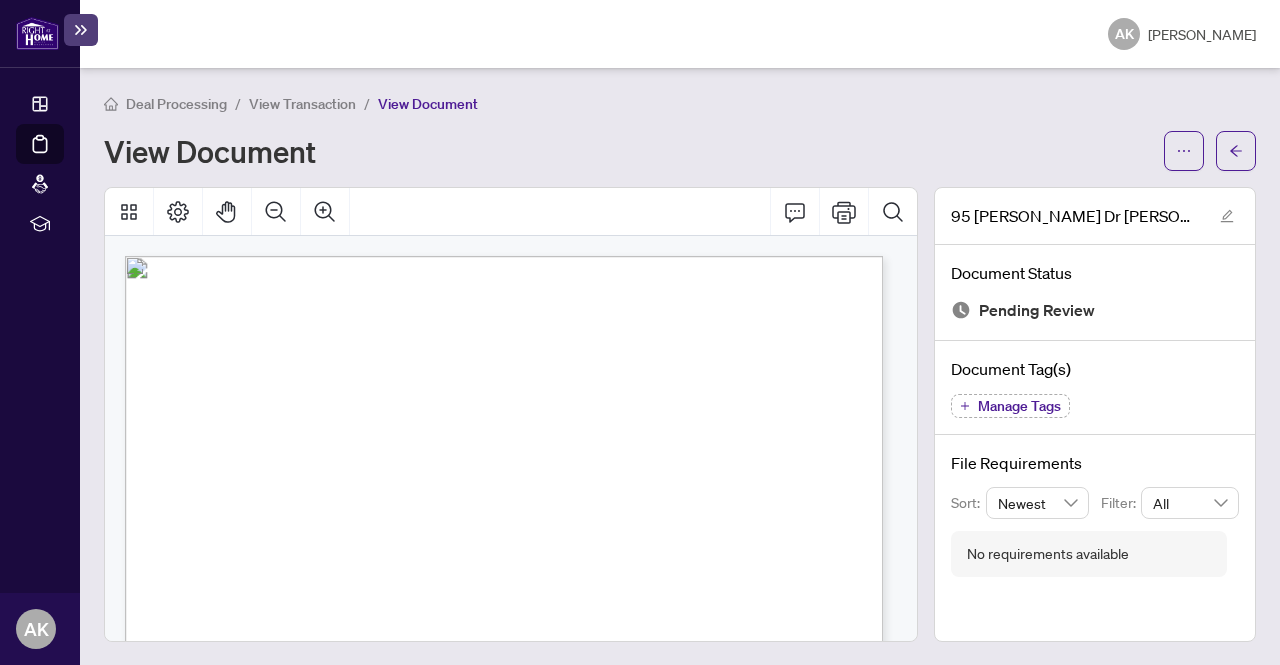 scroll, scrollTop: 630, scrollLeft: 0, axis: vertical 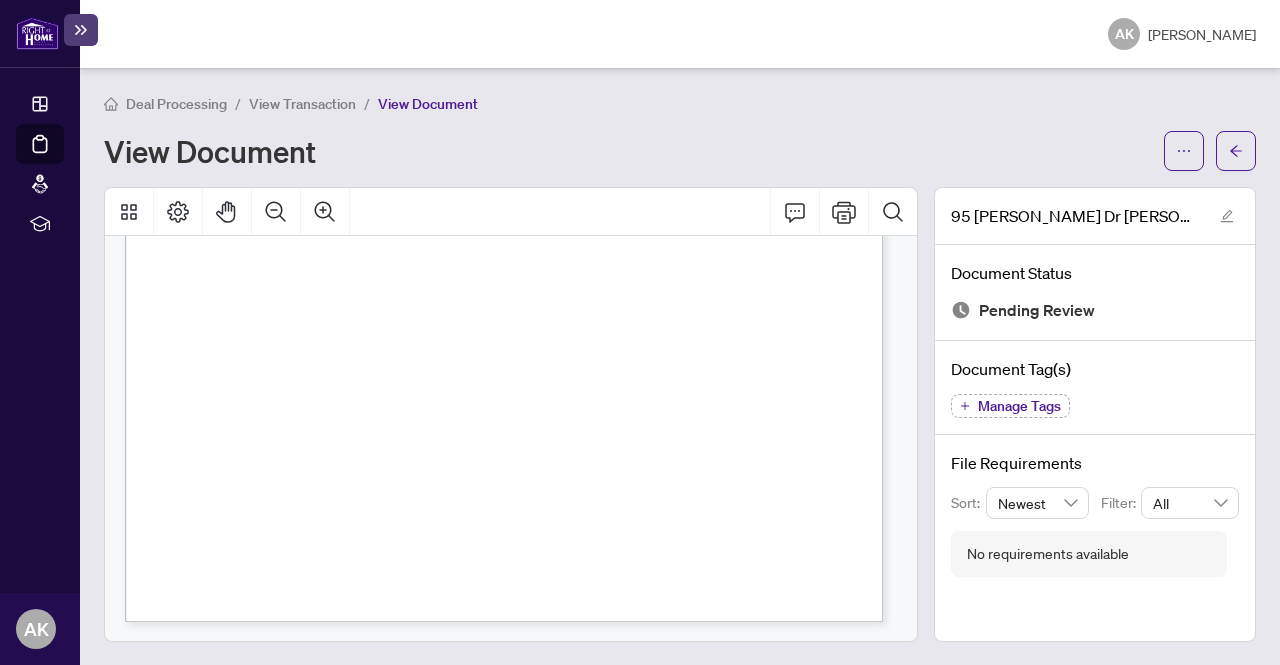 click on "OPERATIONS Dashboard Deal Processing Mortgage Referrals rLearning" at bounding box center (40, 330) 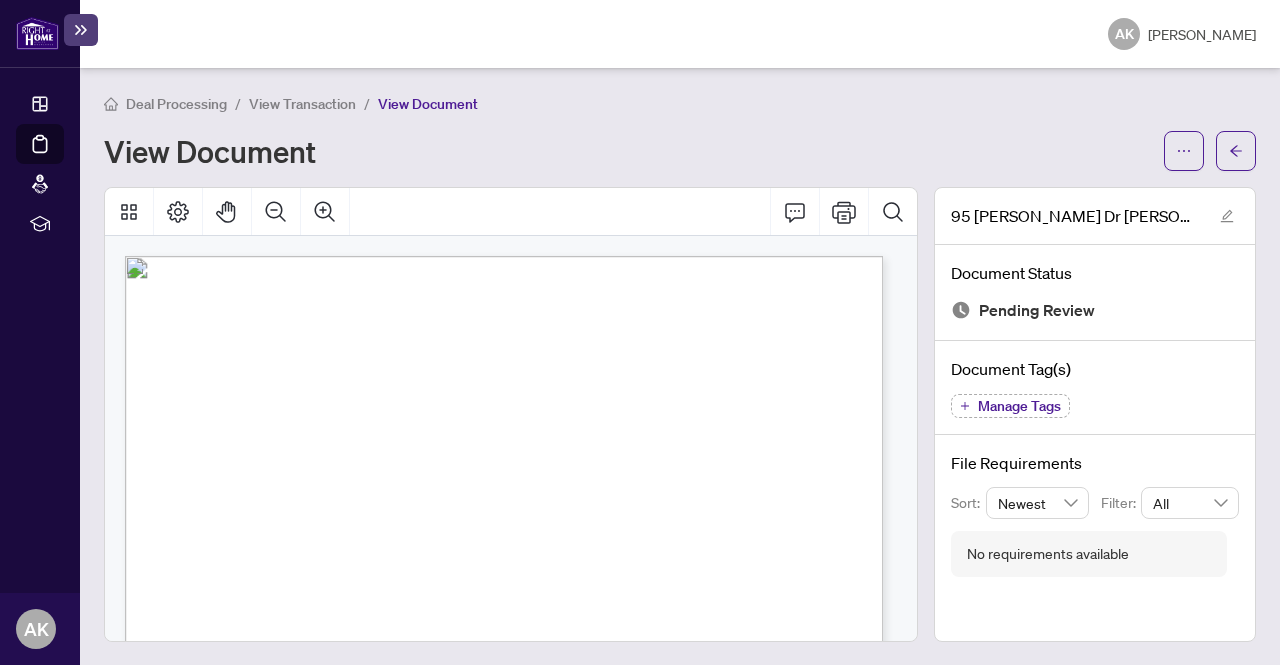 click on "Deal Processing" at bounding box center [176, 104] 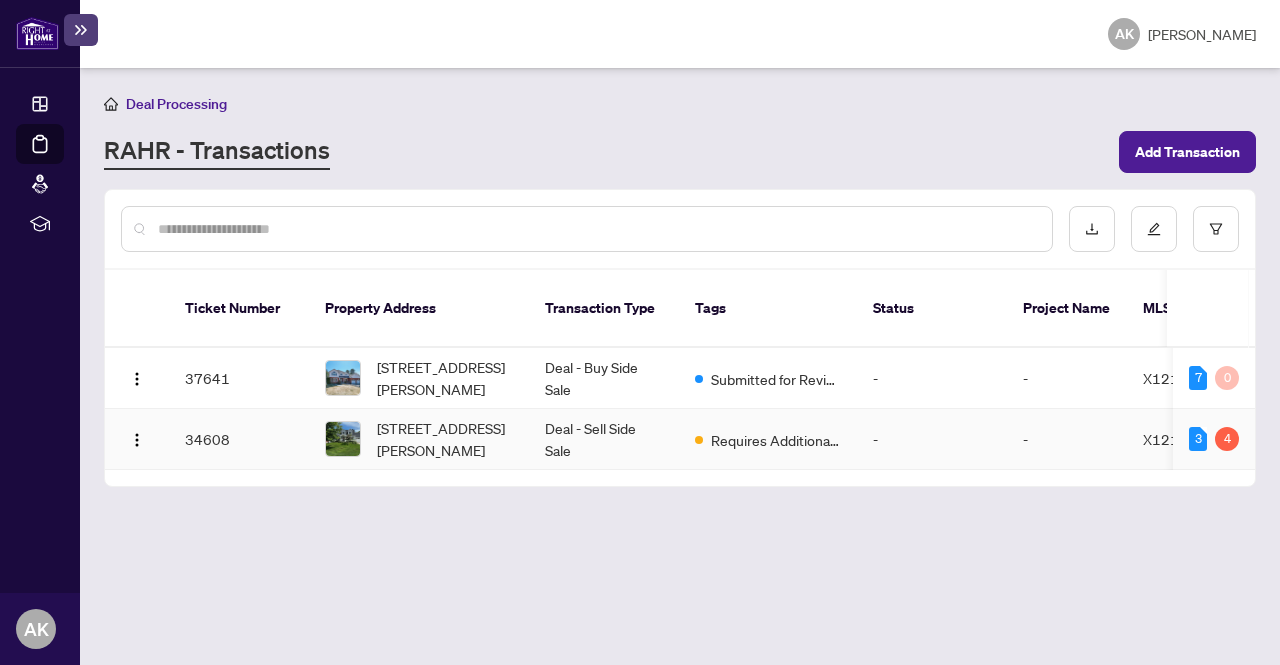 click on "-" at bounding box center [932, 439] 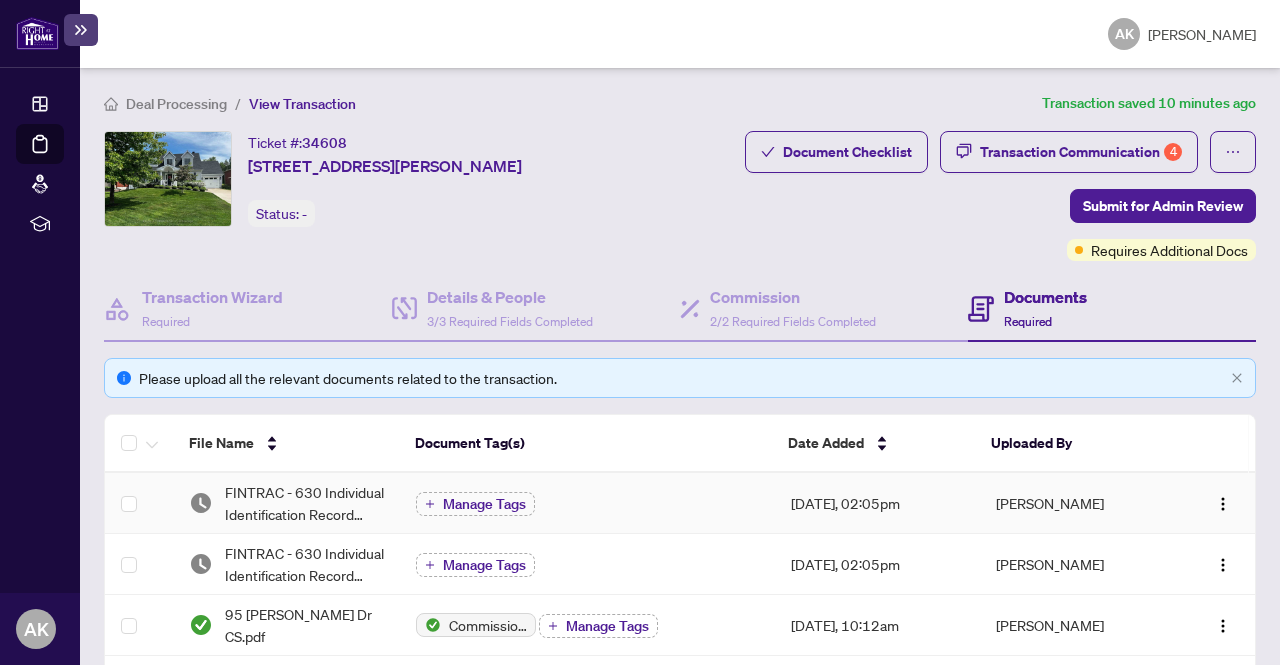 scroll, scrollTop: 0, scrollLeft: 0, axis: both 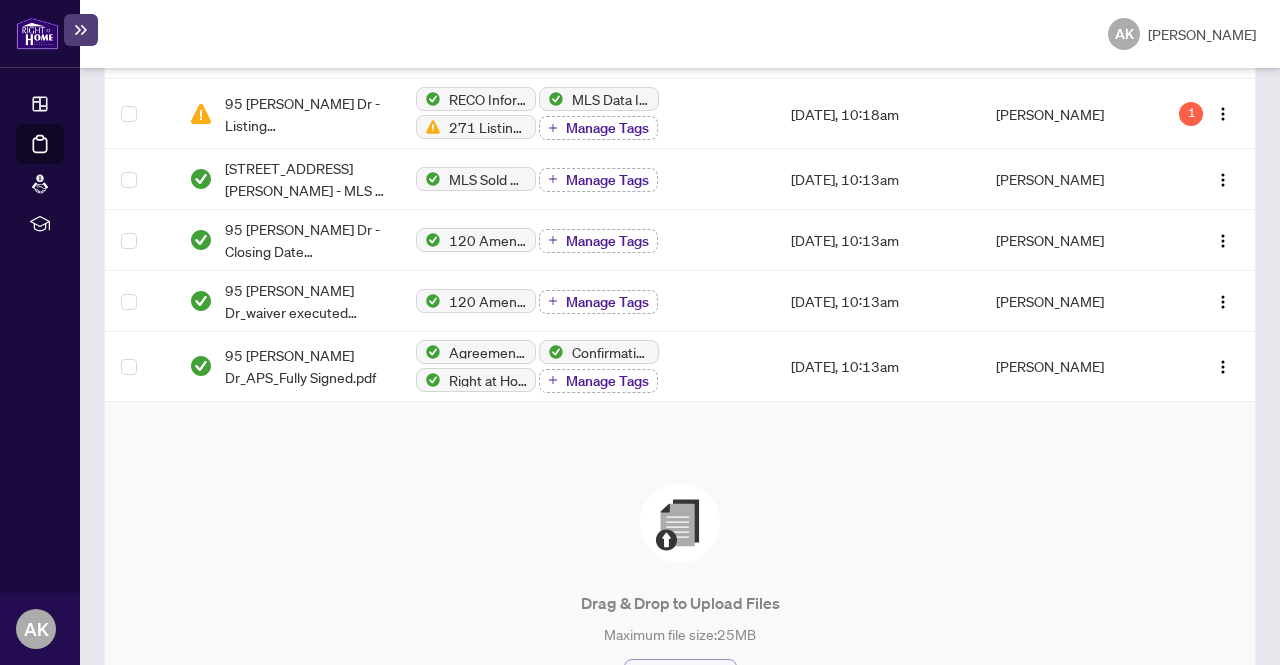 click on "Browse Files" at bounding box center [680, 680] 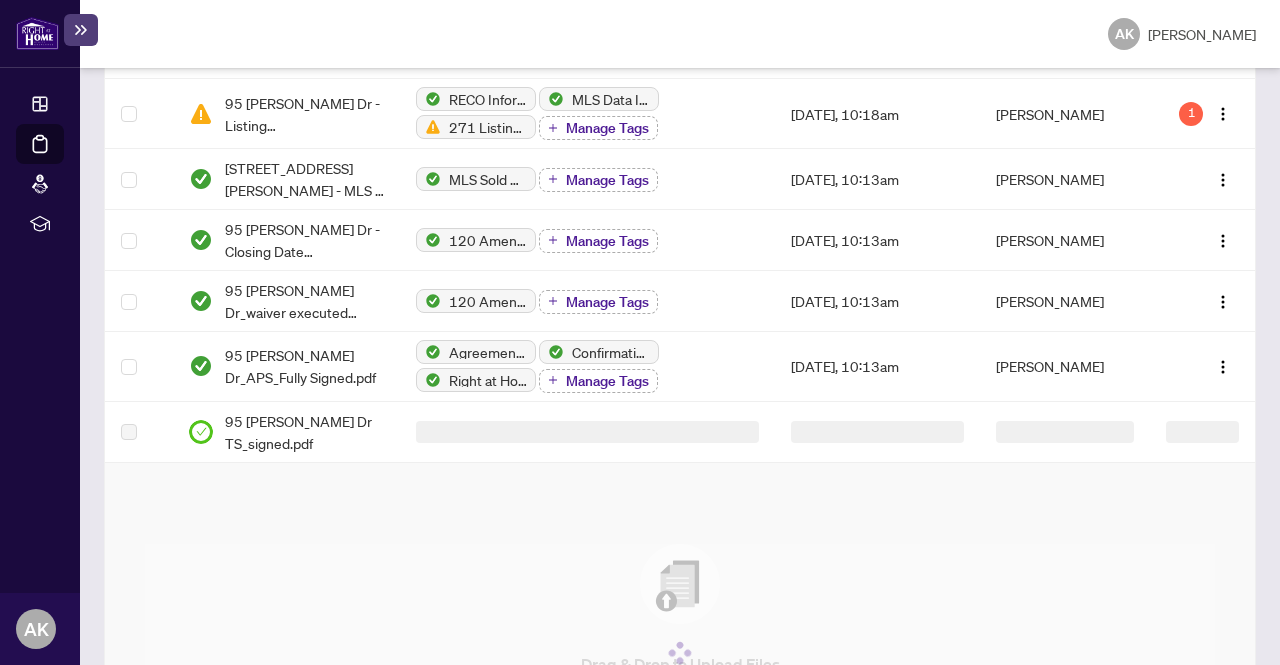 scroll, scrollTop: 0, scrollLeft: 0, axis: both 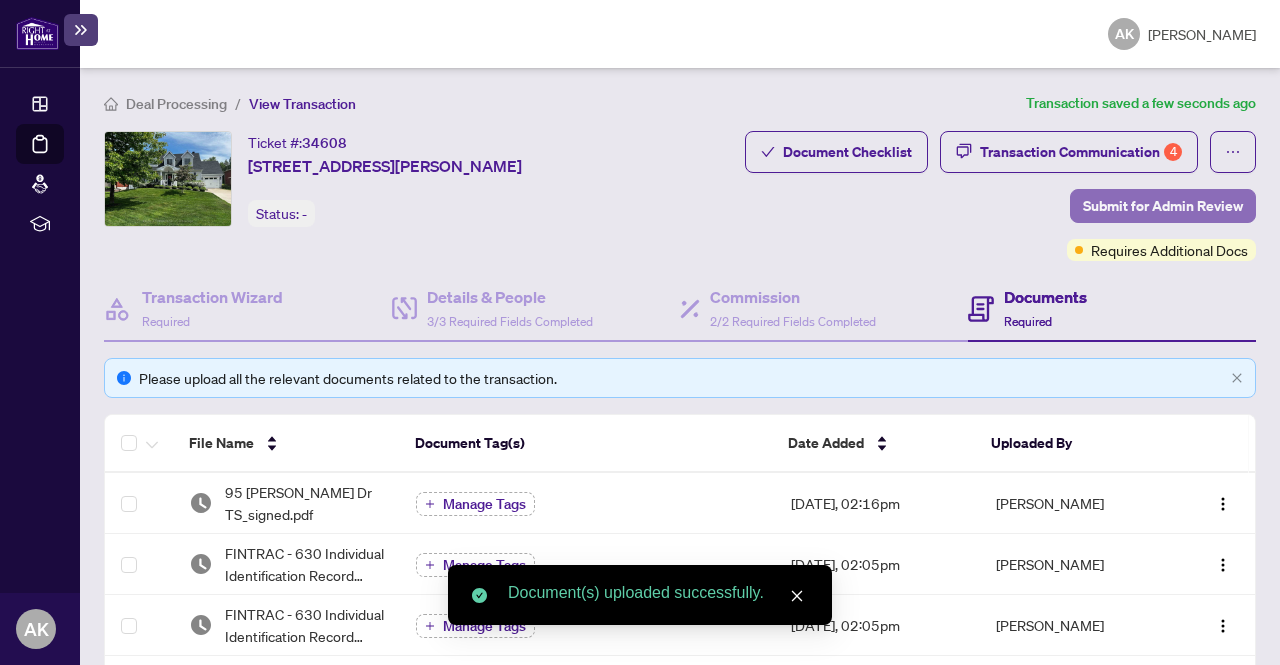 click on "Submit for Admin Review" at bounding box center (1163, 206) 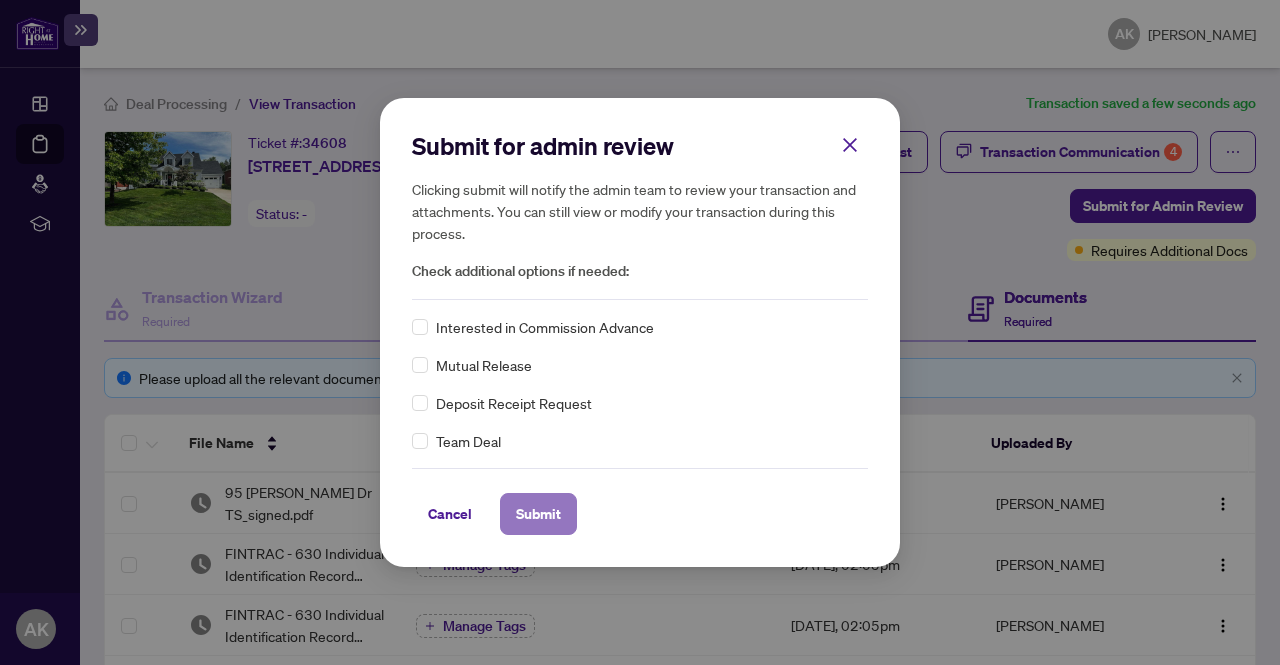 click on "Submit" at bounding box center (538, 514) 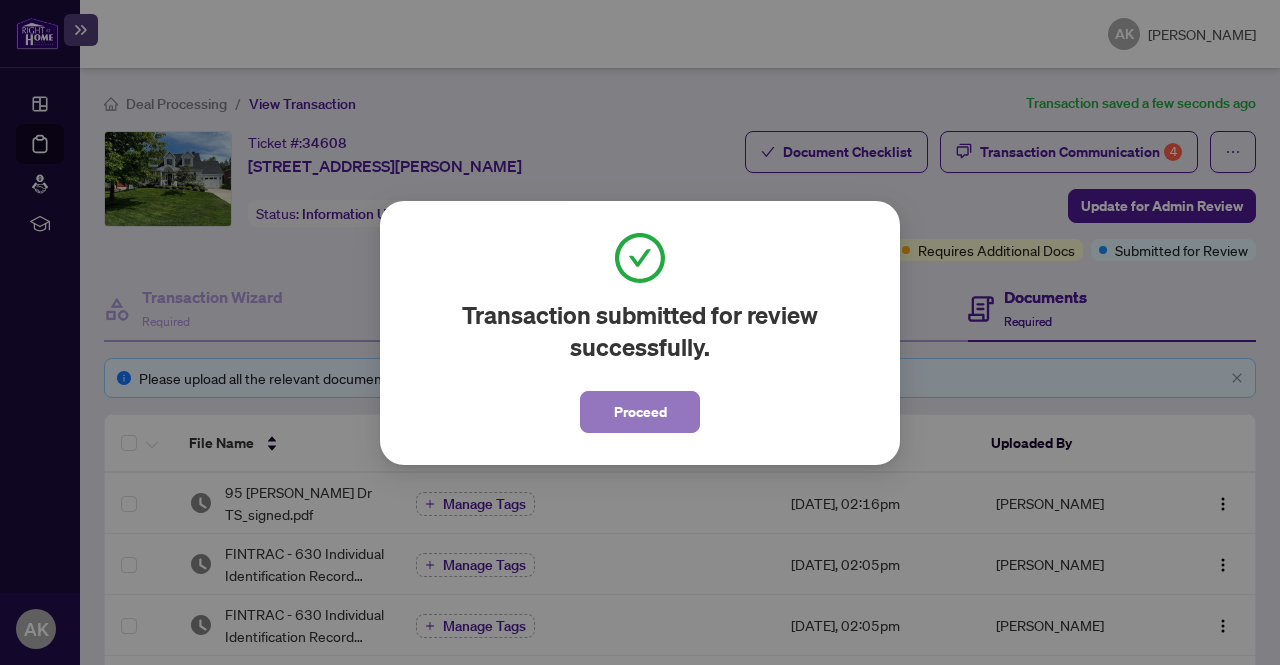 click on "Proceed" at bounding box center [640, 412] 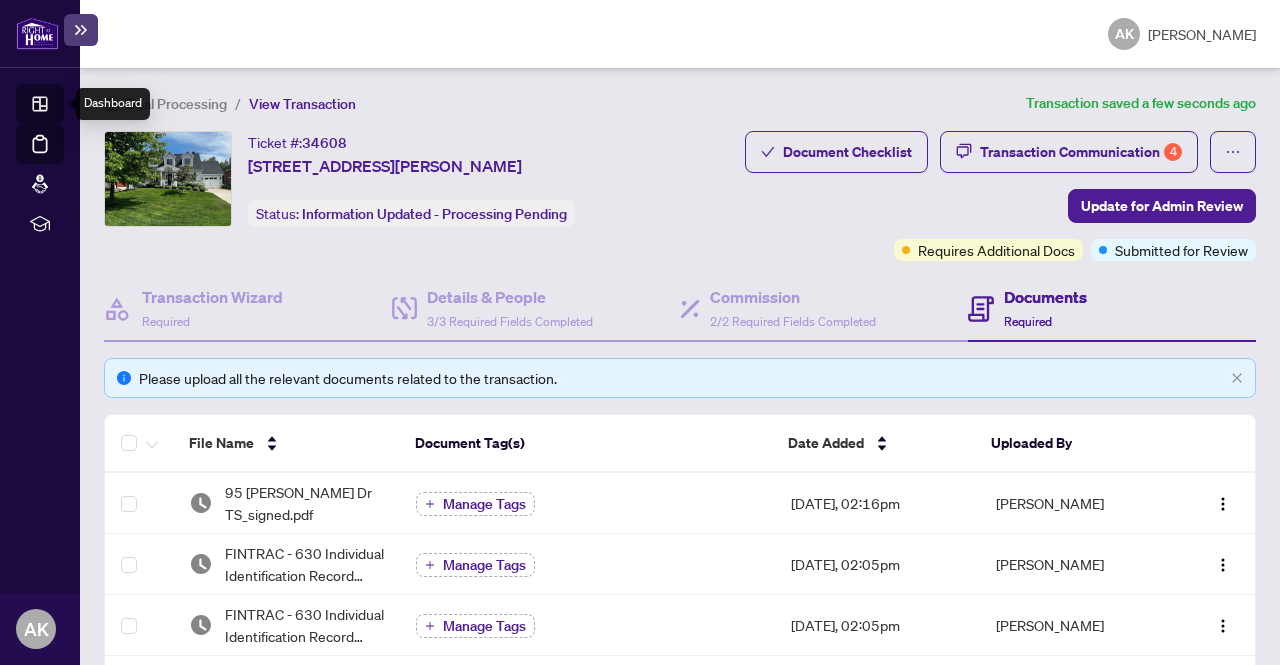 click on "Dashboard" at bounding box center (62, 107) 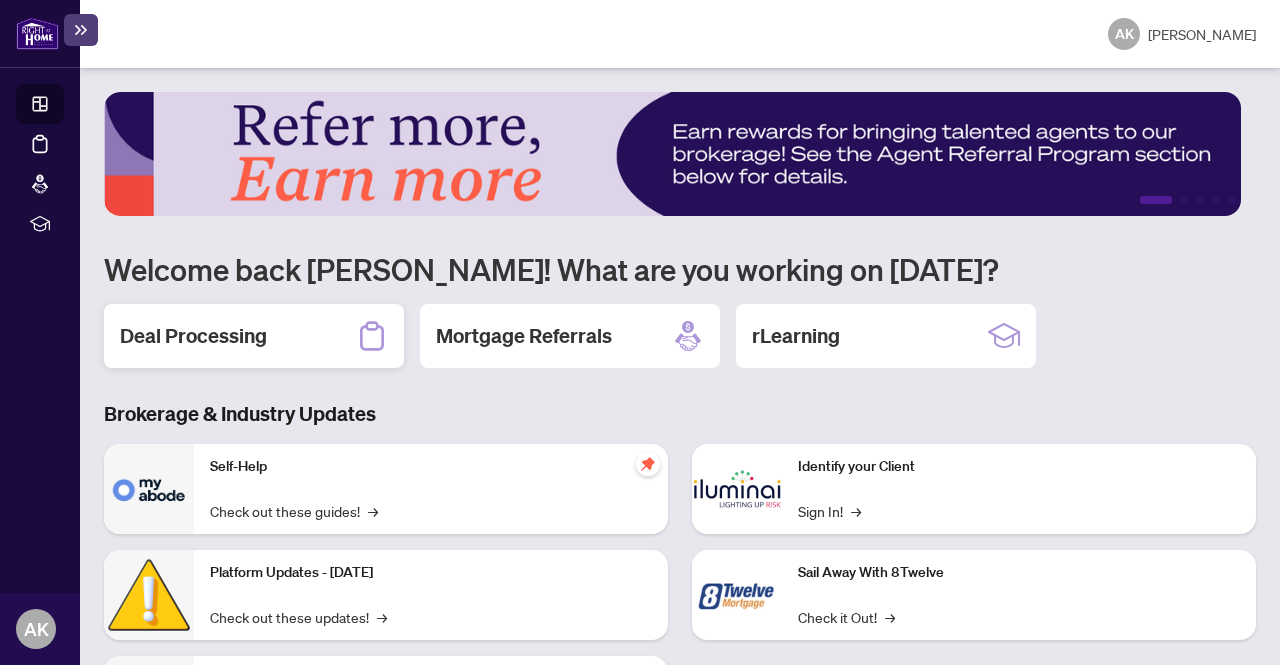 click on "Deal Processing" at bounding box center (193, 336) 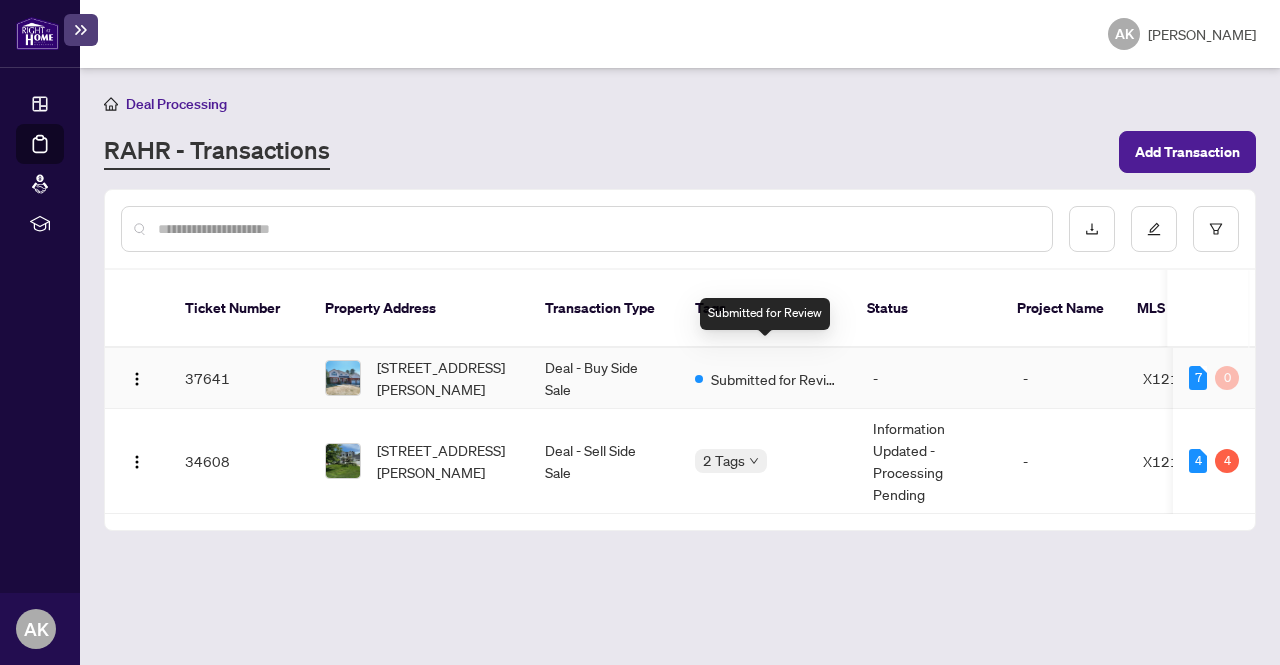 click on "Submitted for Review" at bounding box center (776, 379) 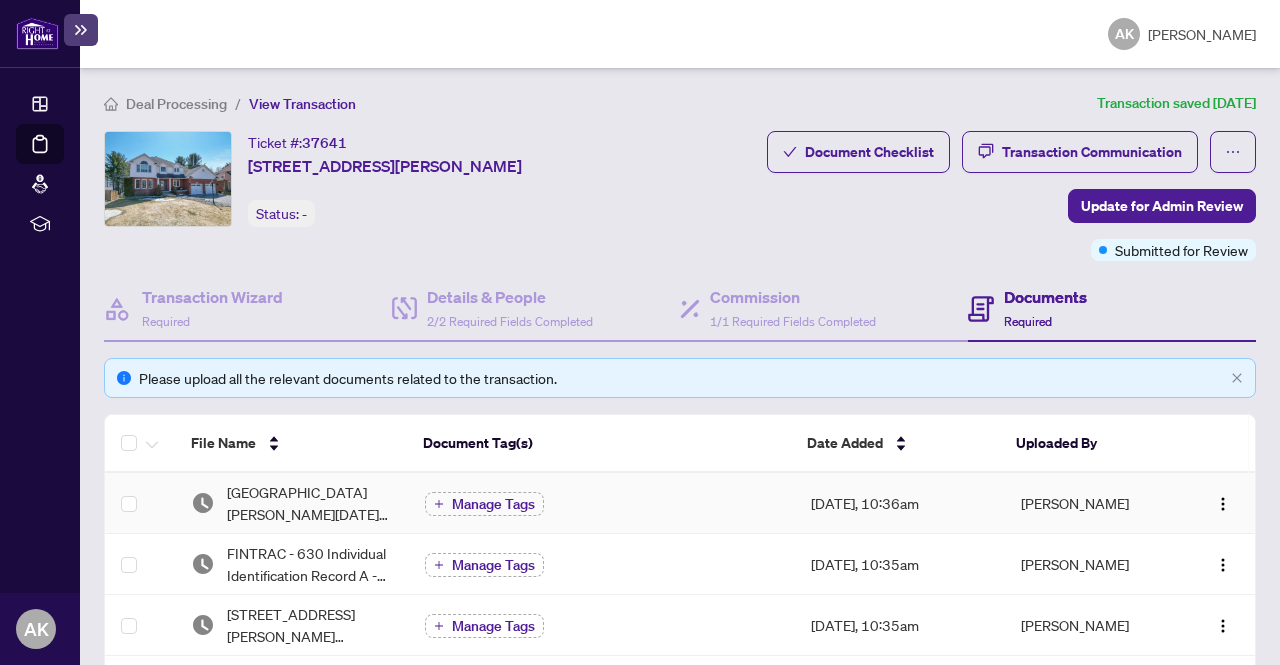 scroll, scrollTop: 0, scrollLeft: 0, axis: both 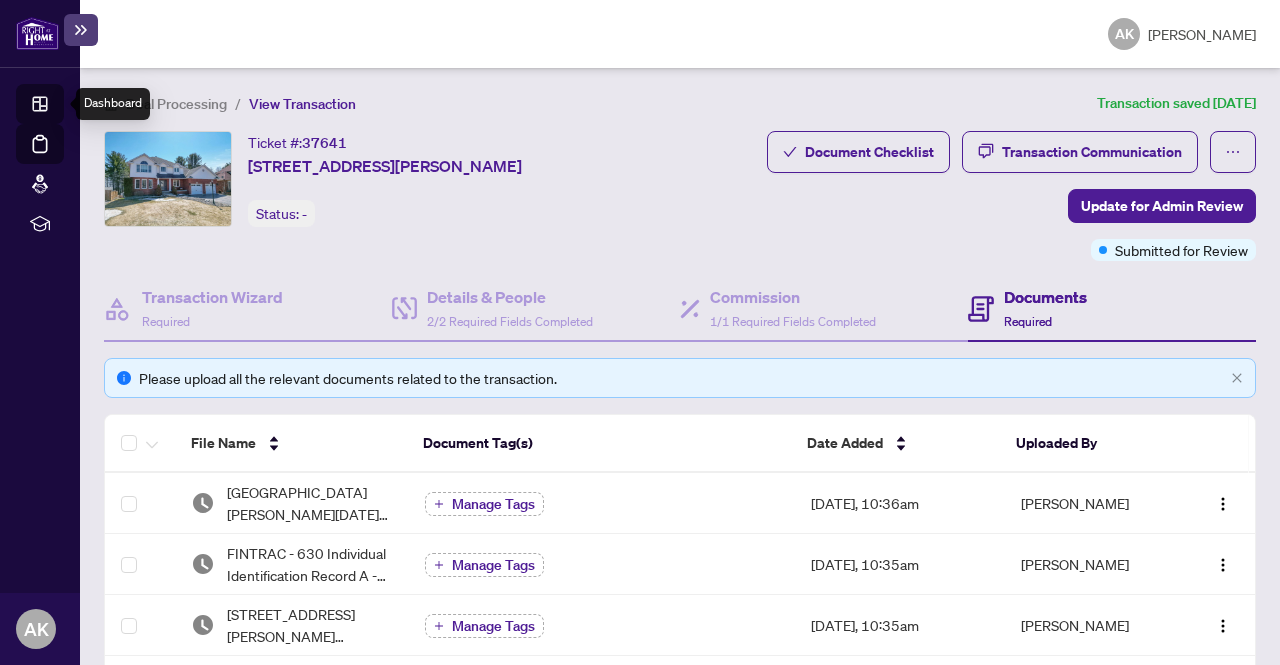 click on "Dashboard" at bounding box center (62, 107) 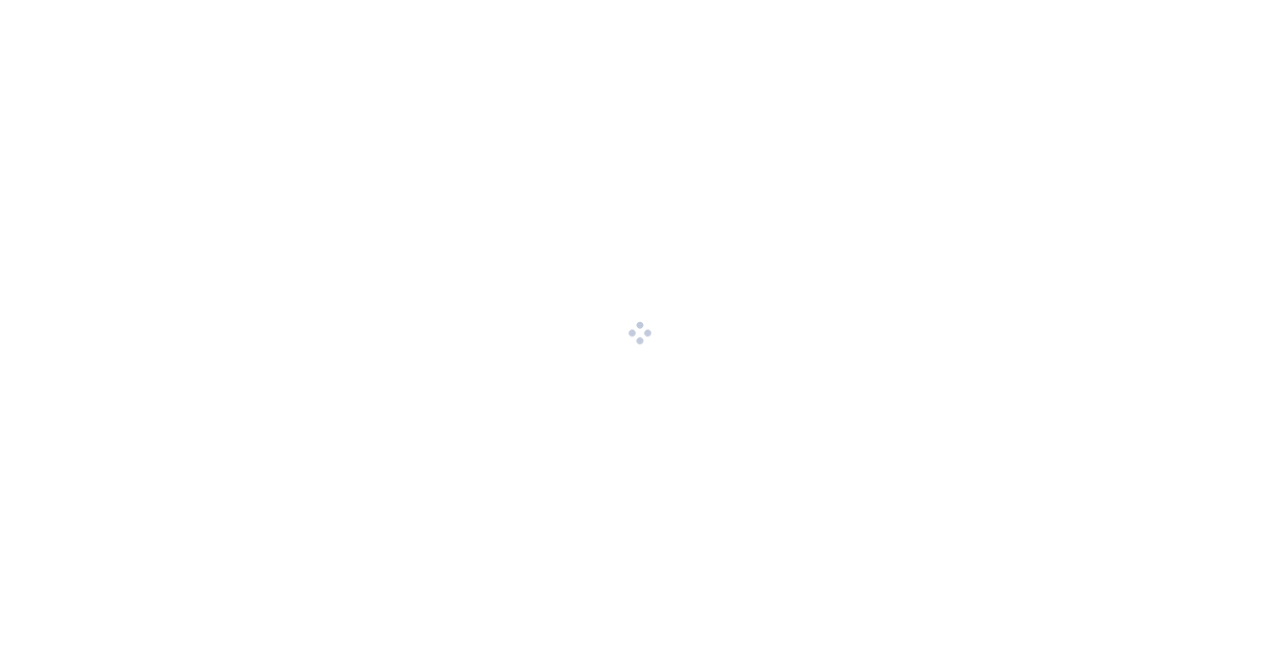 scroll, scrollTop: 0, scrollLeft: 0, axis: both 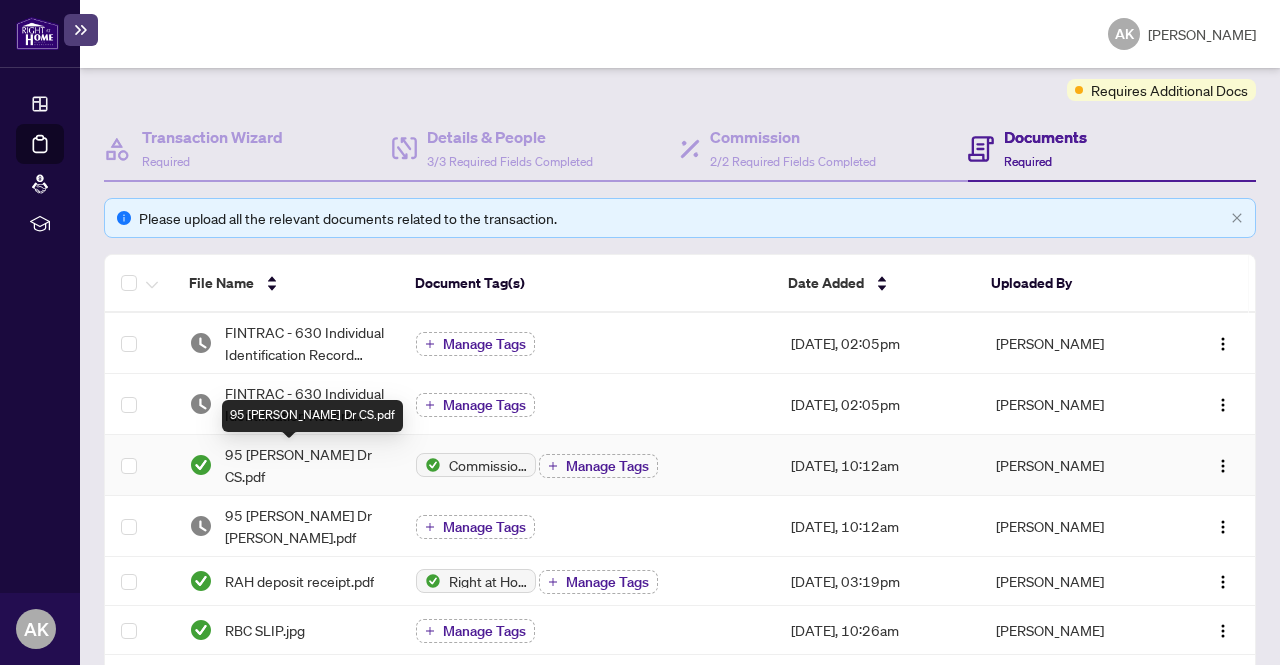 click on "95 [PERSON_NAME] Dr CS.pdf" at bounding box center [304, 465] 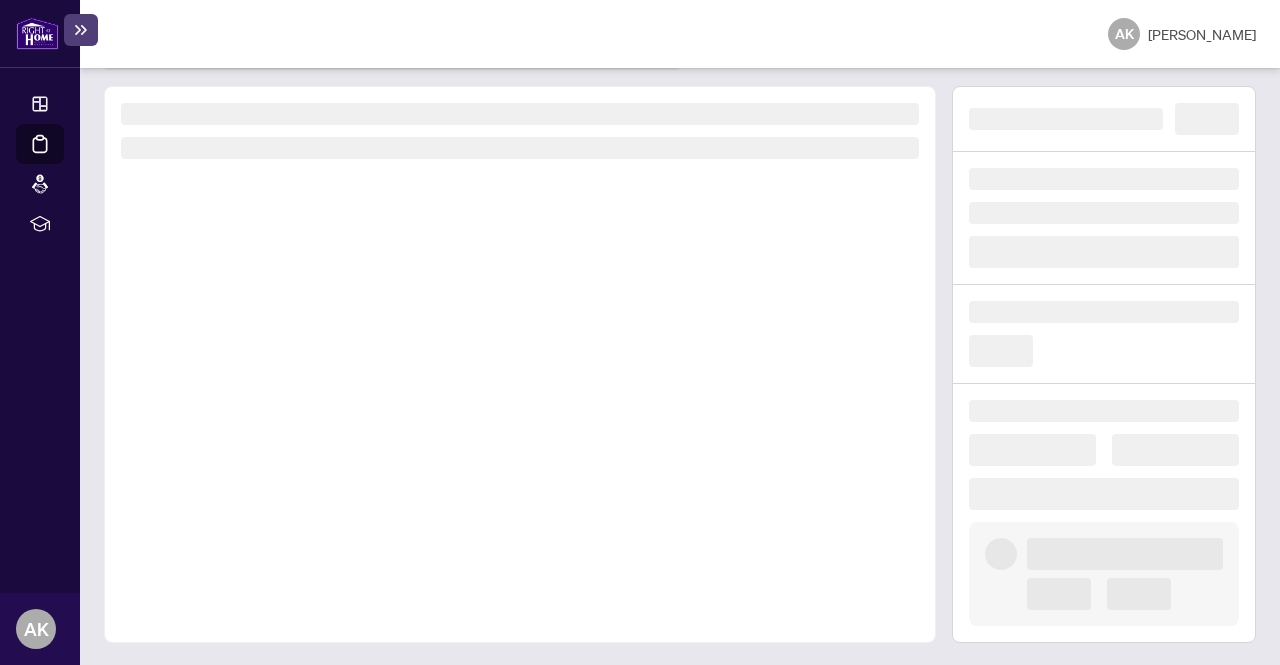 scroll, scrollTop: 0, scrollLeft: 0, axis: both 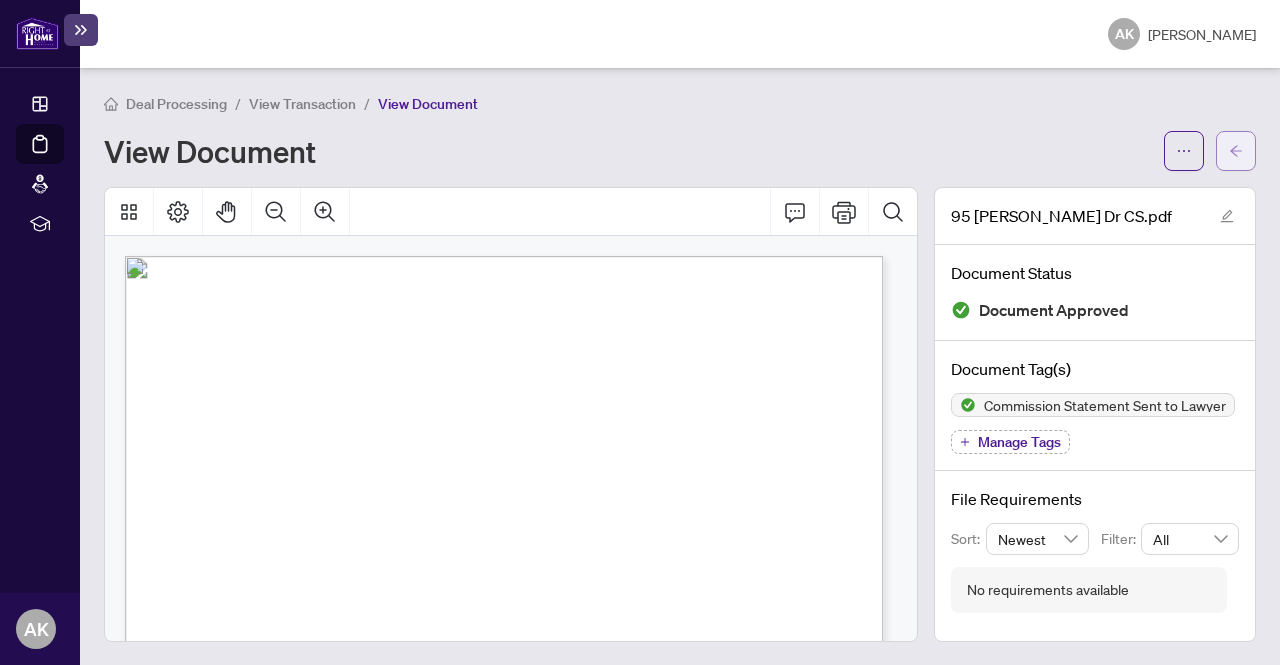 click 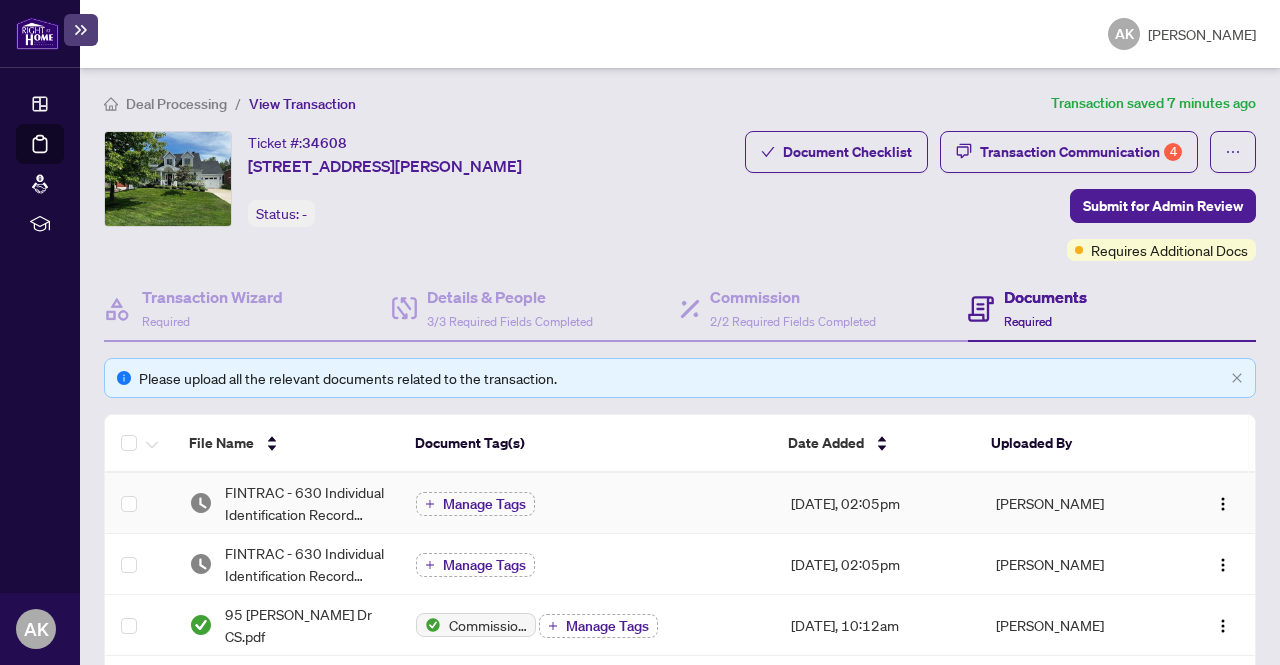 scroll, scrollTop: 0, scrollLeft: 0, axis: both 